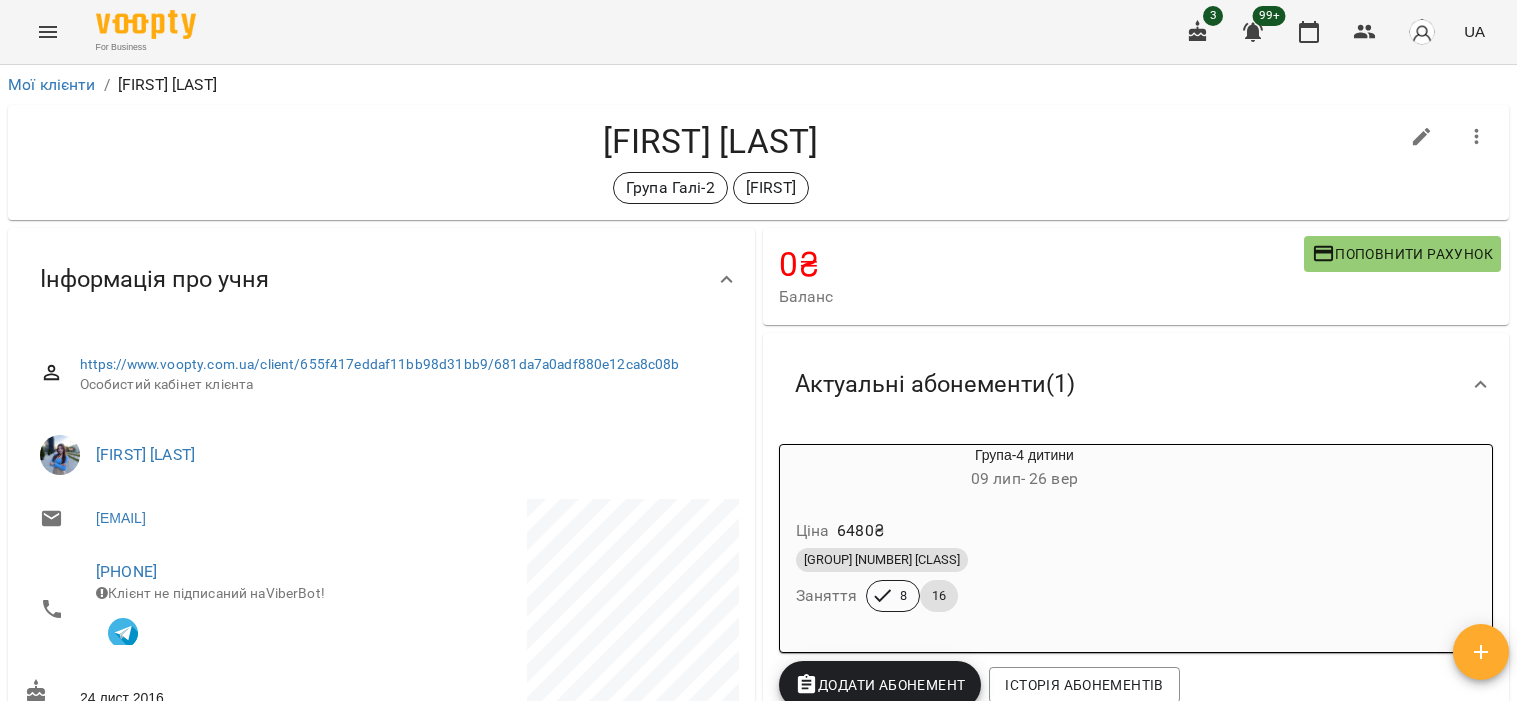 scroll, scrollTop: 0, scrollLeft: 0, axis: both 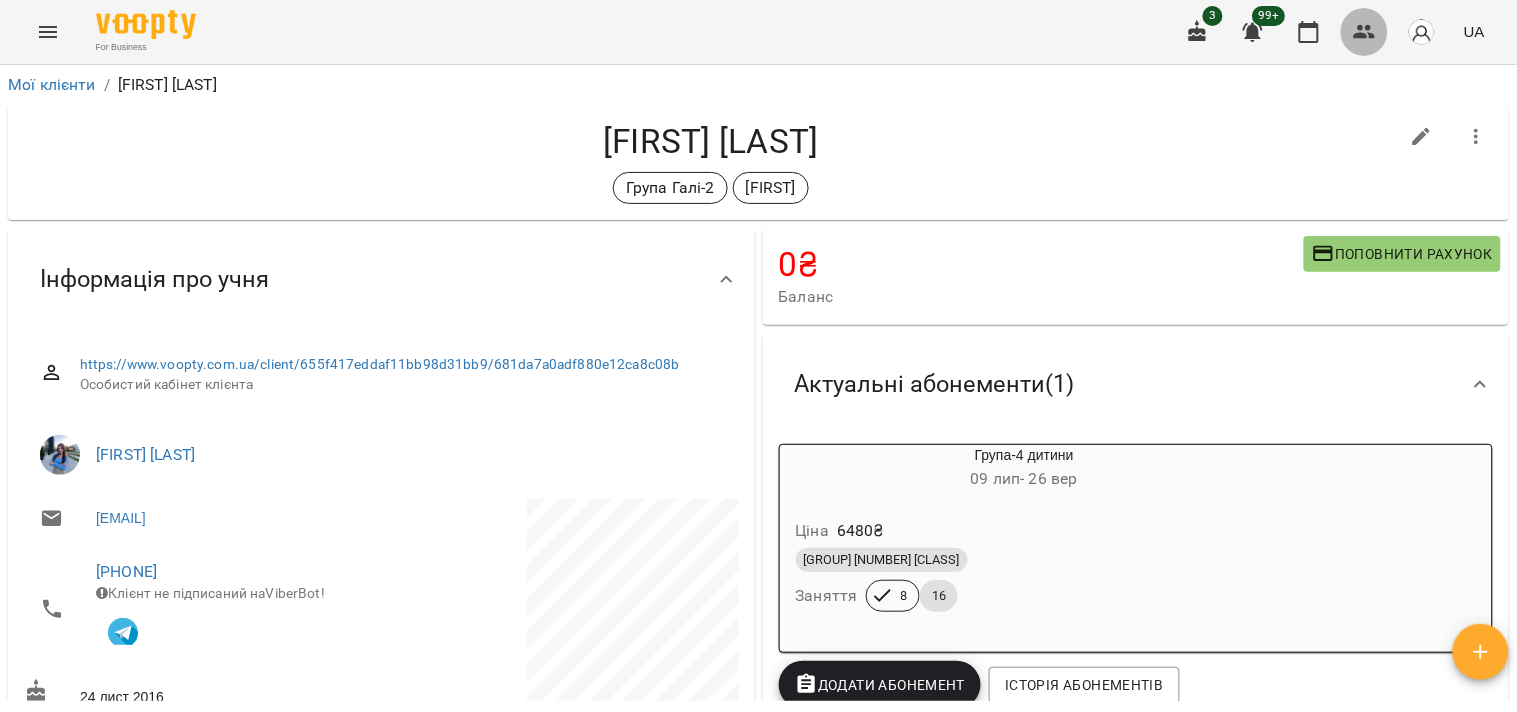 click 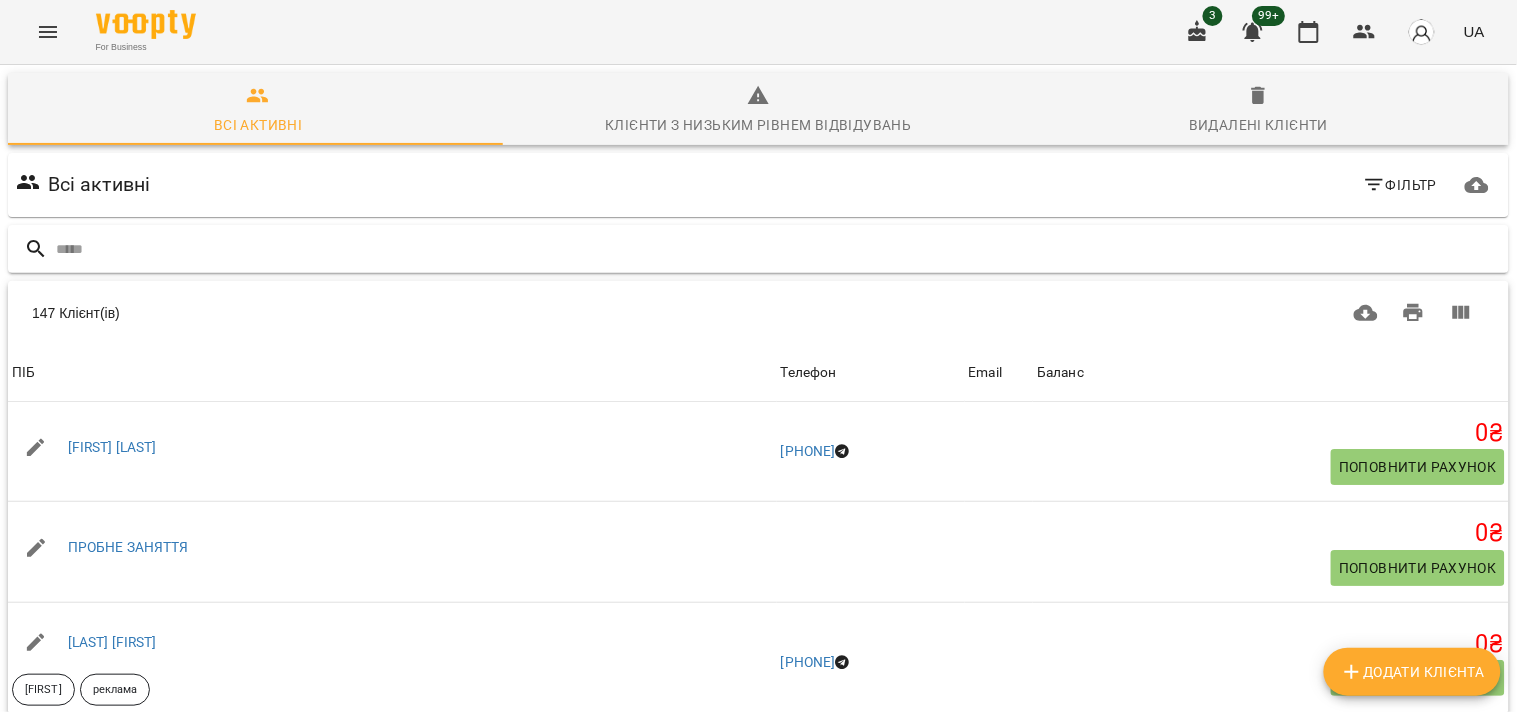 click at bounding box center [778, 249] 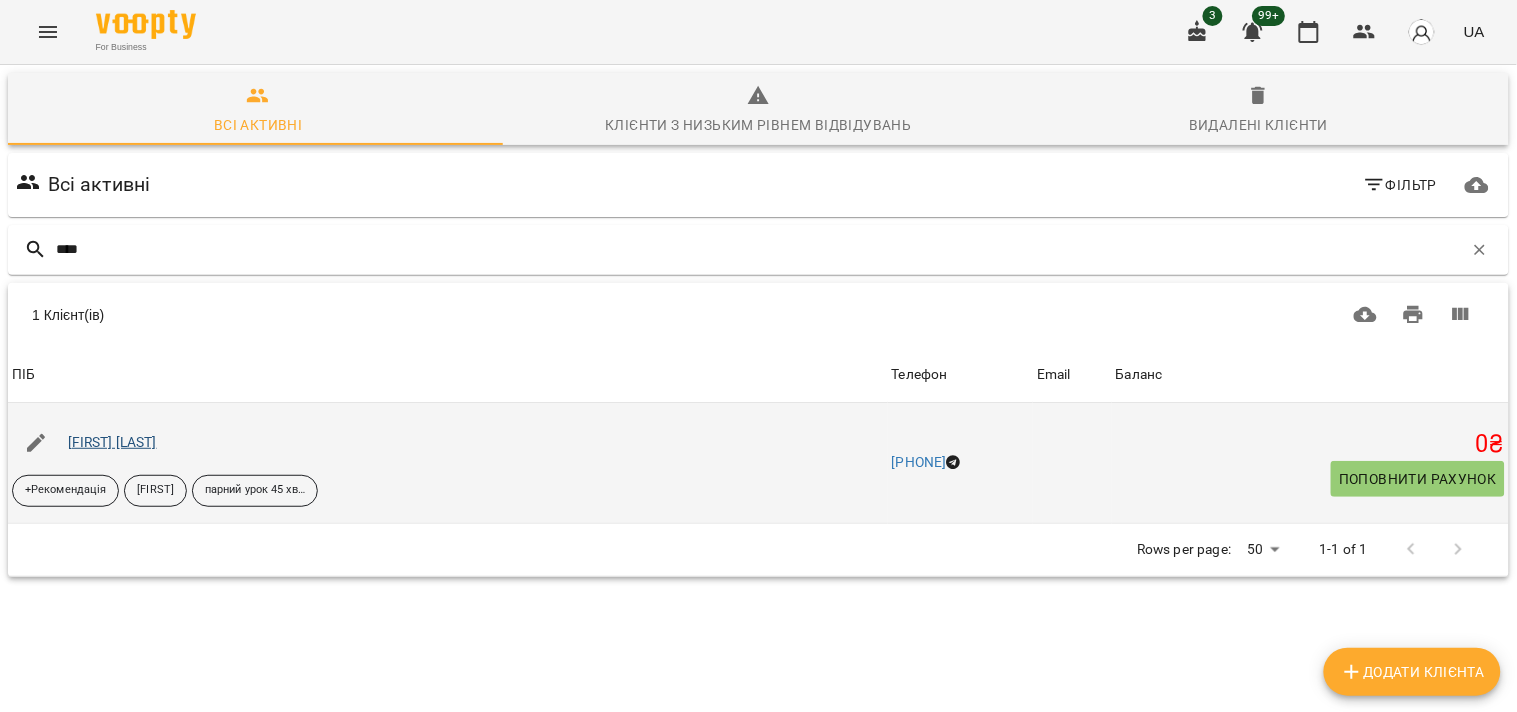 type on "****" 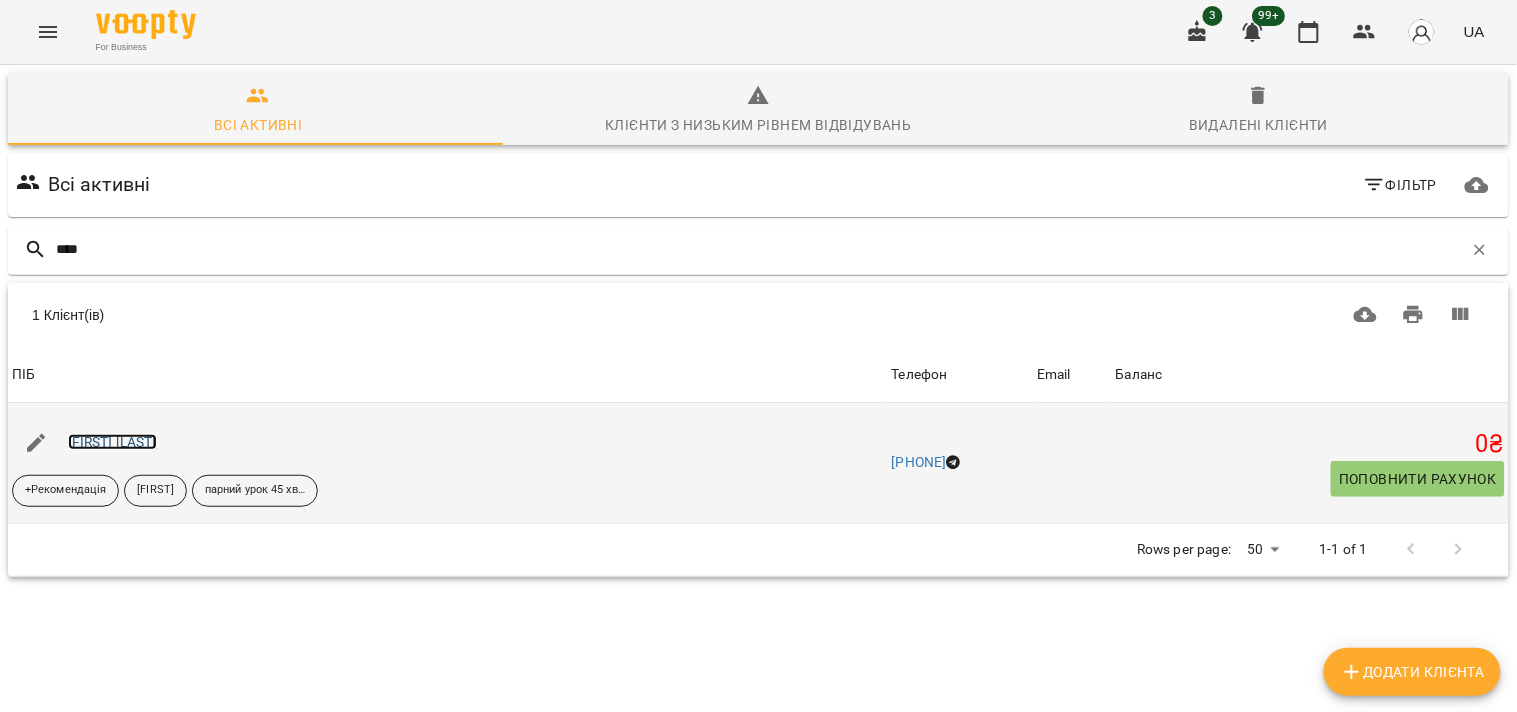 click on "[FIRST] [LAST]" at bounding box center (112, 442) 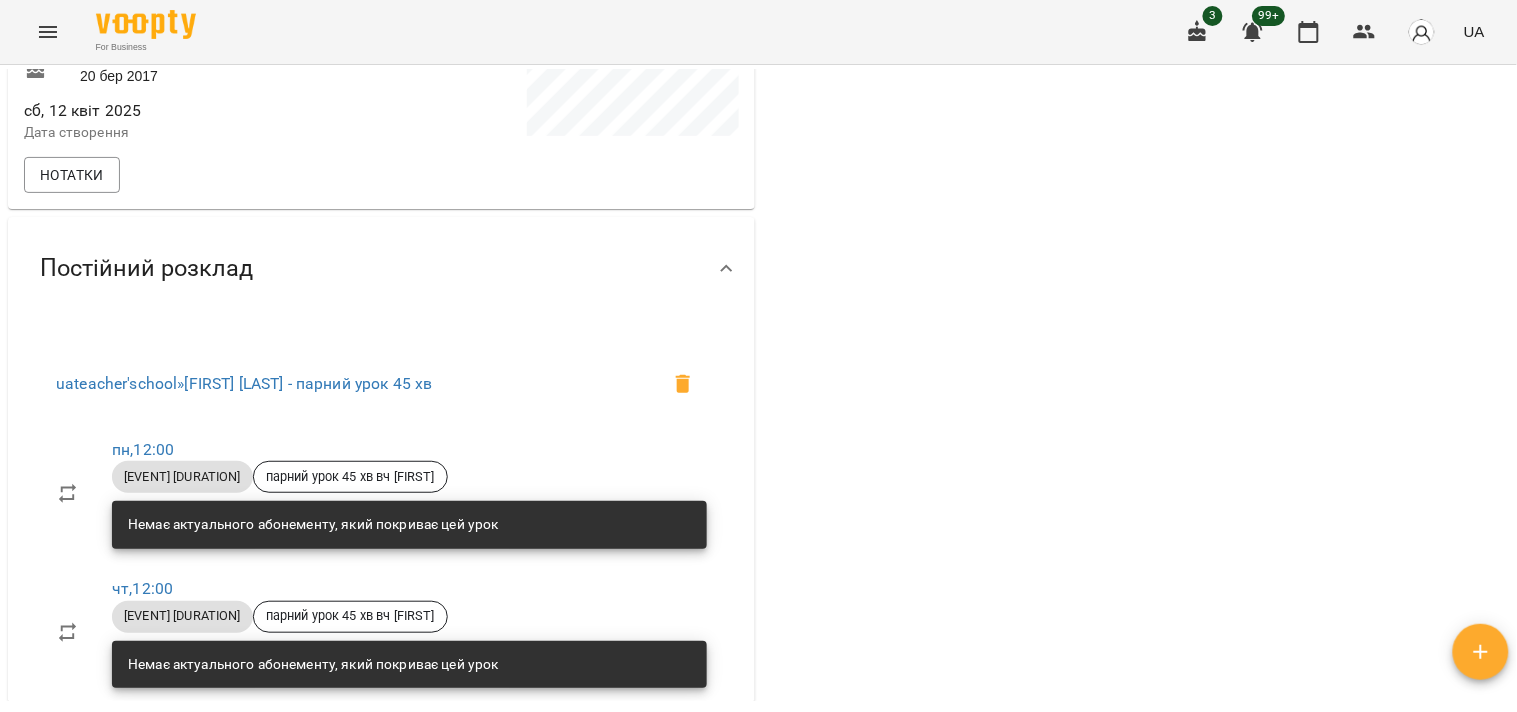 scroll, scrollTop: 777, scrollLeft: 0, axis: vertical 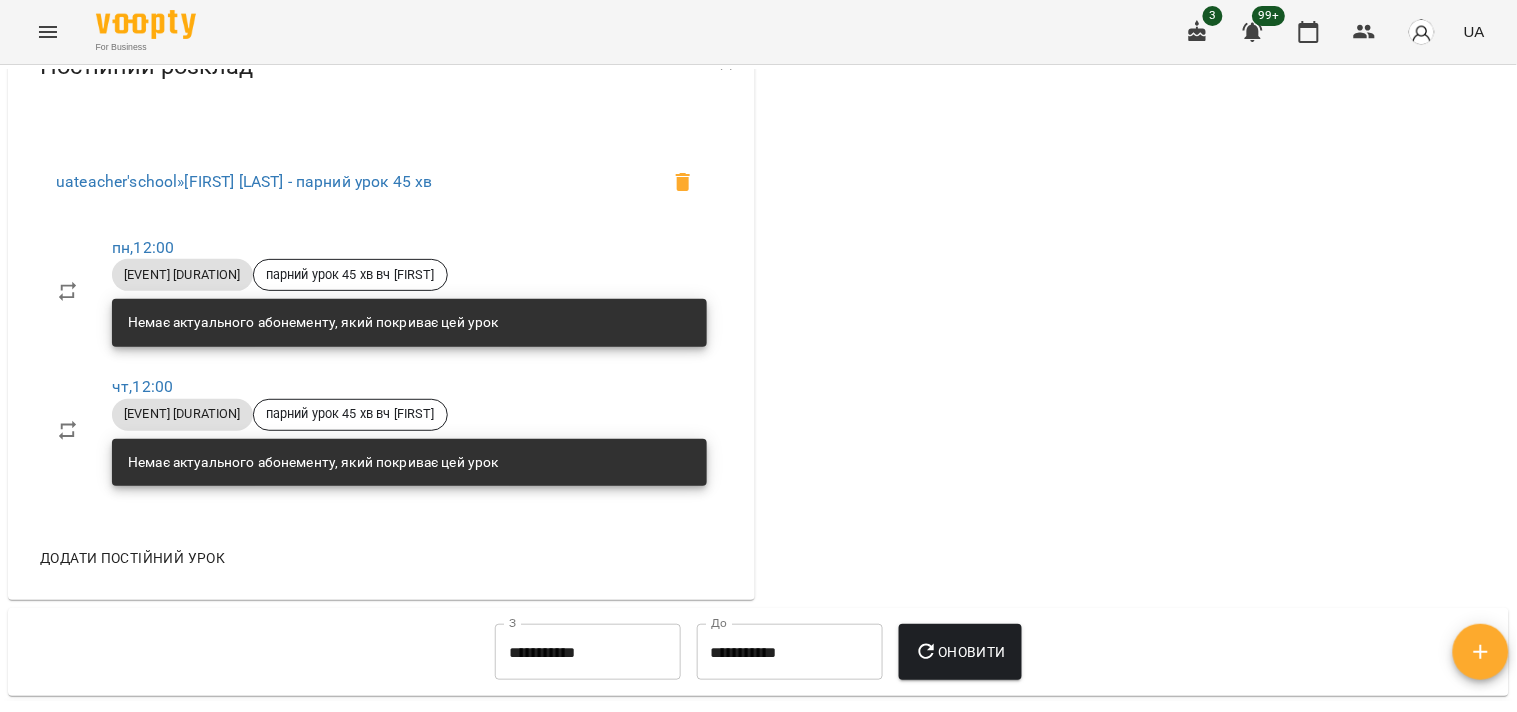 click 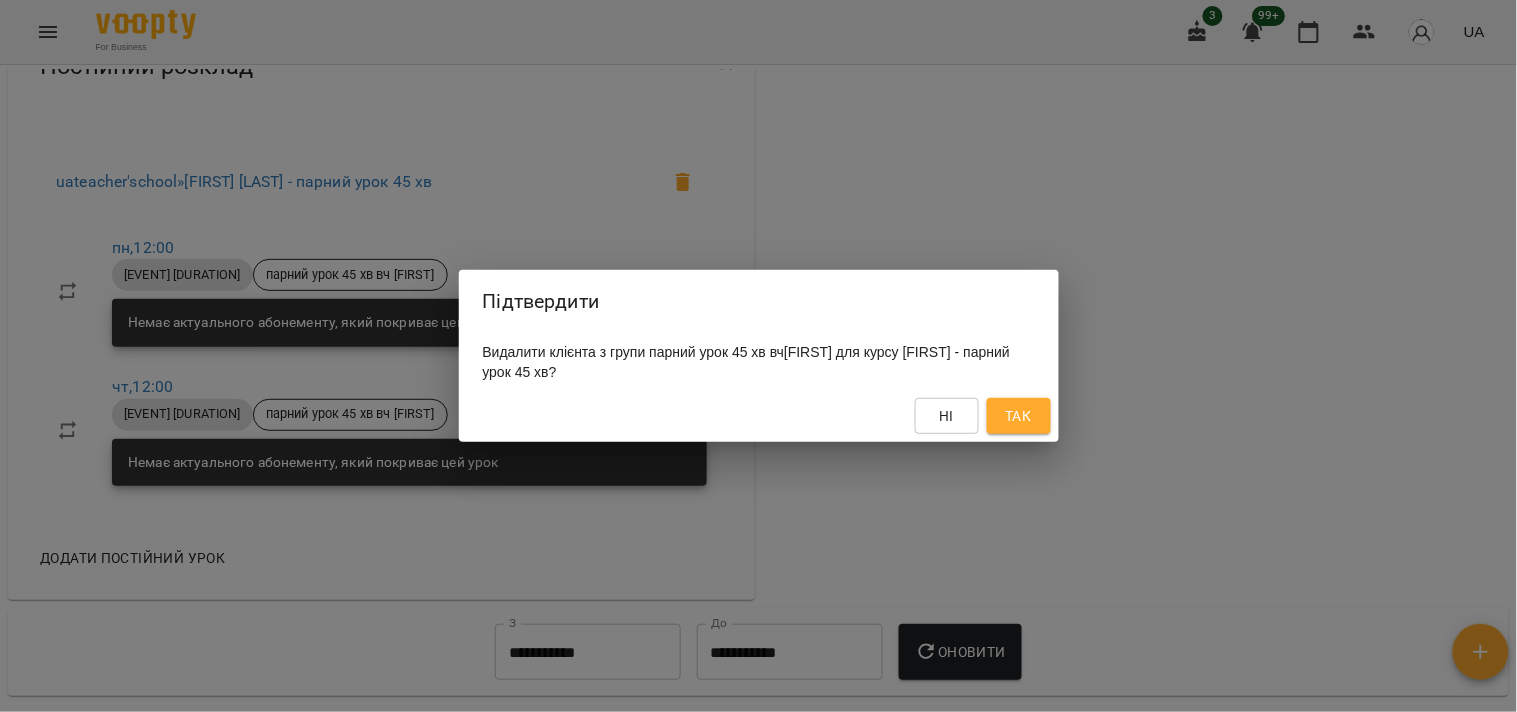 click on "Так" at bounding box center (1019, 416) 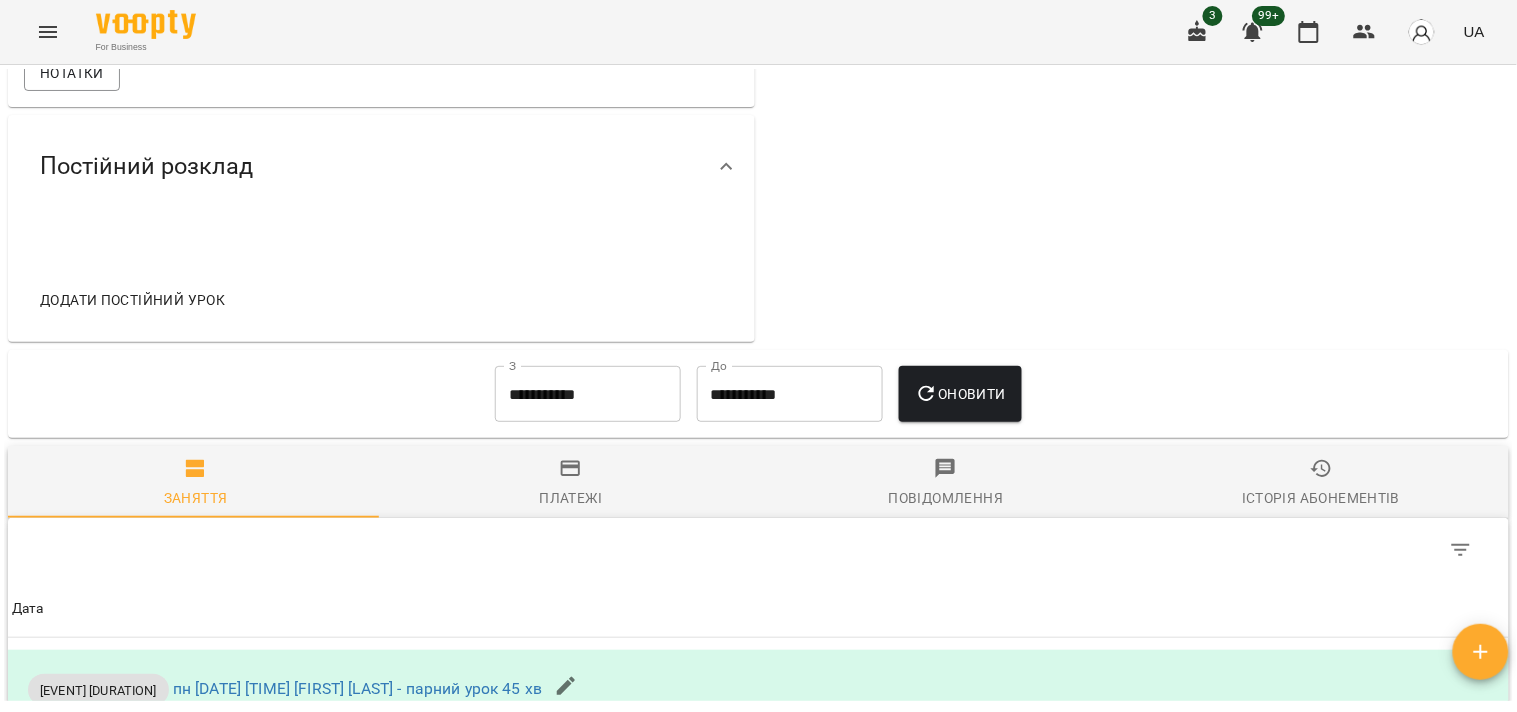 scroll, scrollTop: 555, scrollLeft: 0, axis: vertical 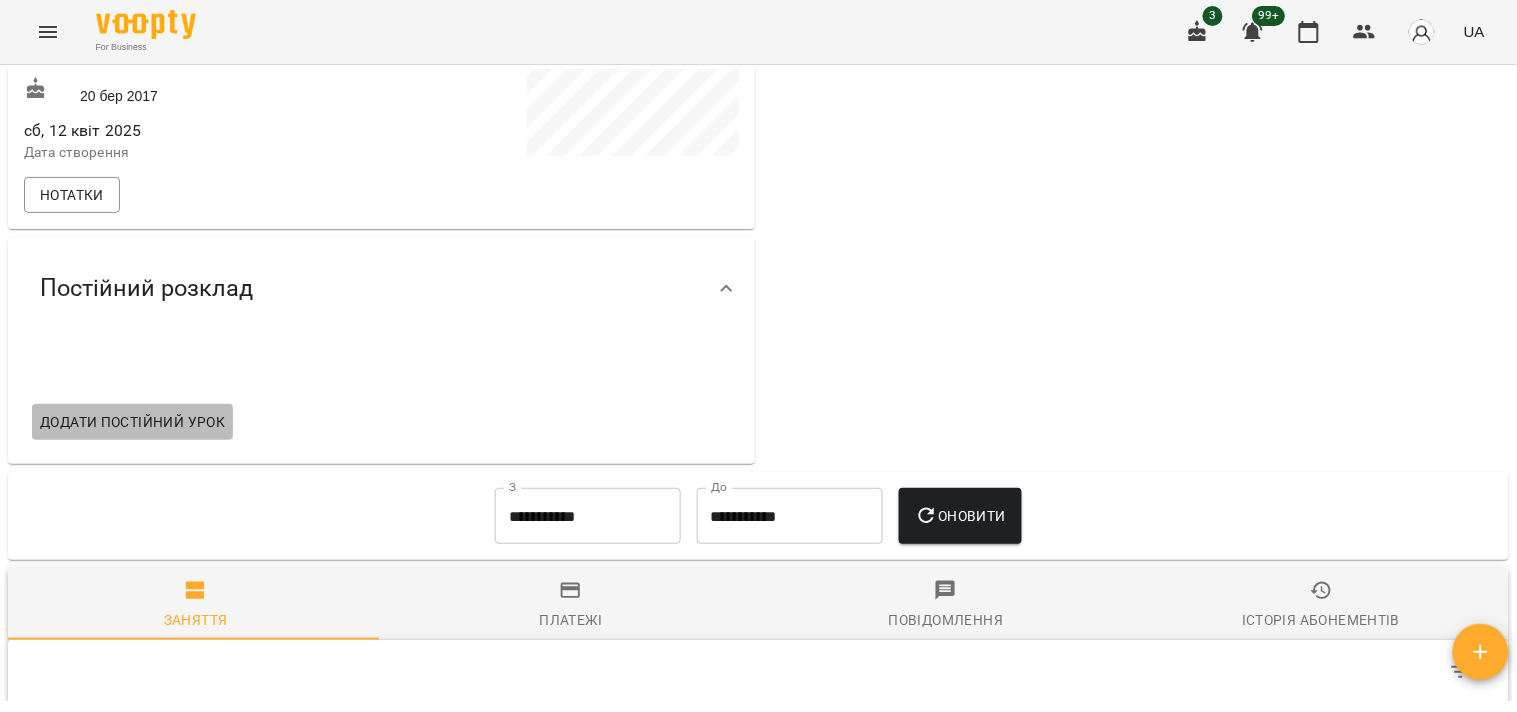 click on "Додати постійний урок" at bounding box center (132, 422) 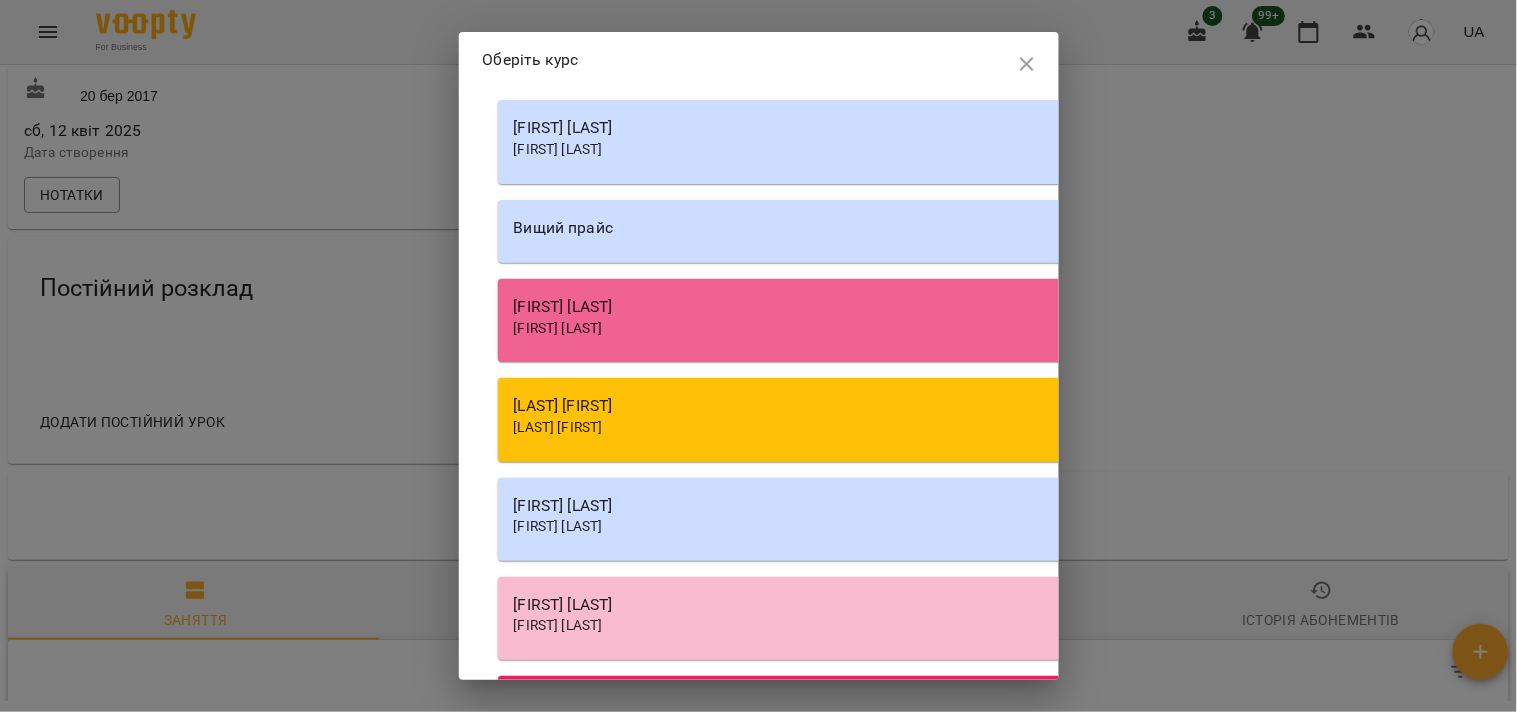scroll, scrollTop: 3873, scrollLeft: 0, axis: vertical 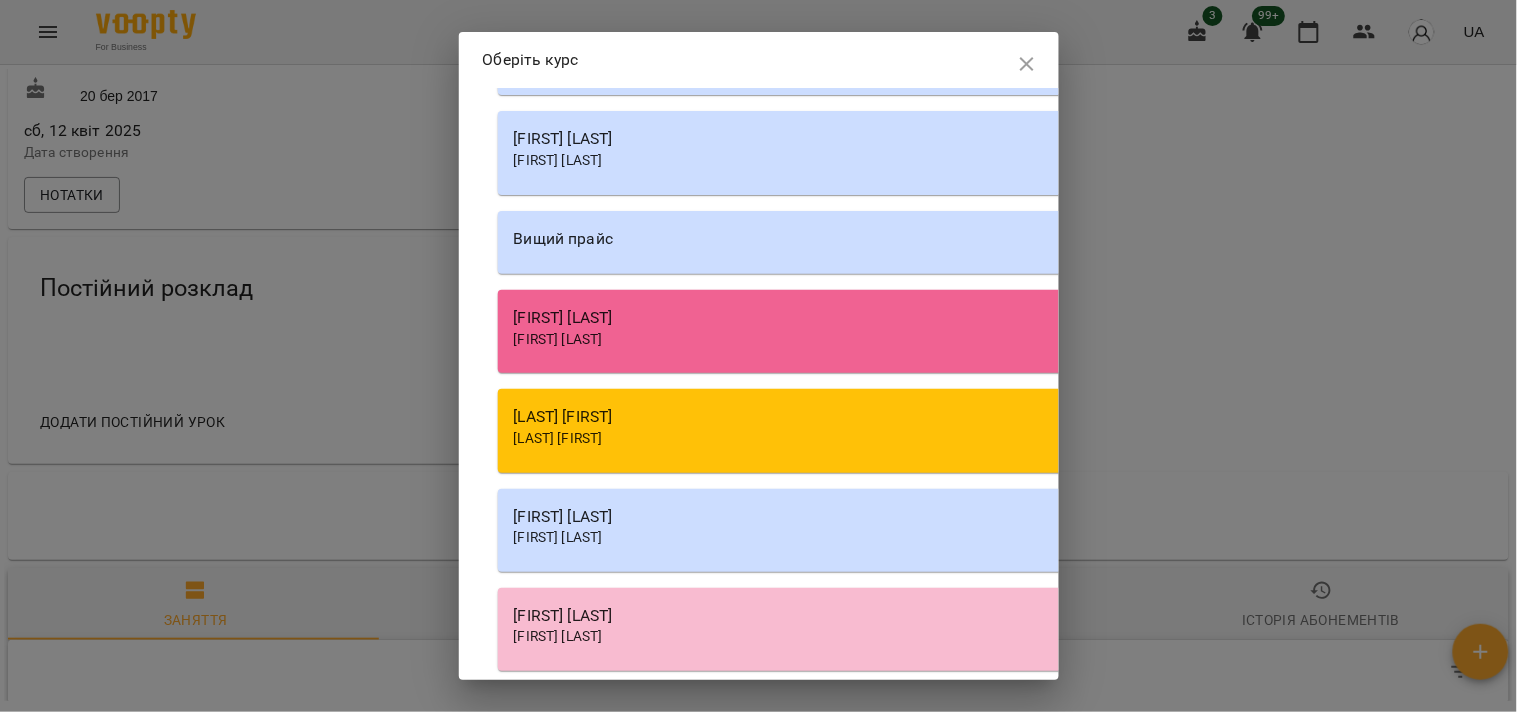 click on "[FIRST] [LAST]" at bounding box center (1068, 139) 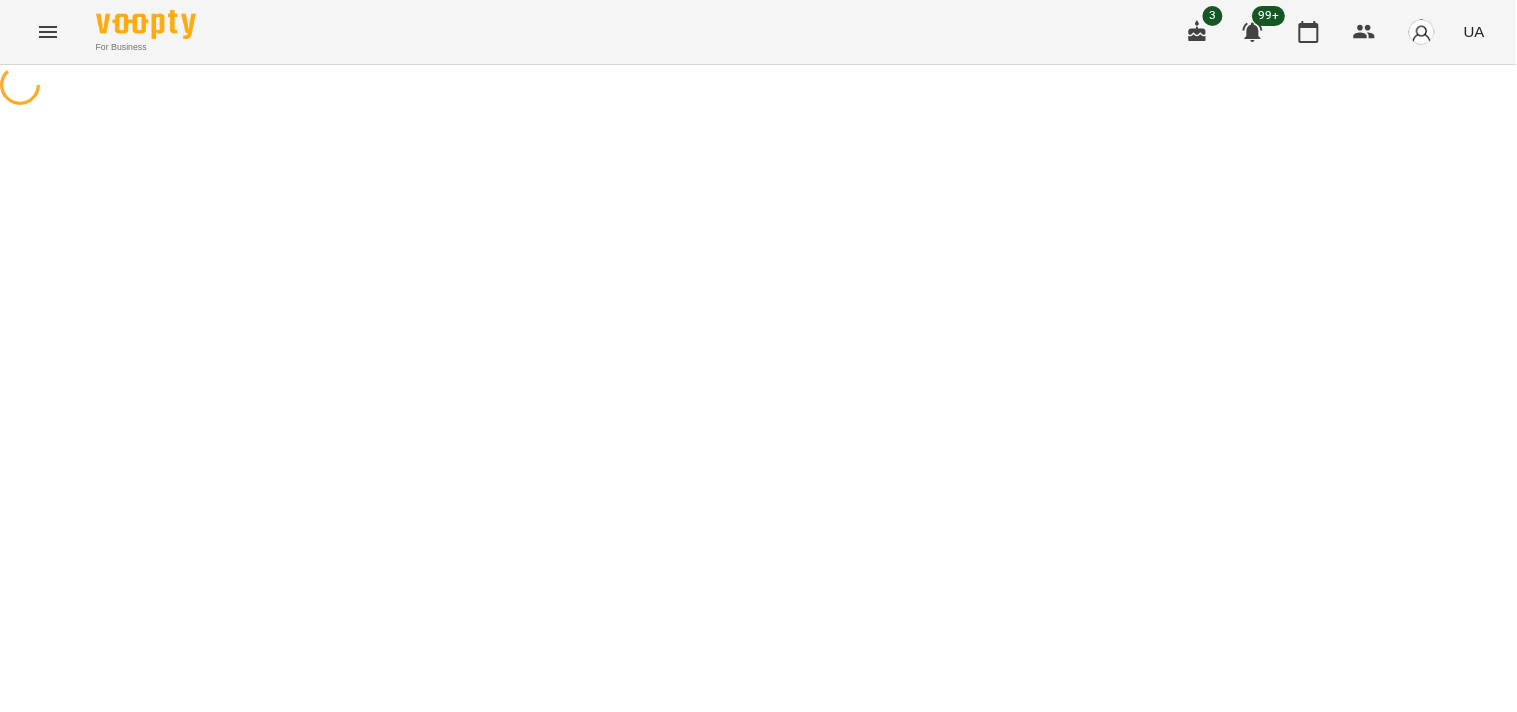 select on "********" 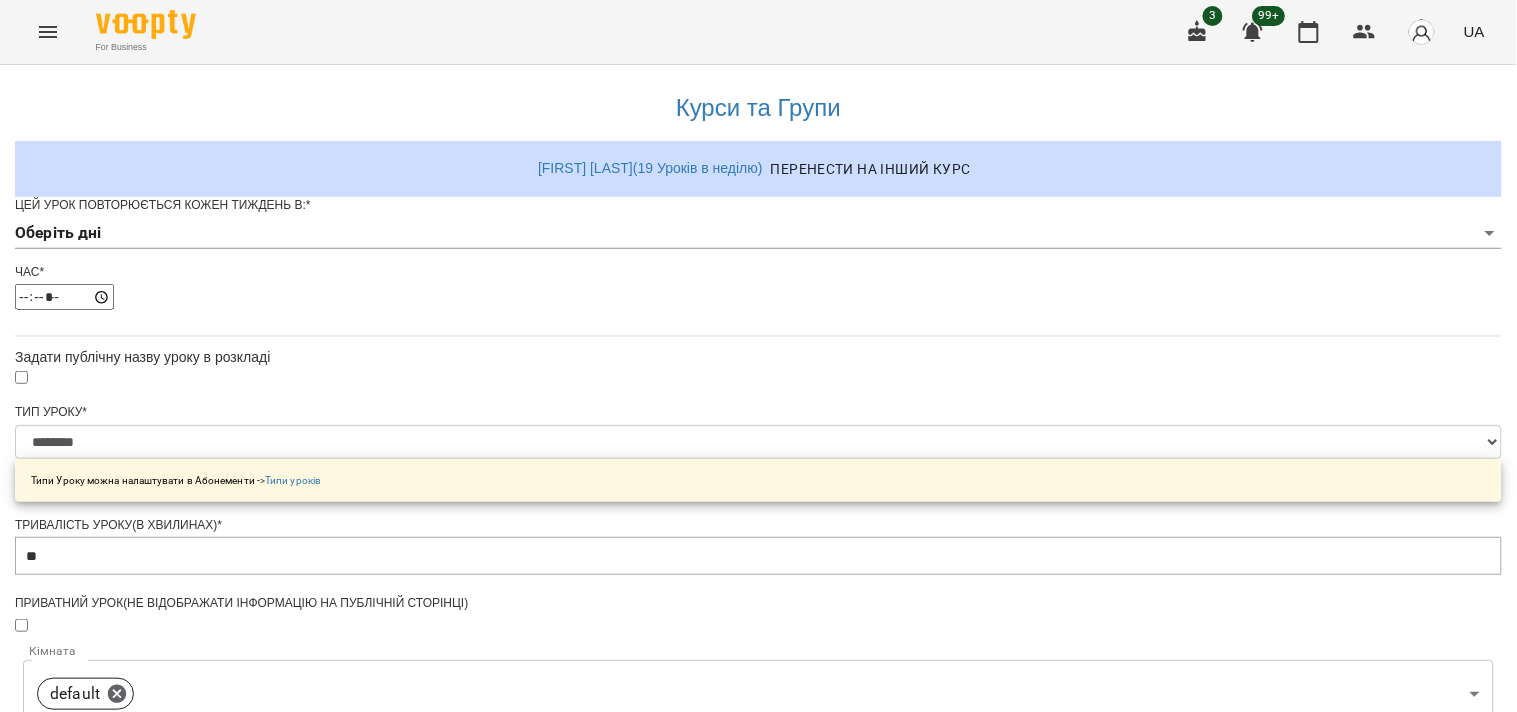 click on "**********" at bounding box center (758, 644) 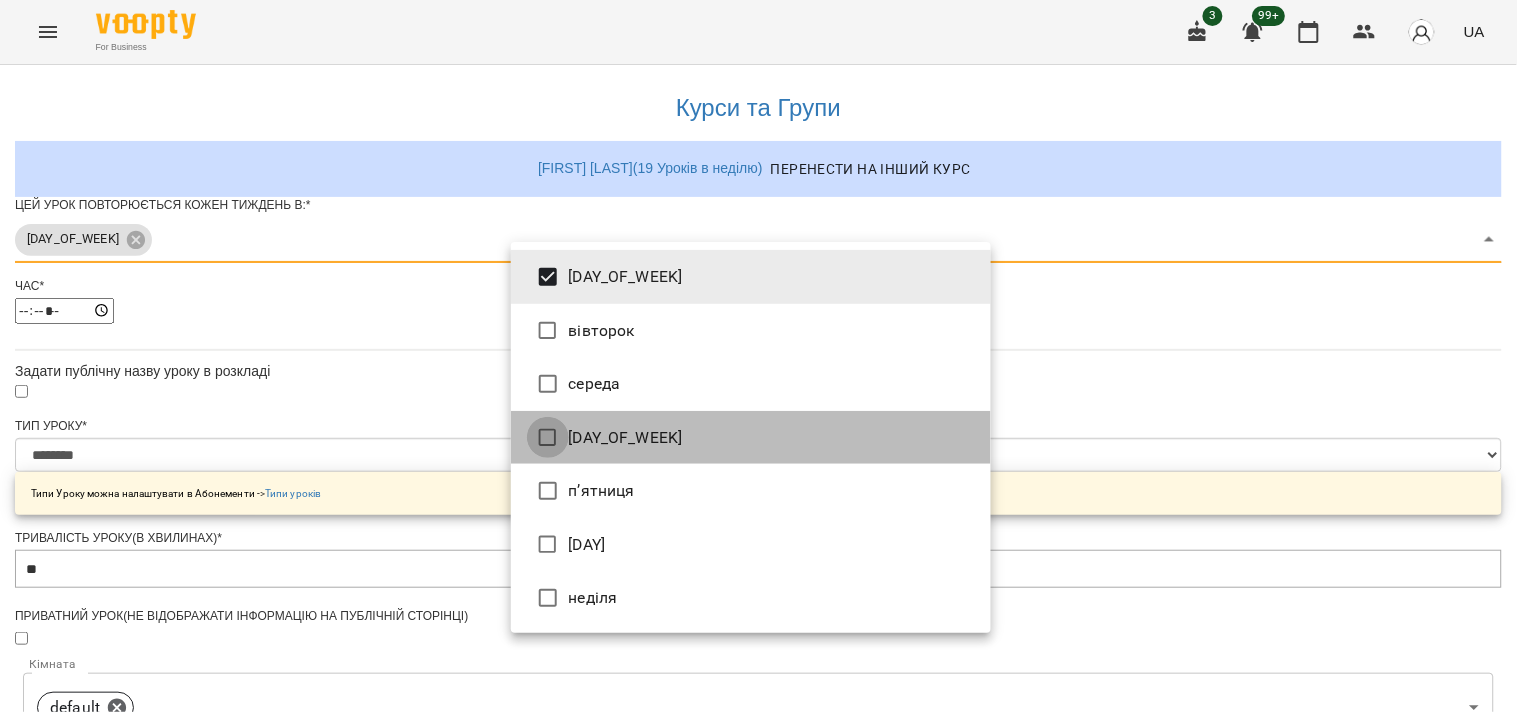 type on "***" 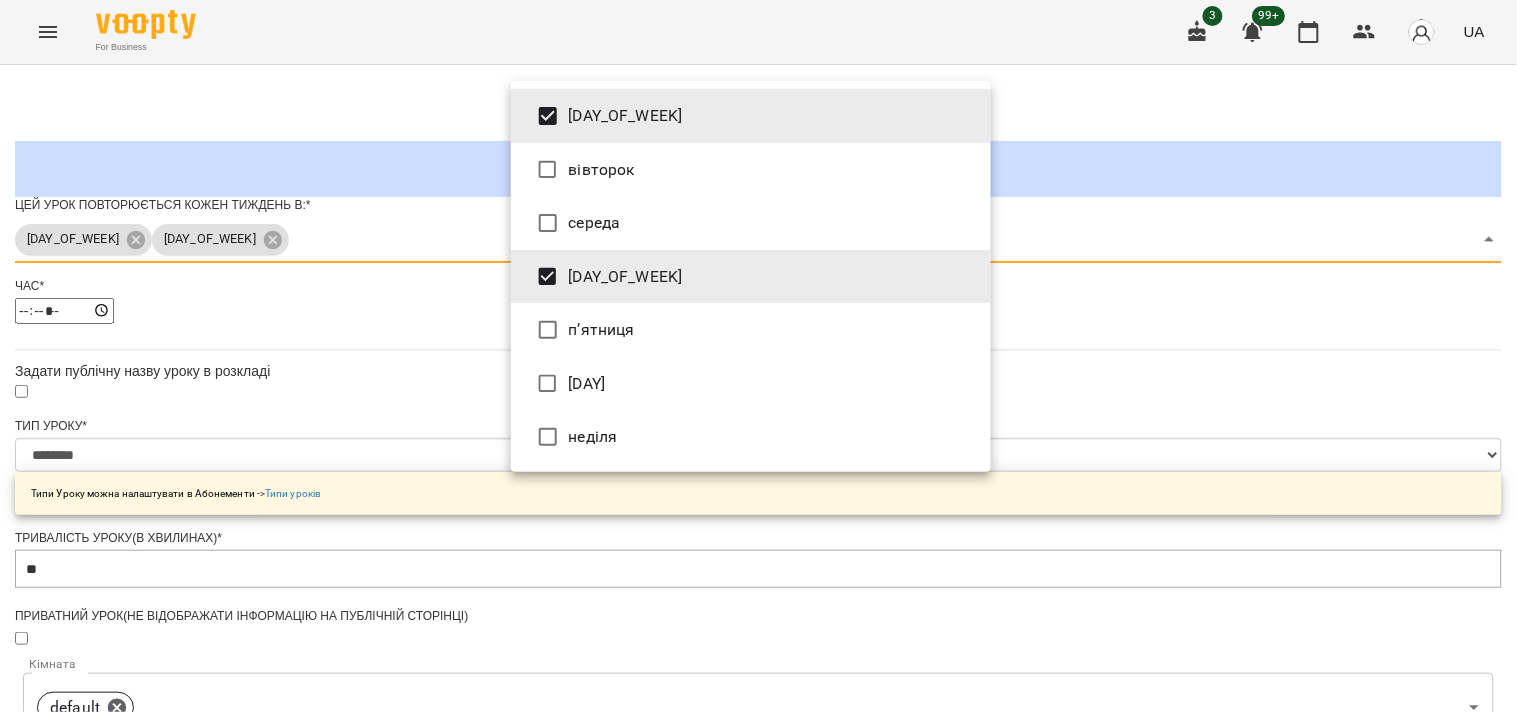 click at bounding box center (758, 356) 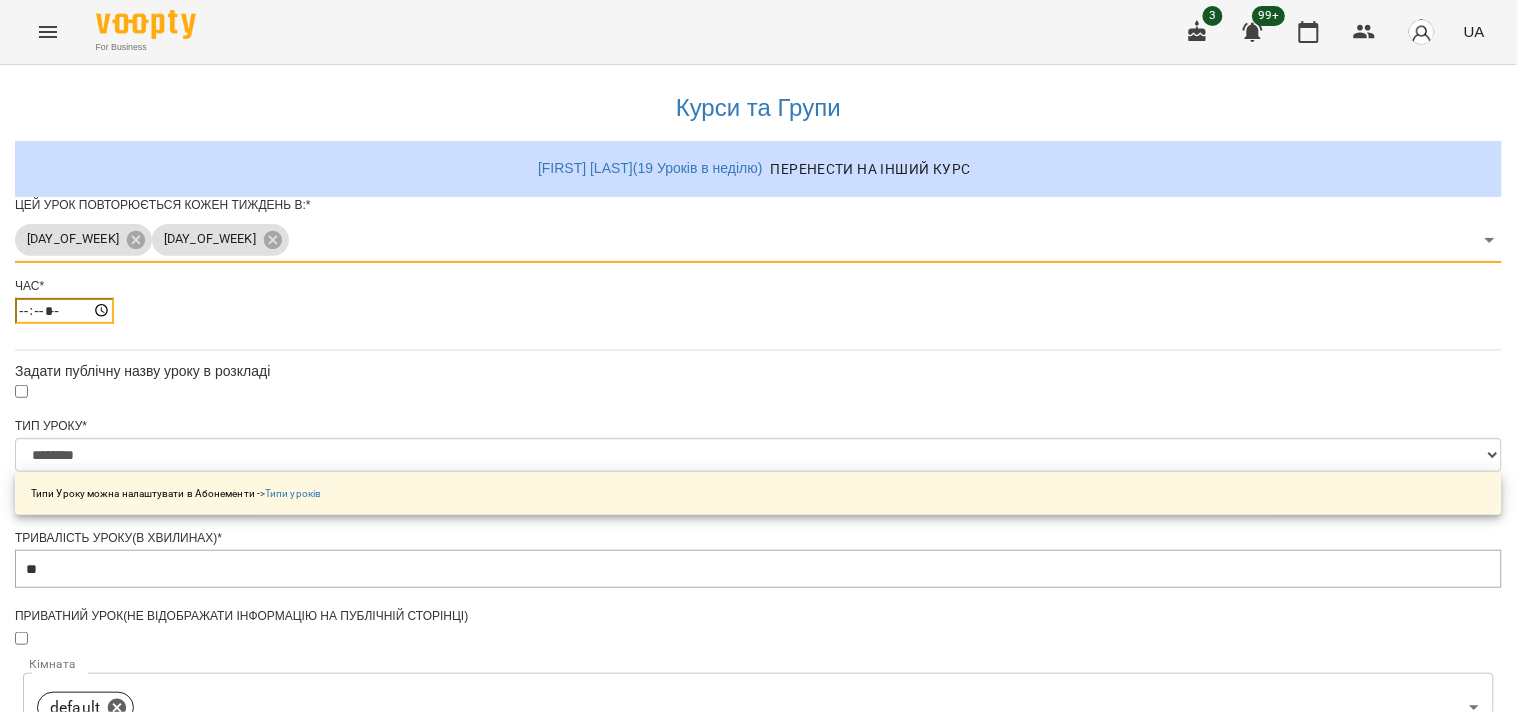 click on "*****" at bounding box center [64, 311] 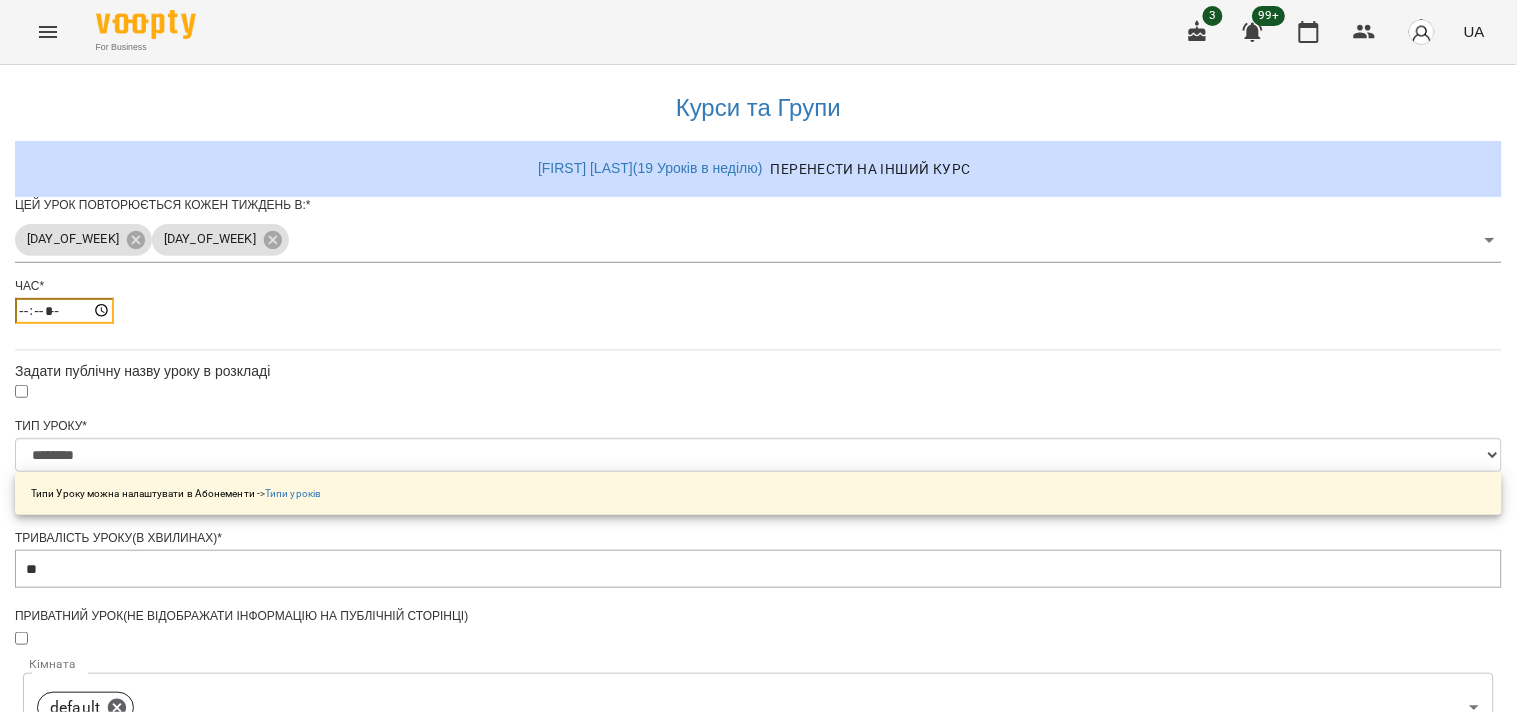 type on "*****" 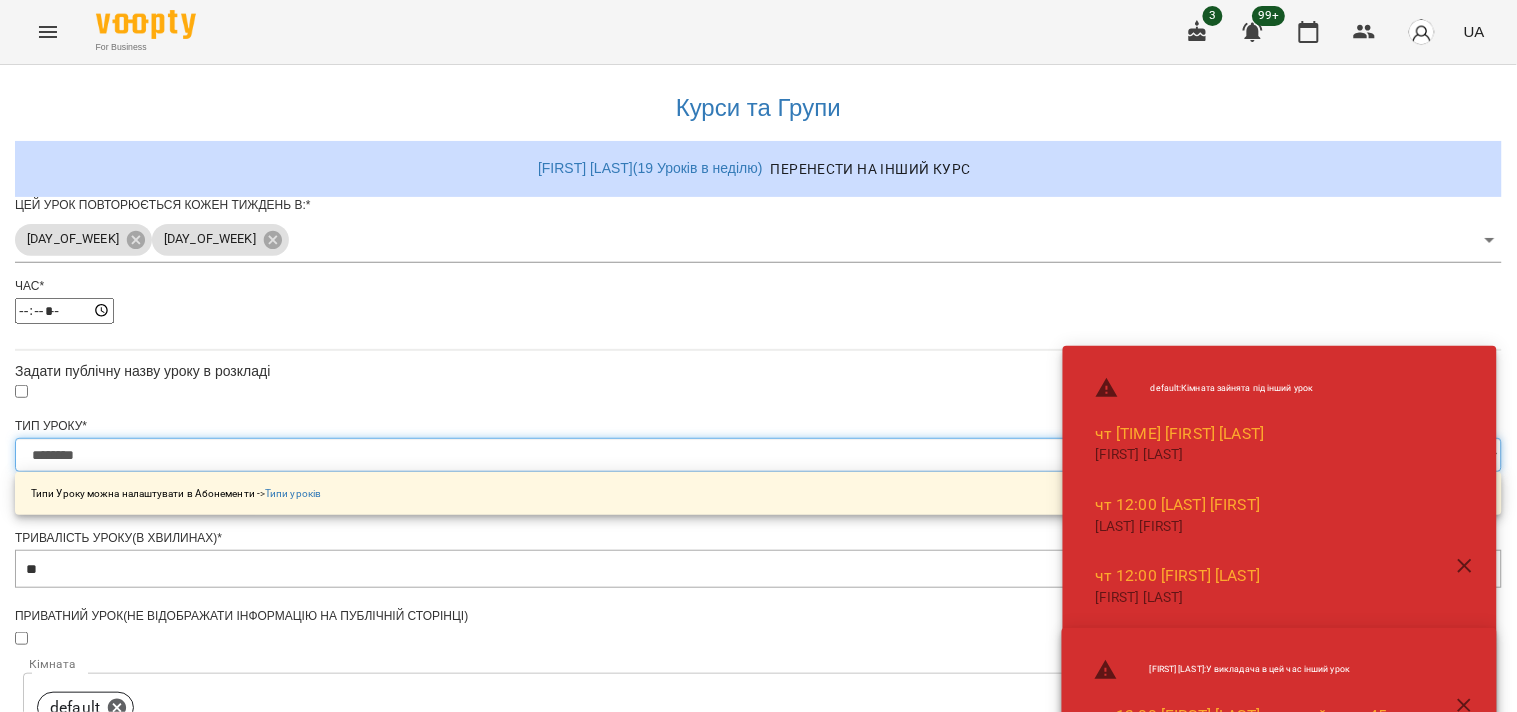click on "**********" at bounding box center (758, 455) 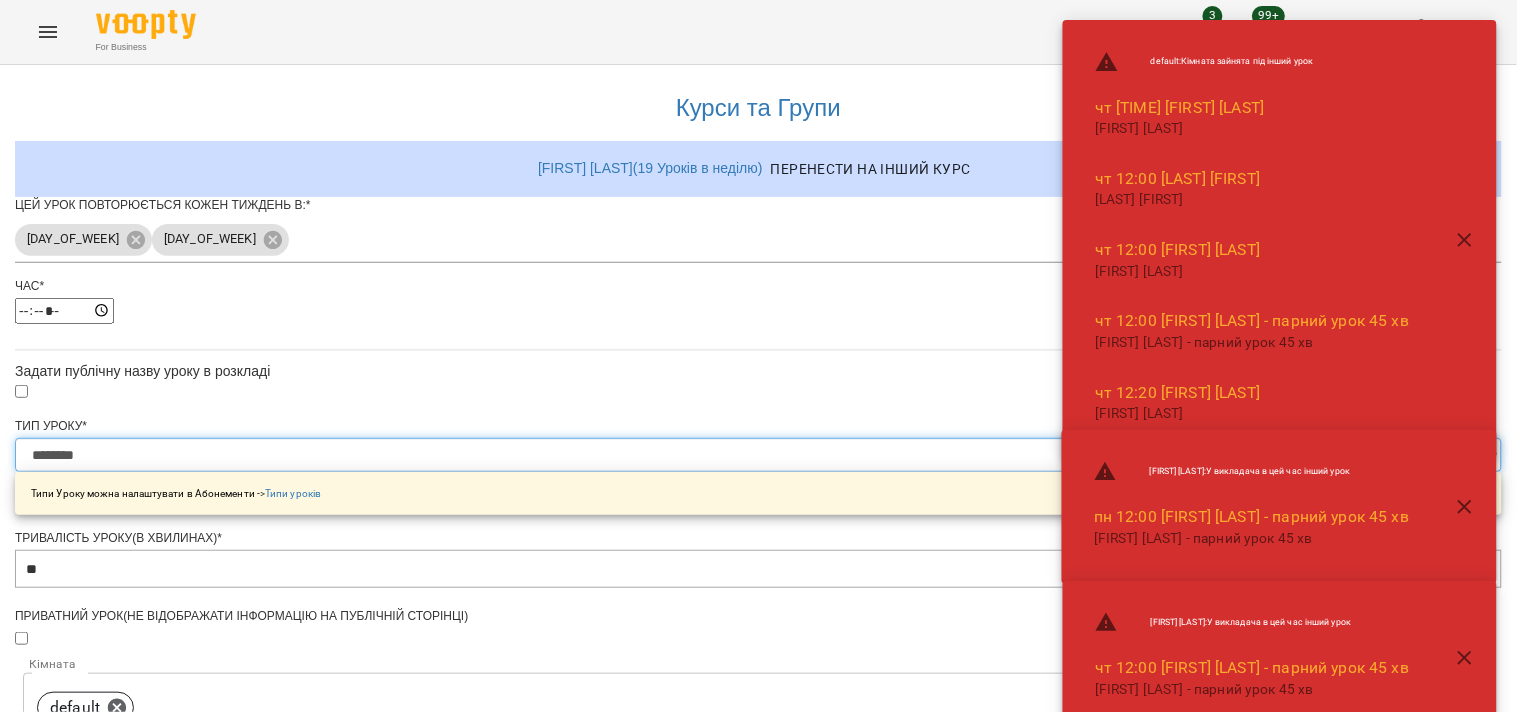 select on "**********" 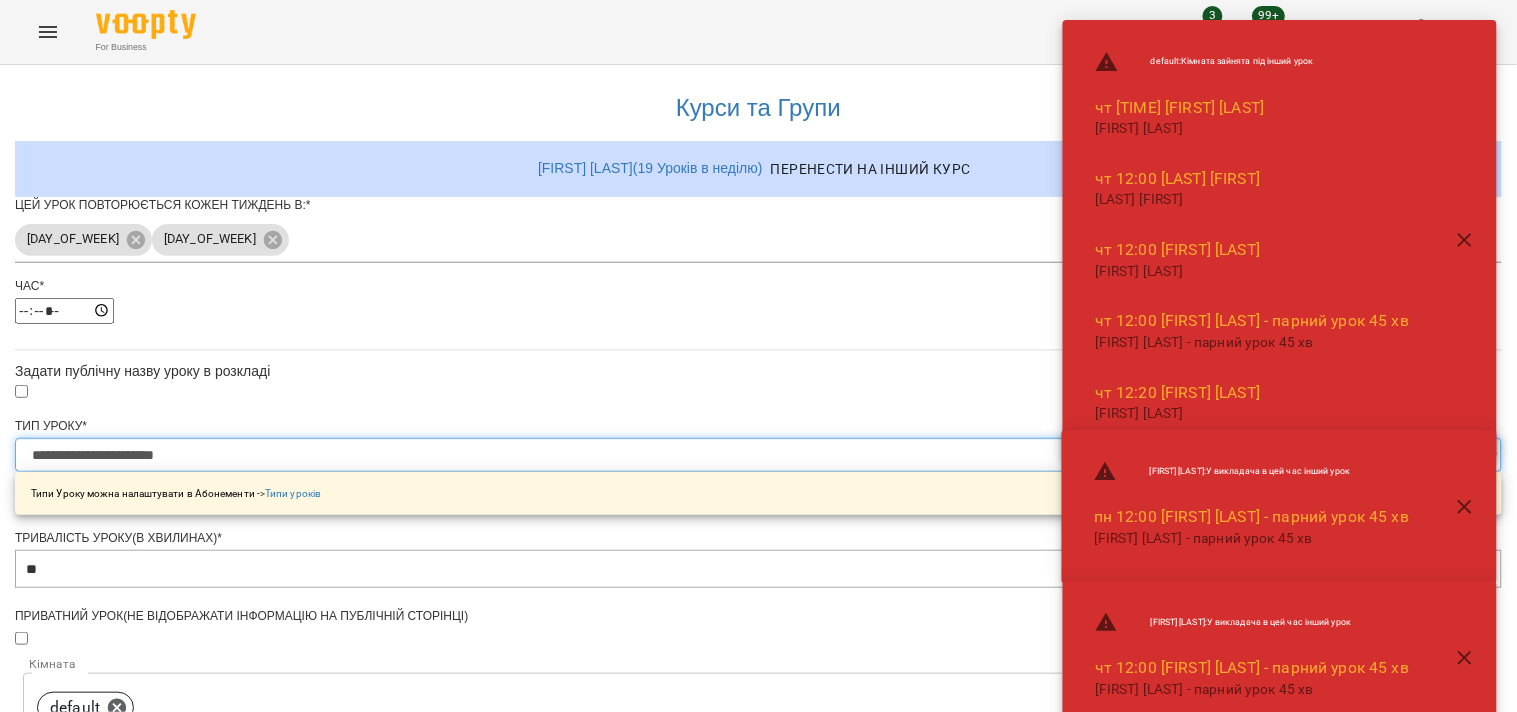click on "**********" at bounding box center (758, 455) 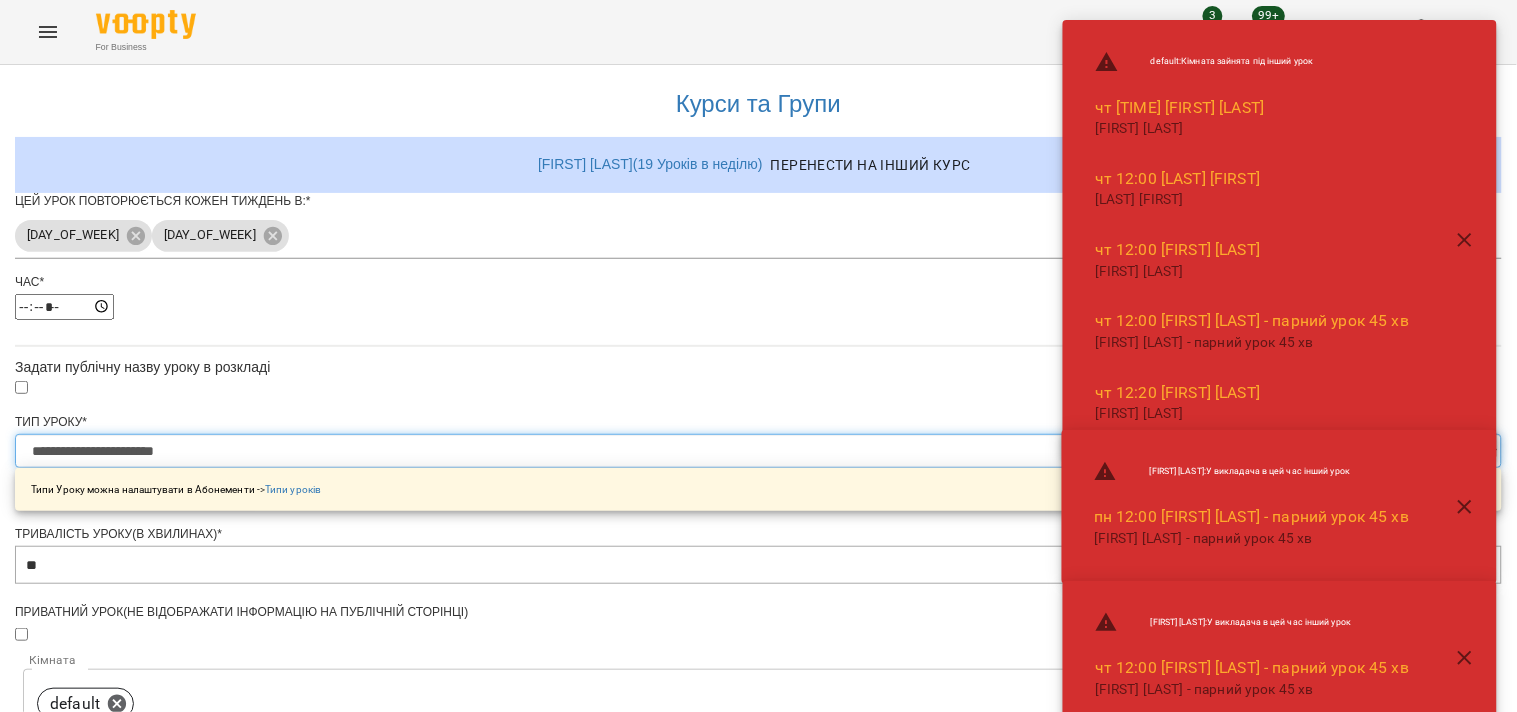 scroll, scrollTop: 688, scrollLeft: 0, axis: vertical 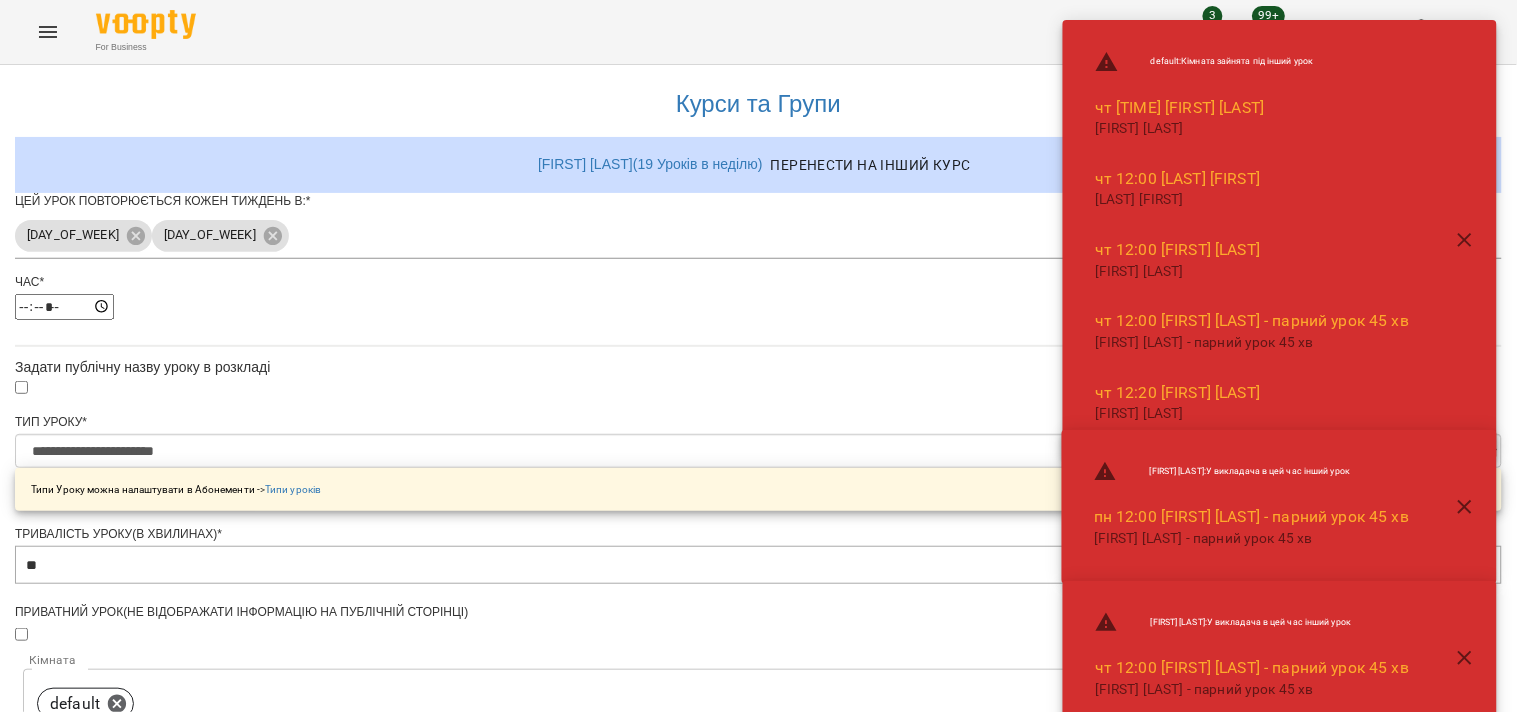 click at bounding box center [758, 1171] 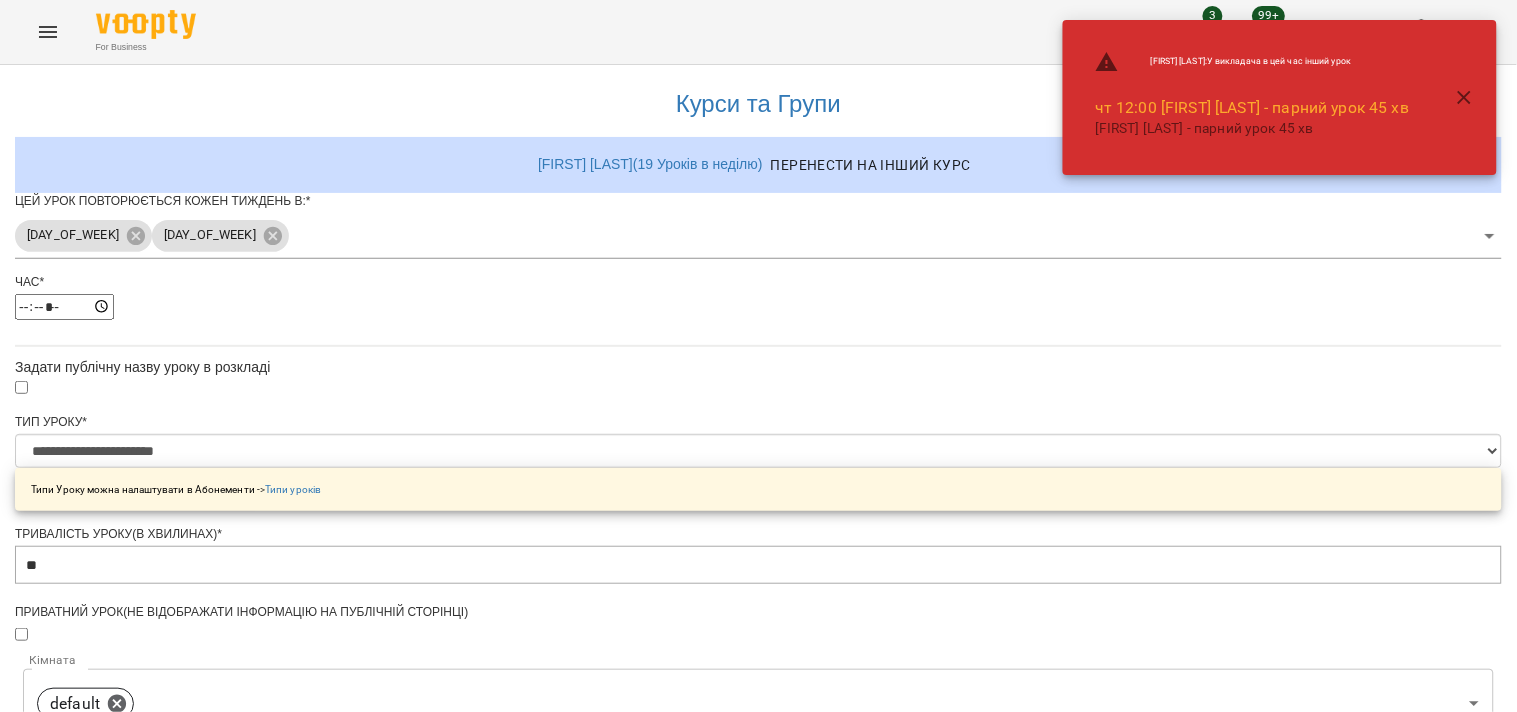 click at bounding box center [758, 1171] 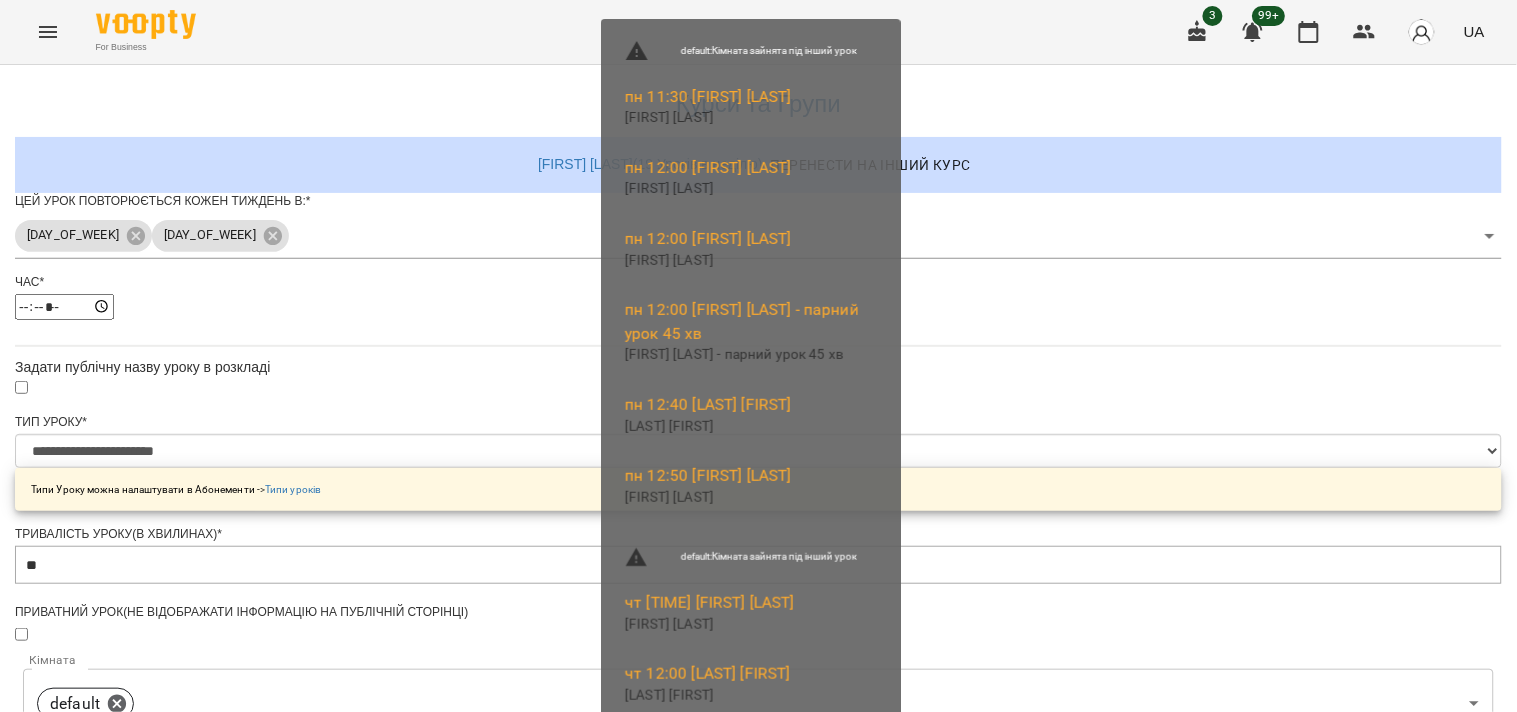 click on "Зберегти" at bounding box center (758, 1327) 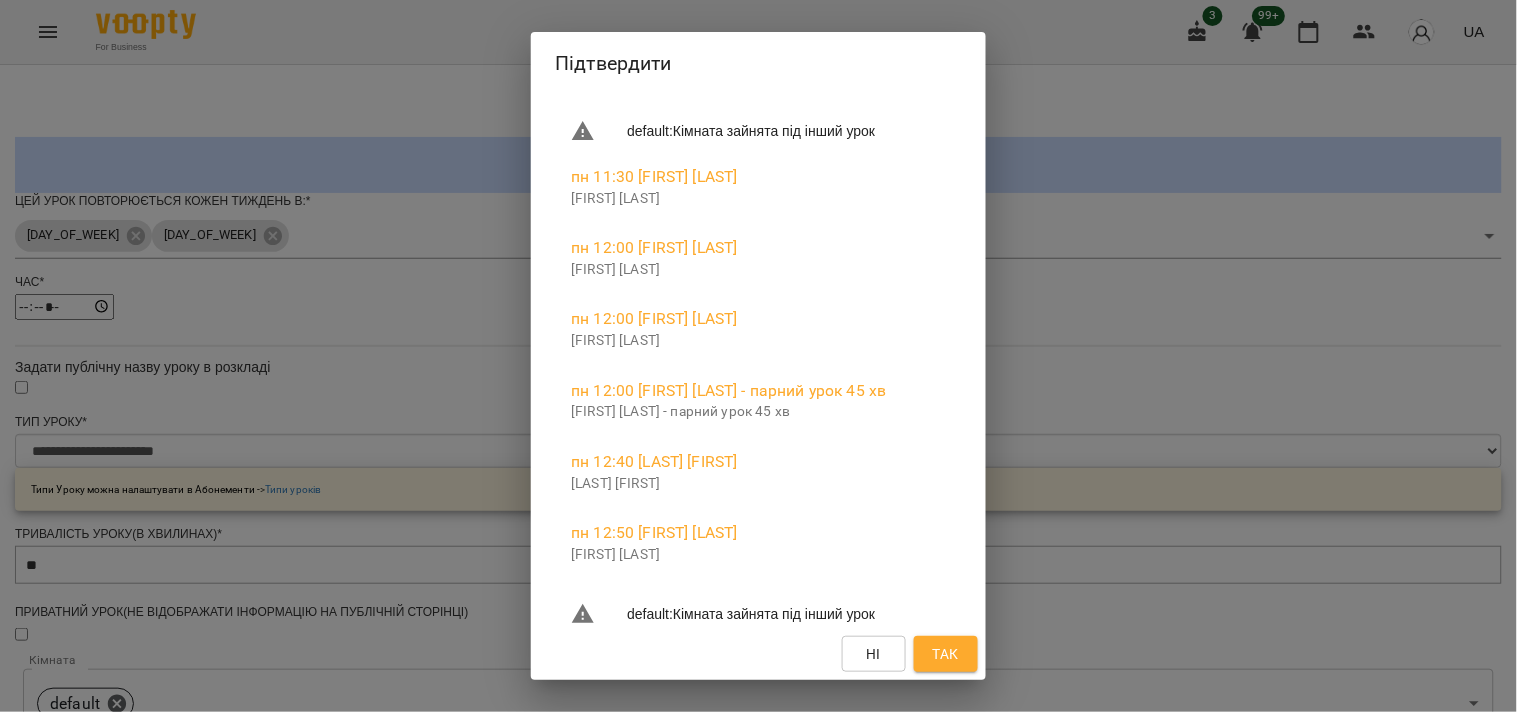 click on "Так" at bounding box center (946, 654) 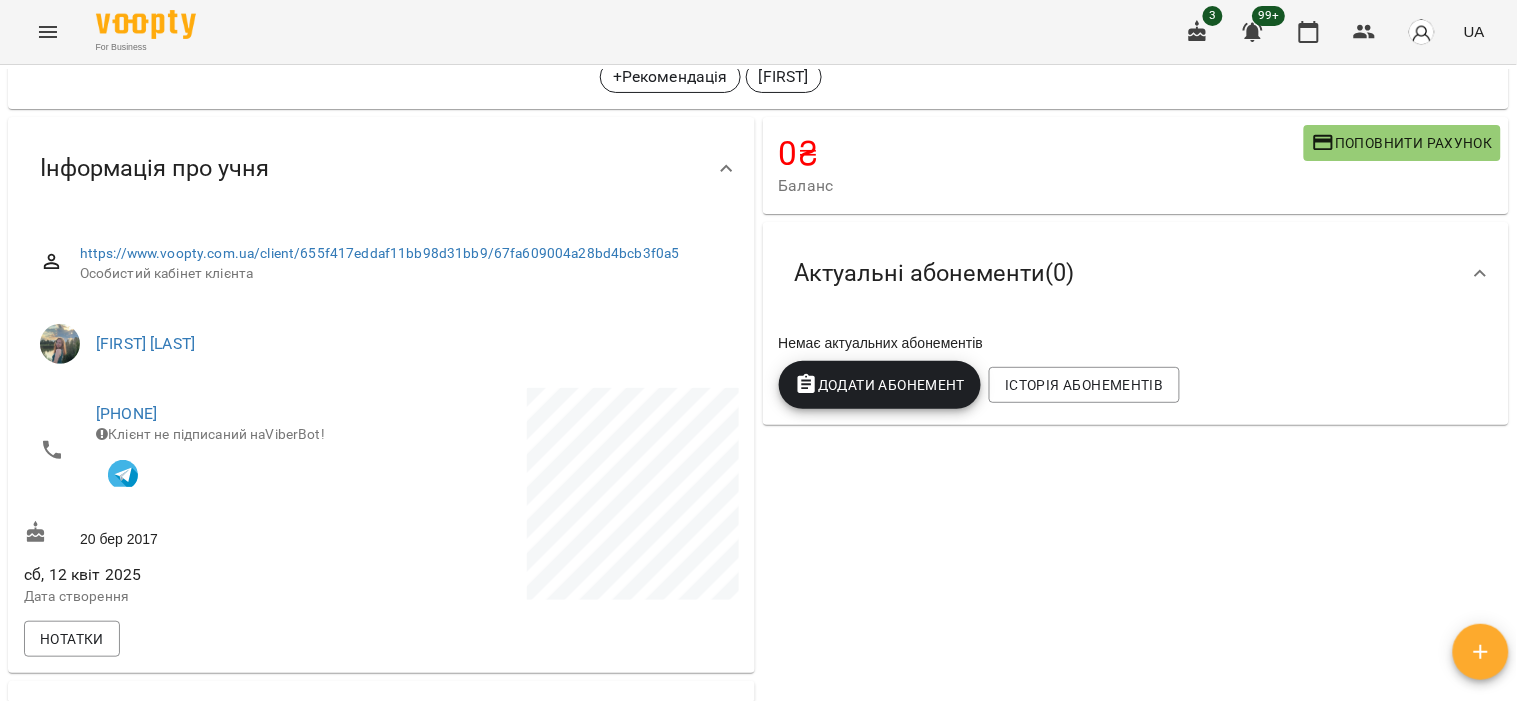 scroll, scrollTop: 0, scrollLeft: 0, axis: both 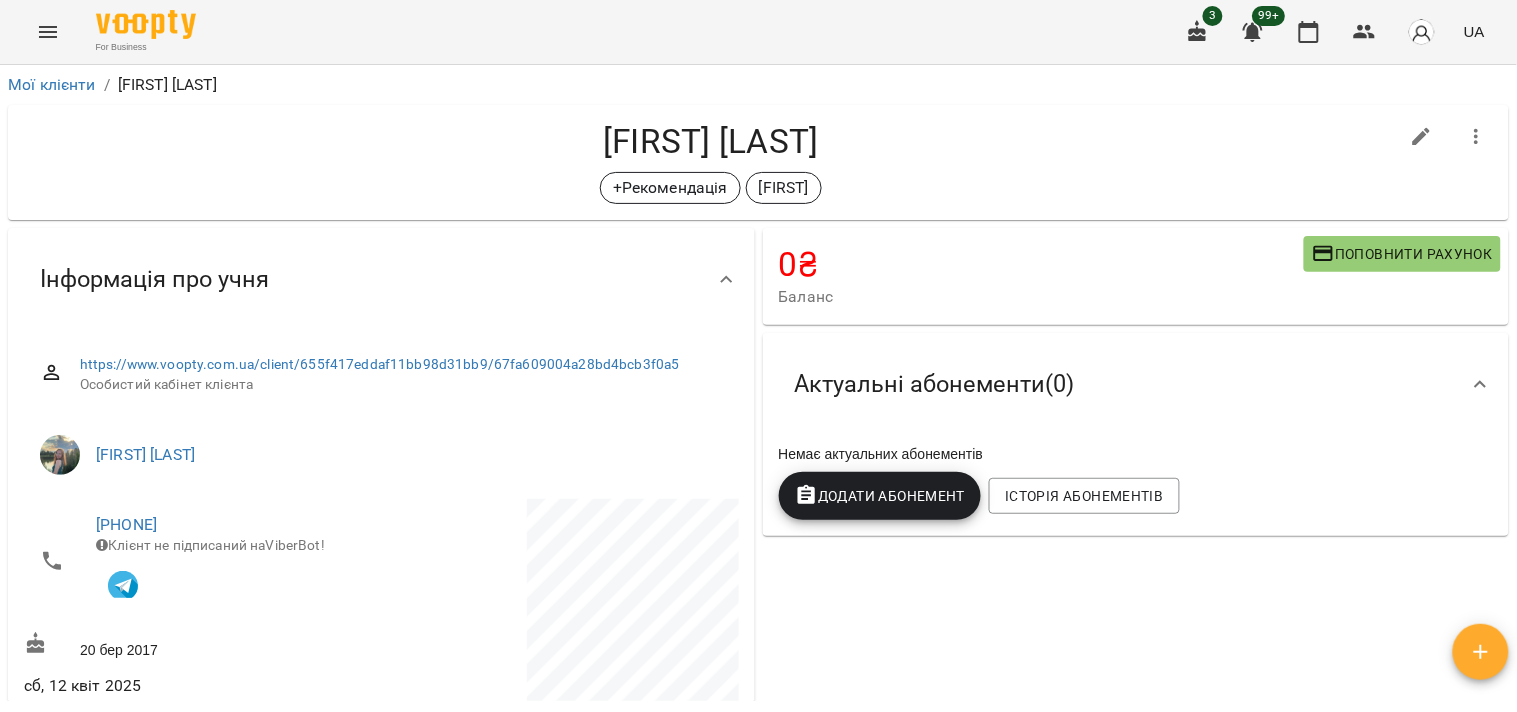 click 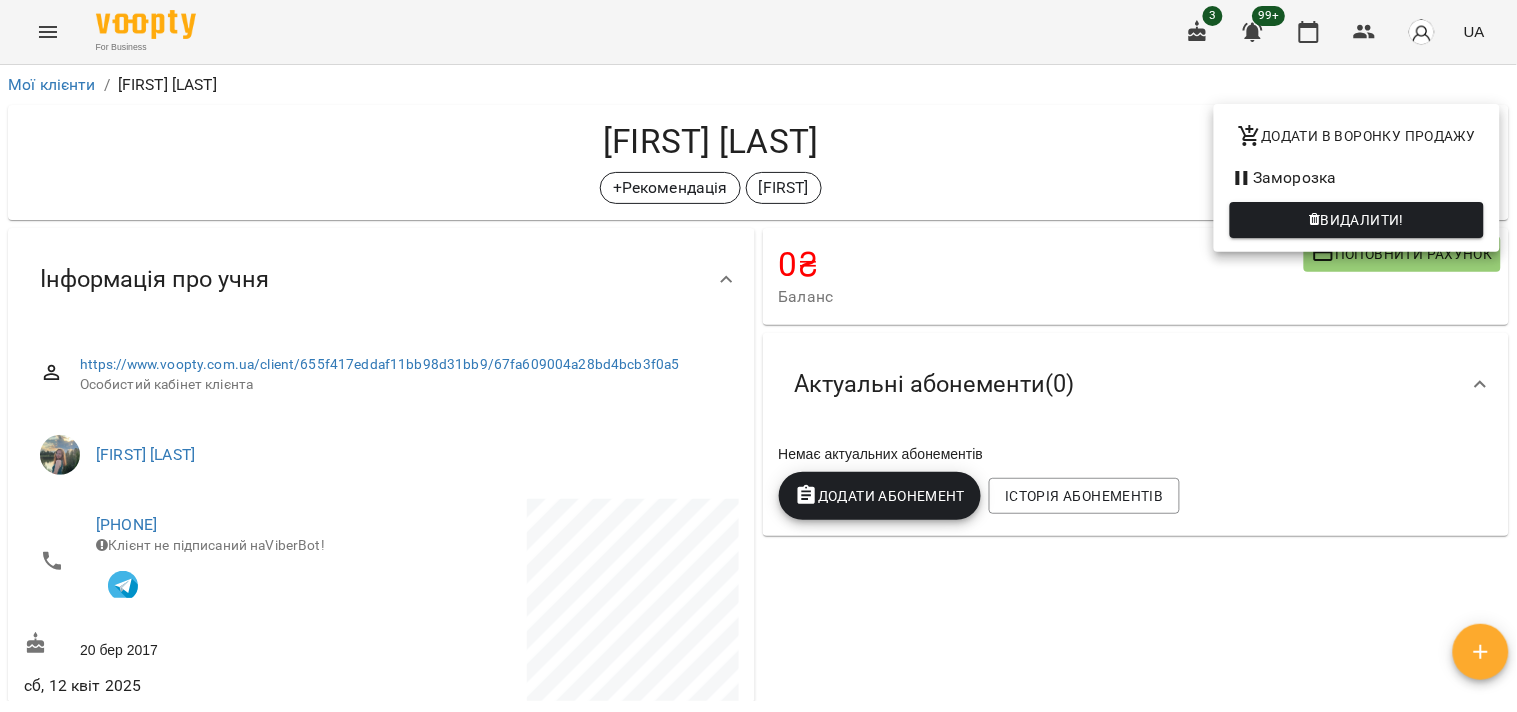 click at bounding box center [758, 356] 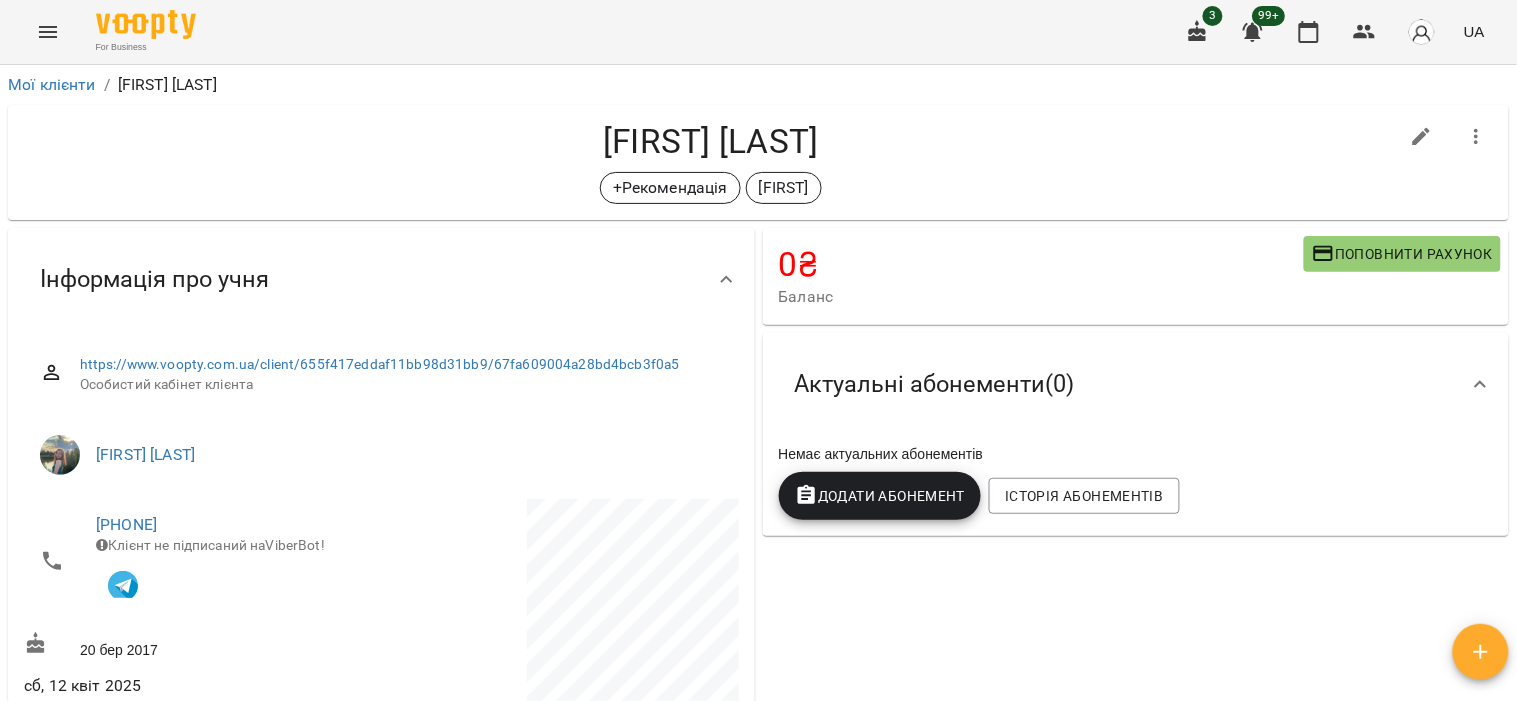 click 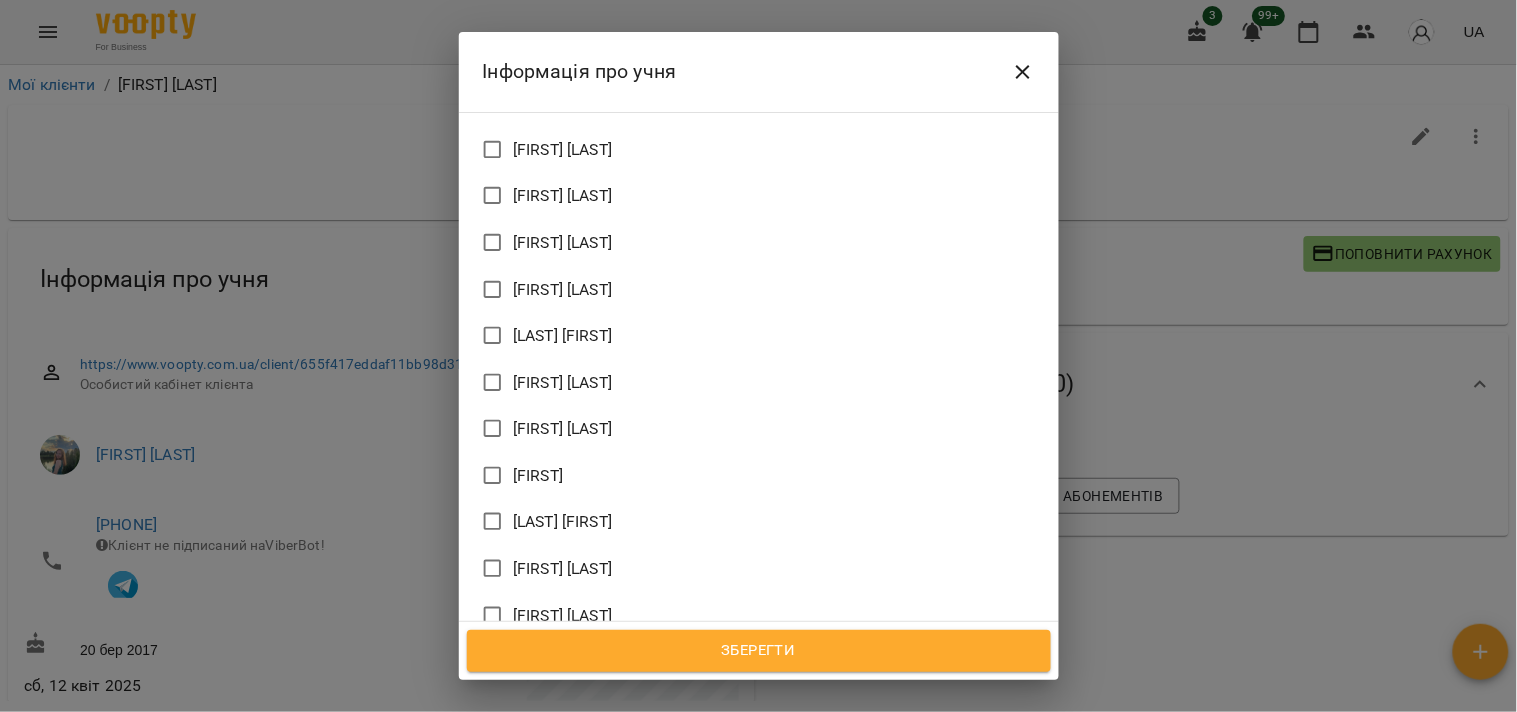 scroll, scrollTop: 1333, scrollLeft: 0, axis: vertical 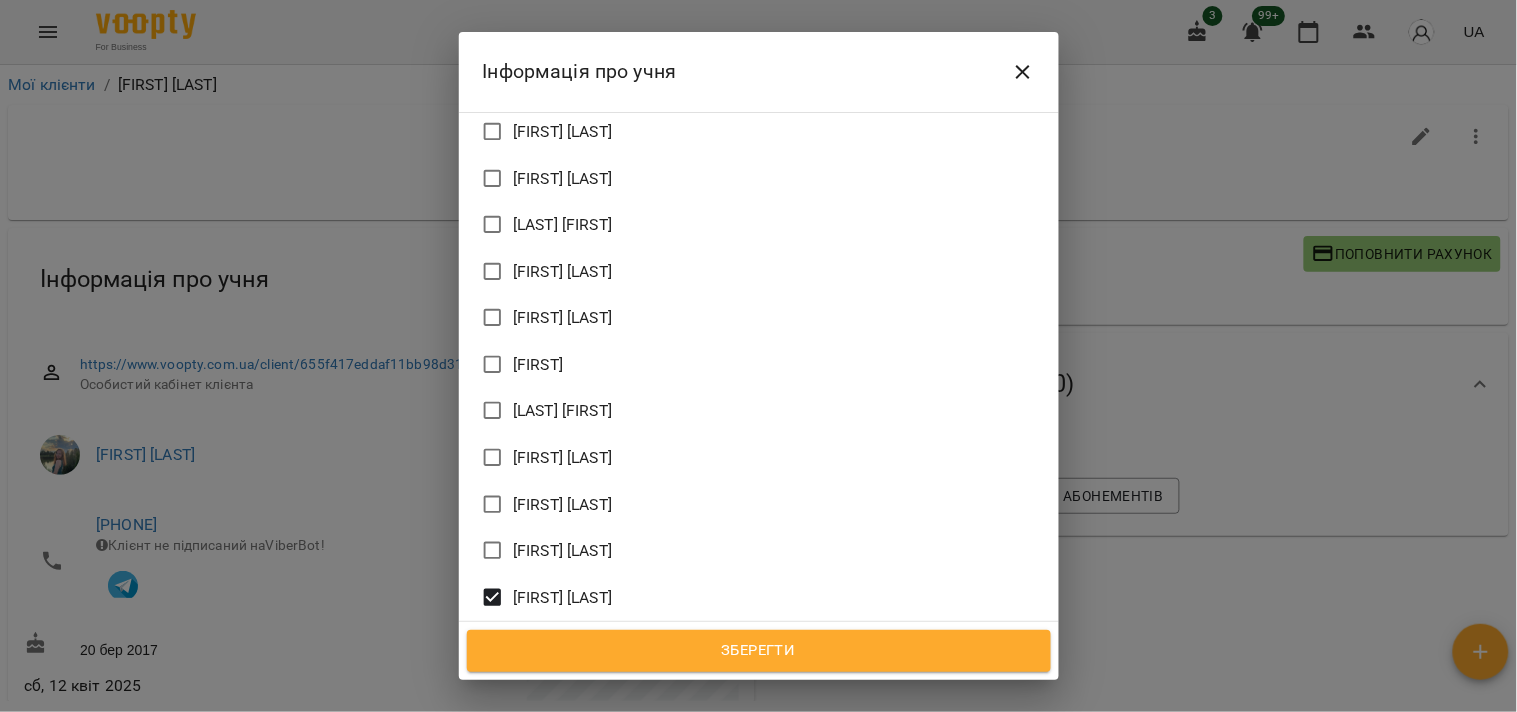 click 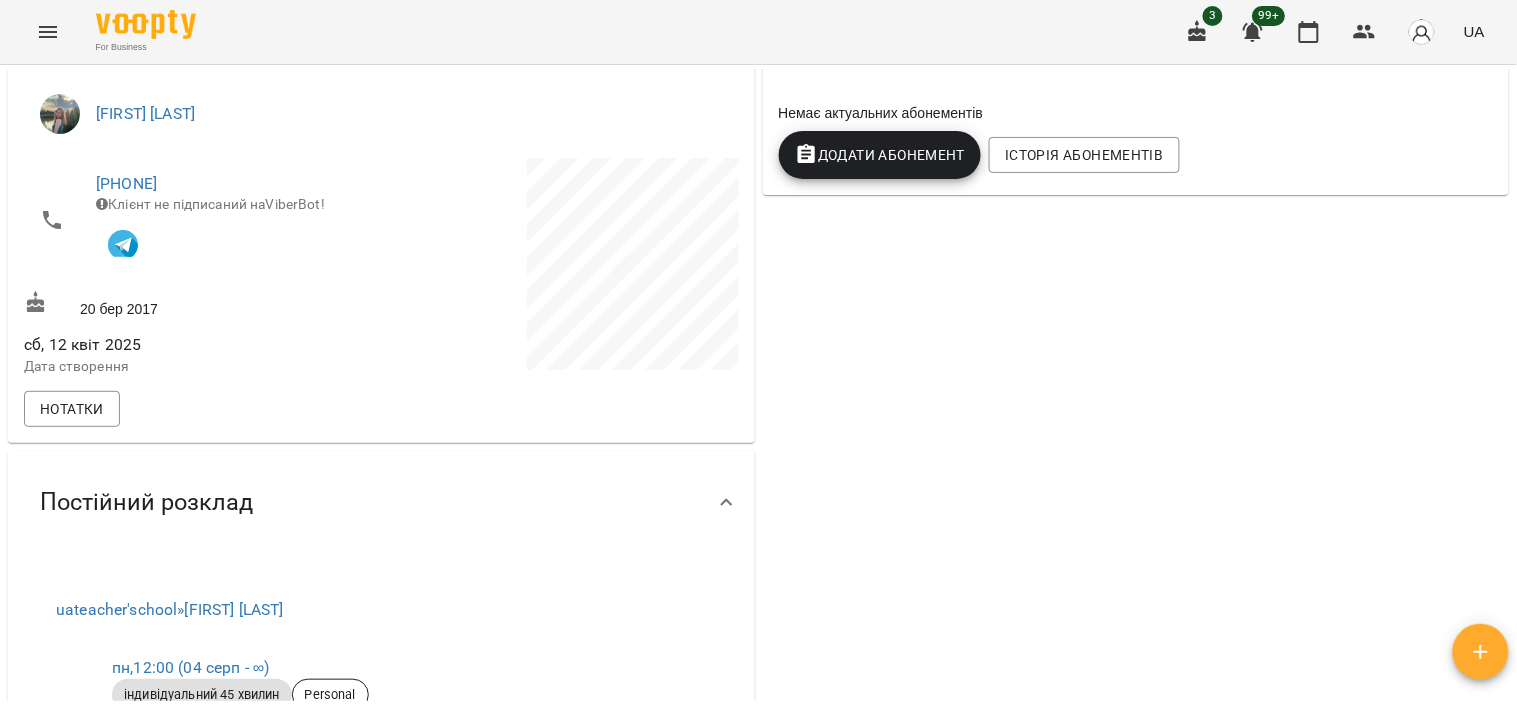 scroll, scrollTop: 222, scrollLeft: 0, axis: vertical 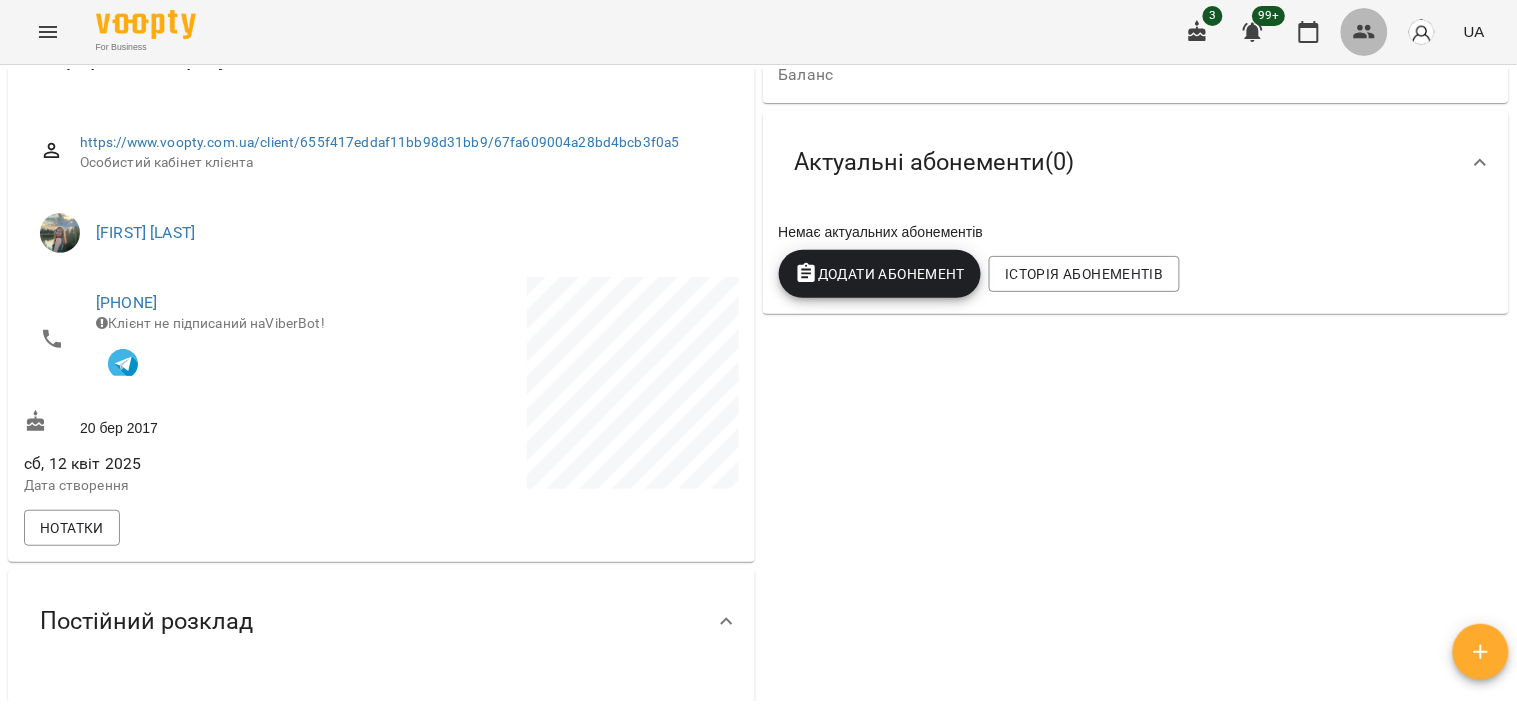 click 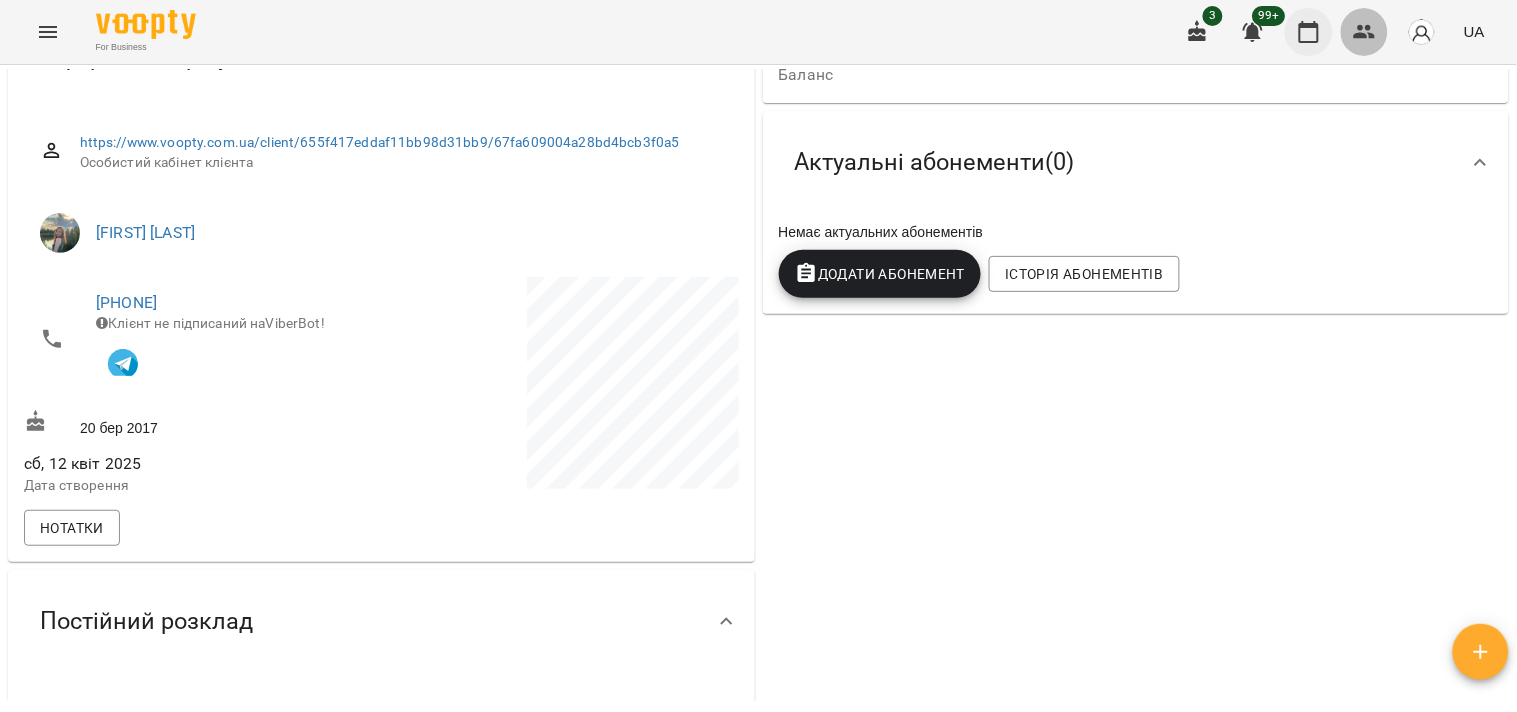 scroll, scrollTop: 0, scrollLeft: 0, axis: both 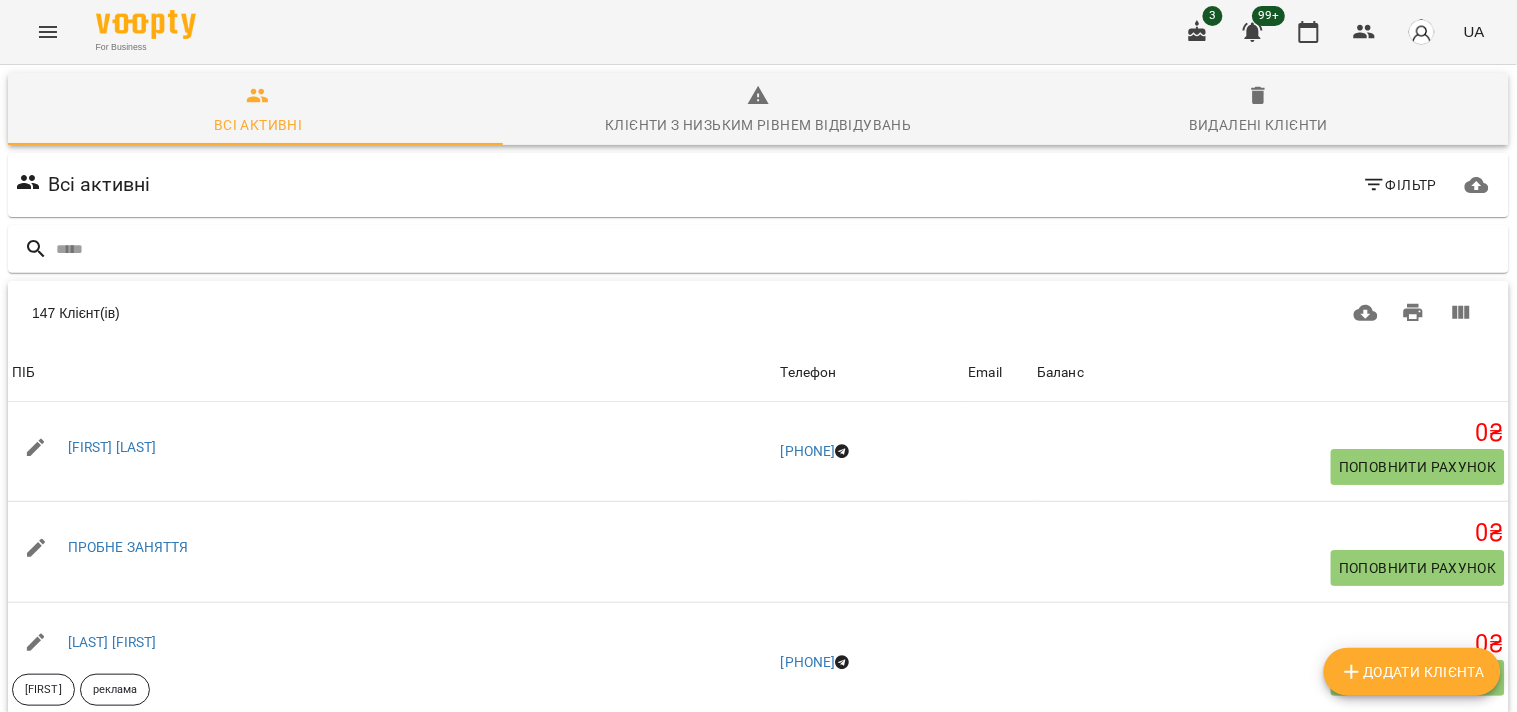click 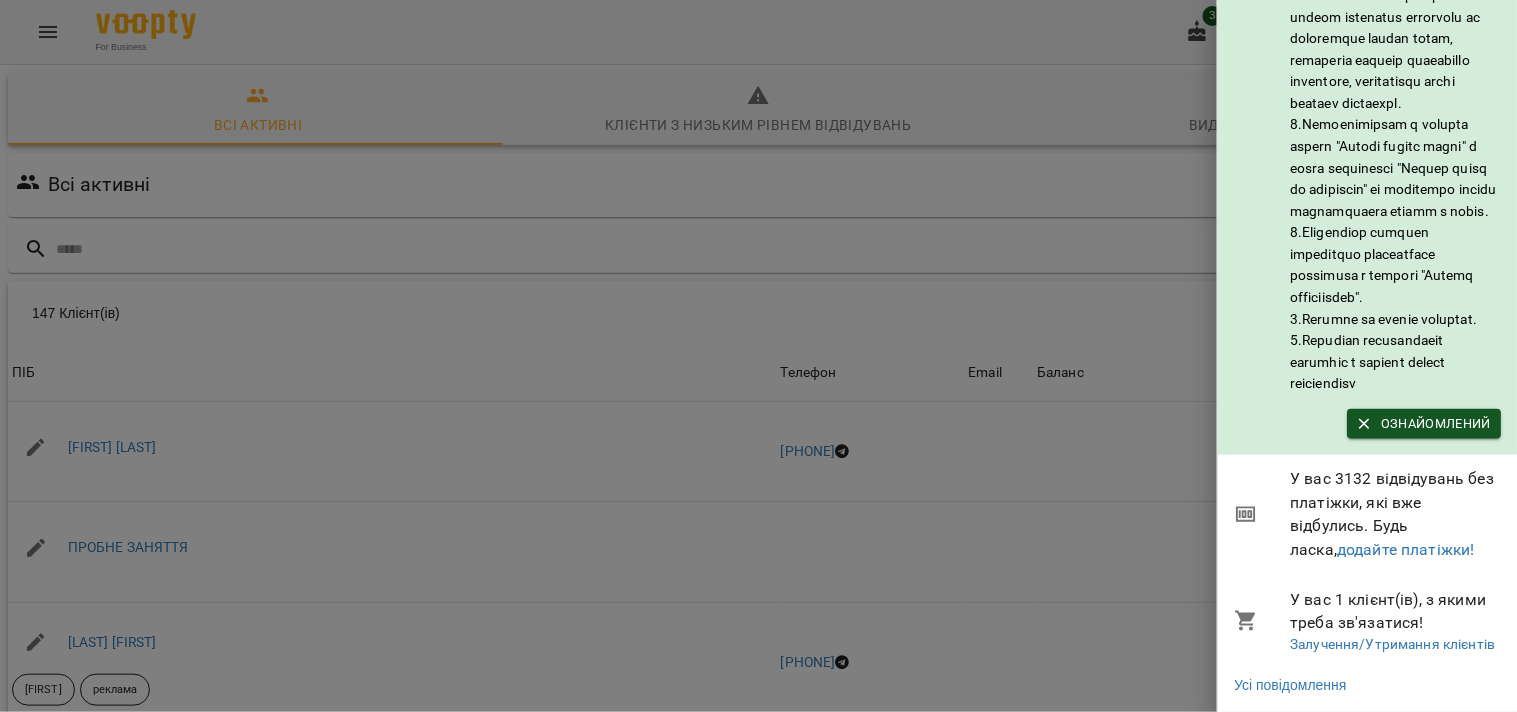 scroll, scrollTop: 382, scrollLeft: 0, axis: vertical 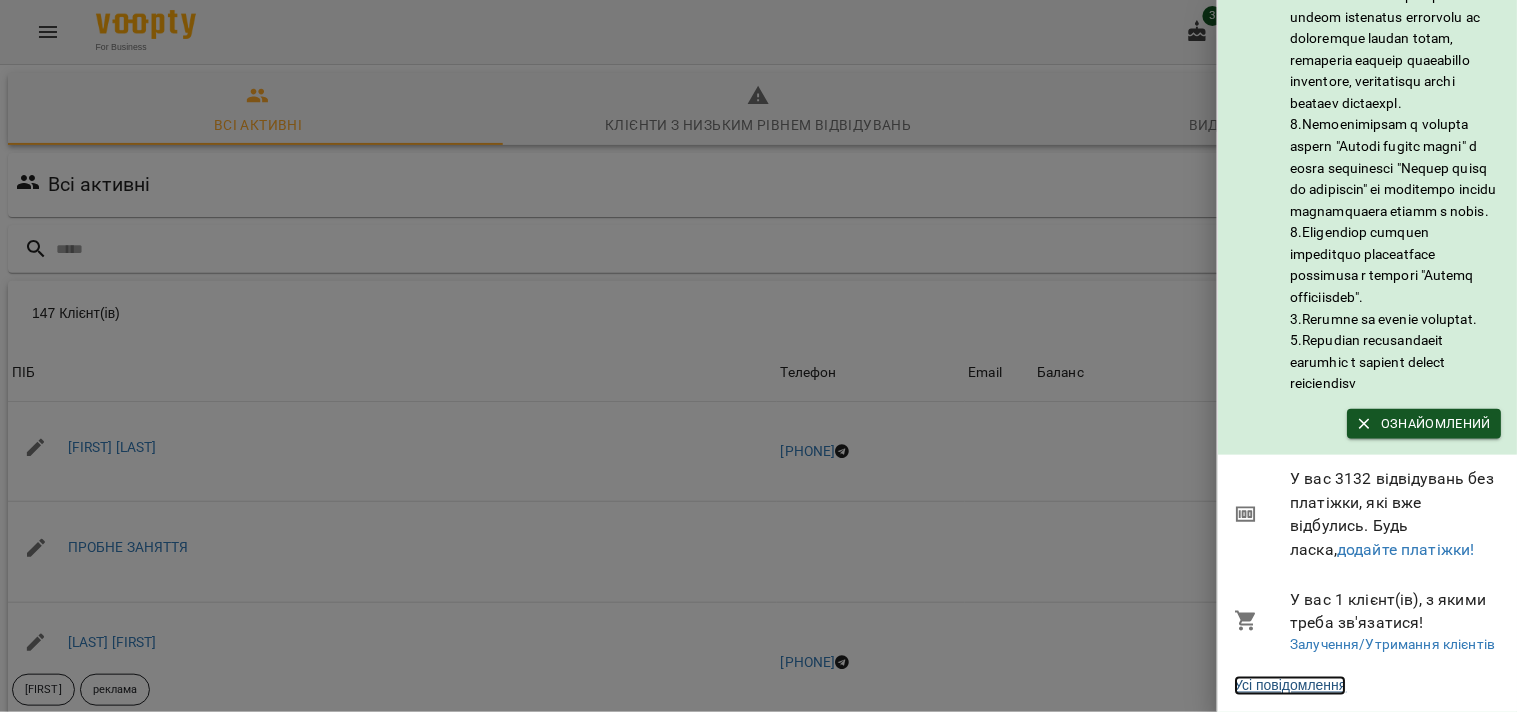 click on "Усі повідомлення" at bounding box center [1291, 686] 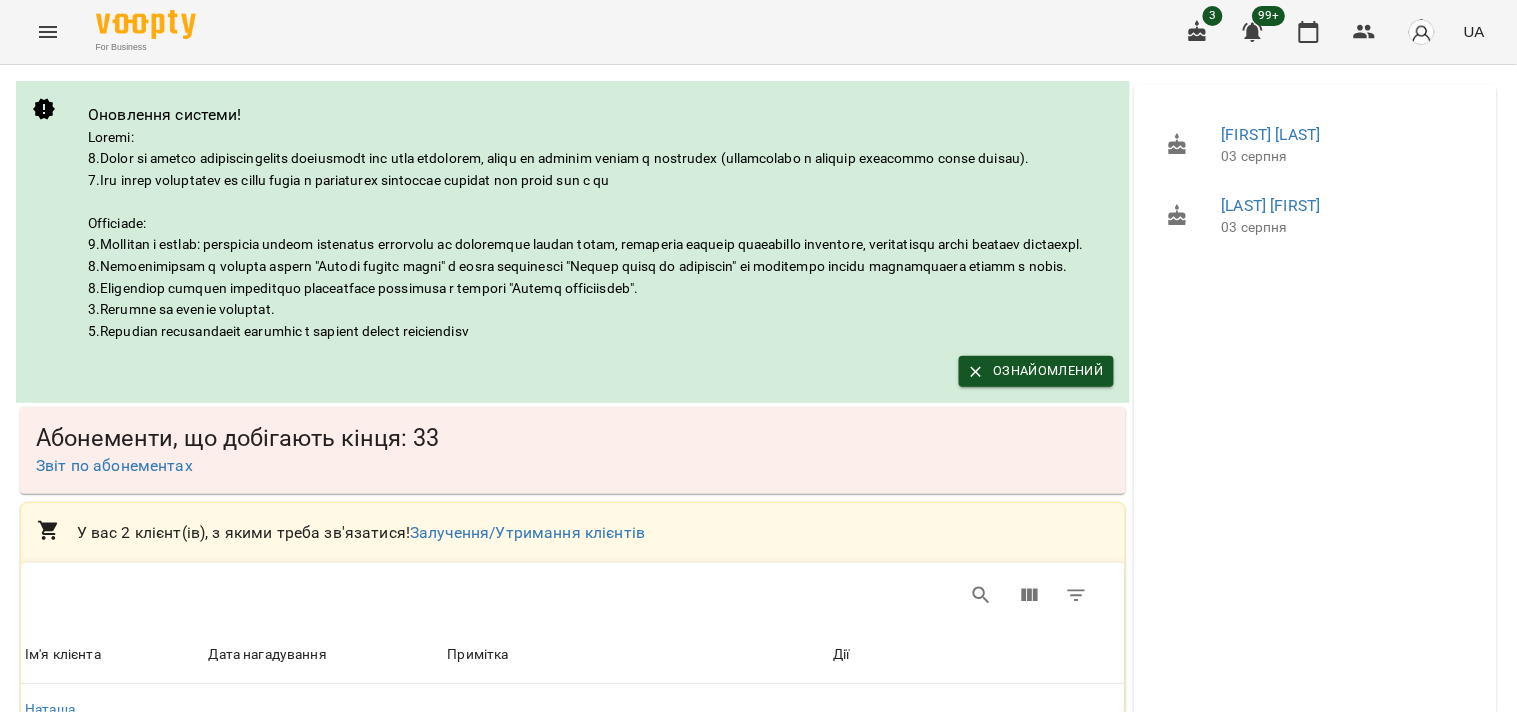 click at bounding box center (601, 235) 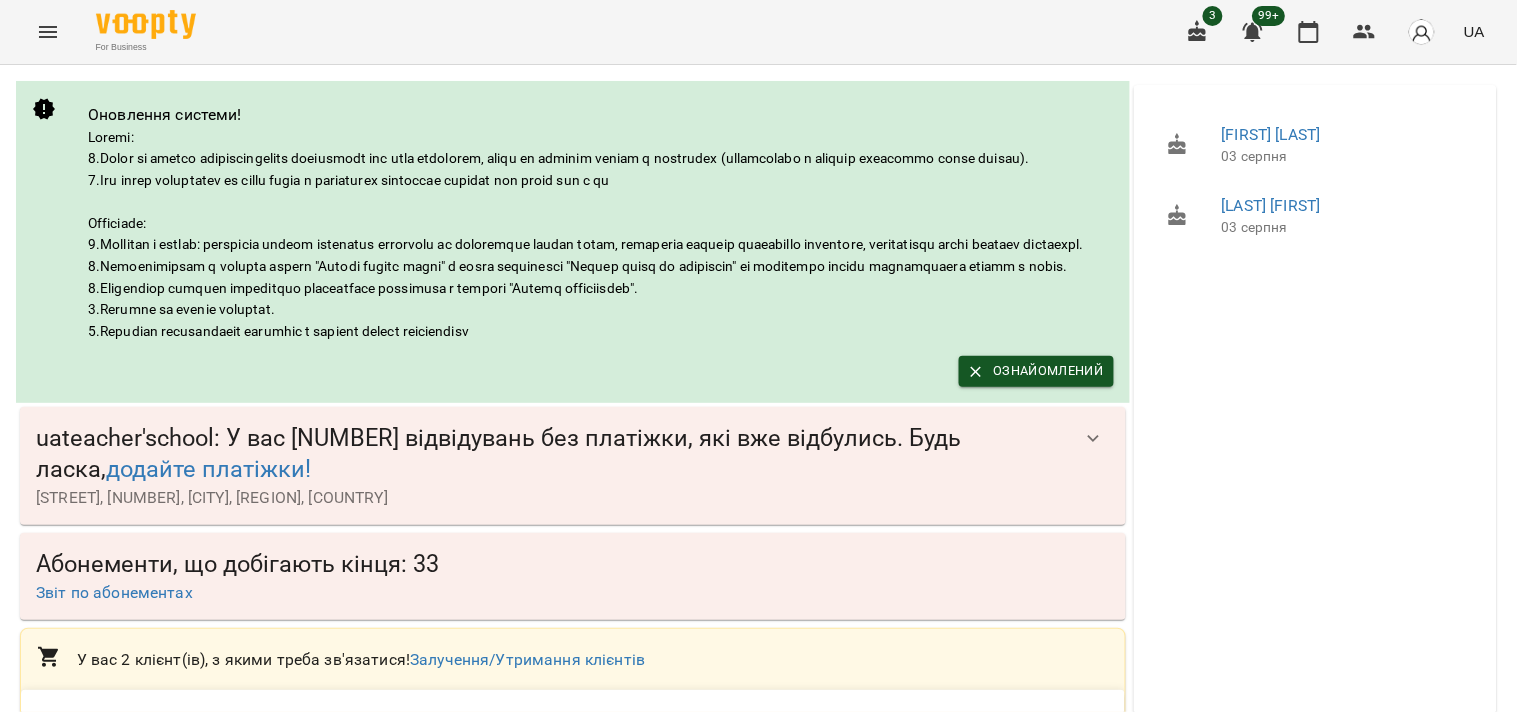 scroll, scrollTop: 212, scrollLeft: 0, axis: vertical 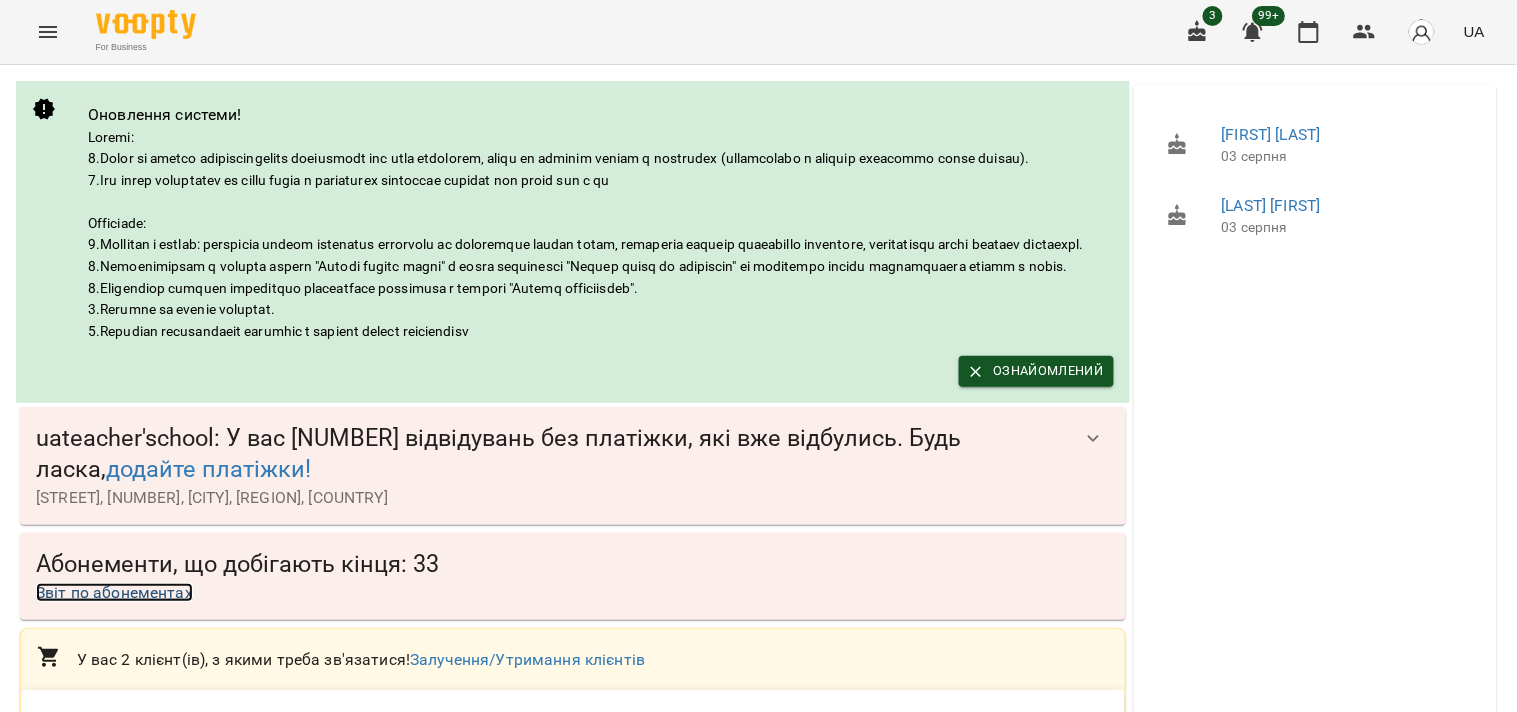 click on "Звіт по абонементах" at bounding box center [114, 592] 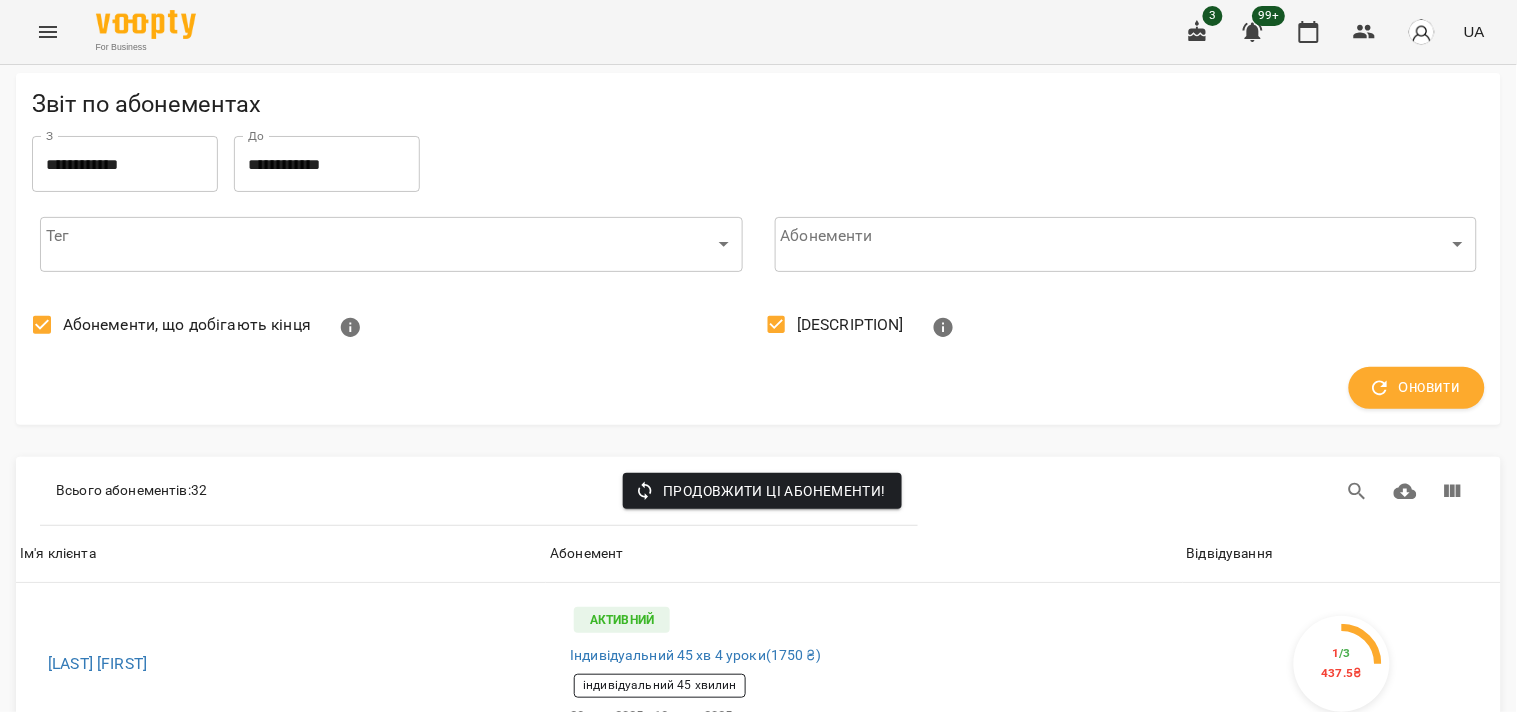 scroll, scrollTop: 444, scrollLeft: 0, axis: vertical 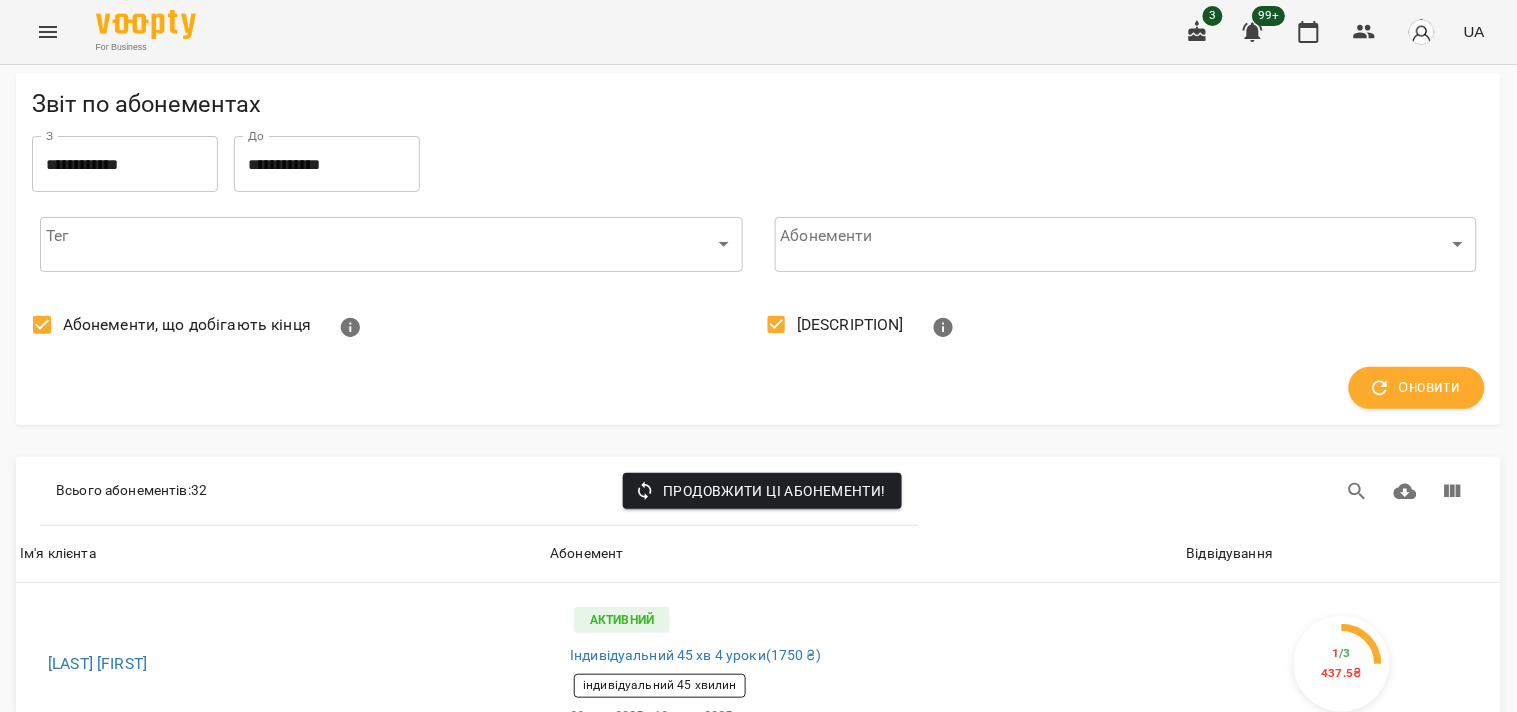 click on "45 хв 8 уроків   ( 2899.8   ₴ )" at bounding box center (864, 1797) 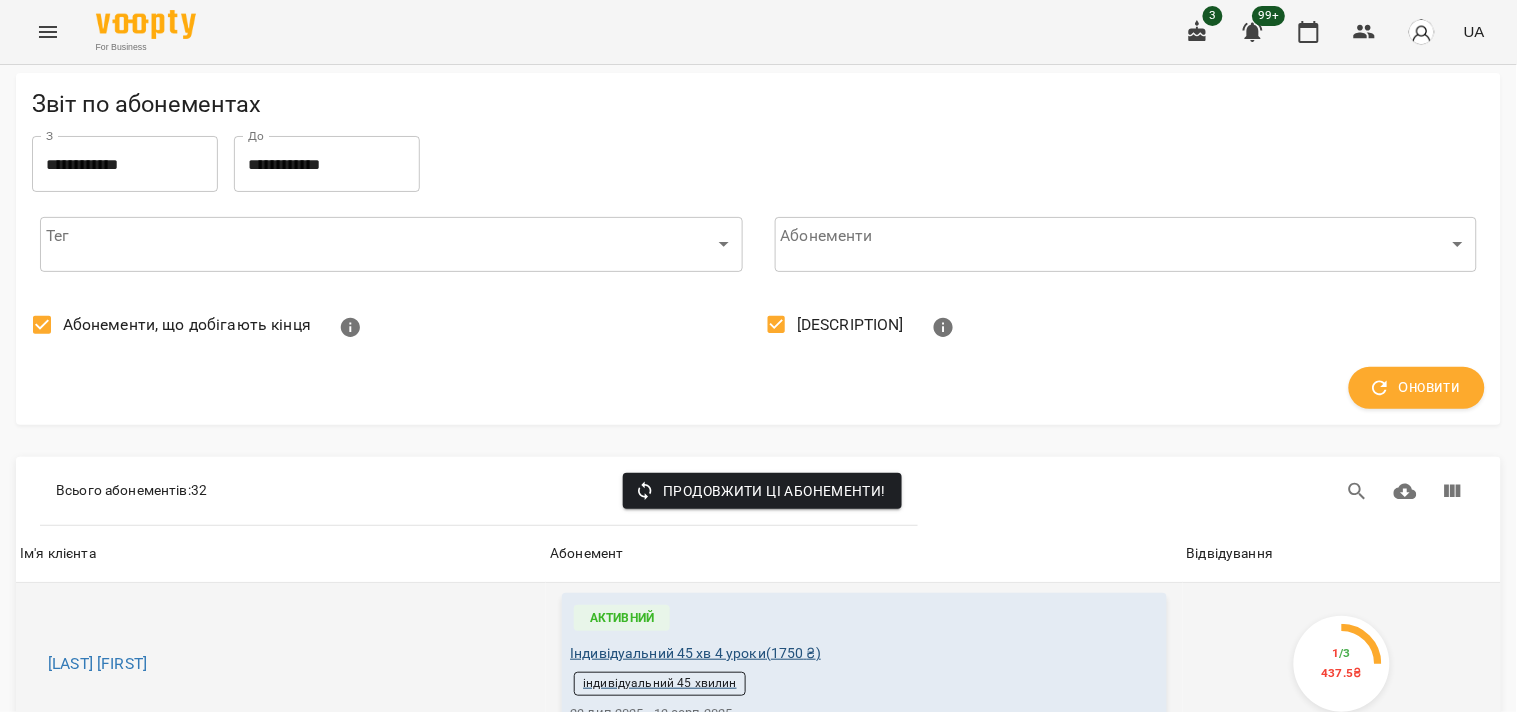 scroll, scrollTop: 0, scrollLeft: 0, axis: both 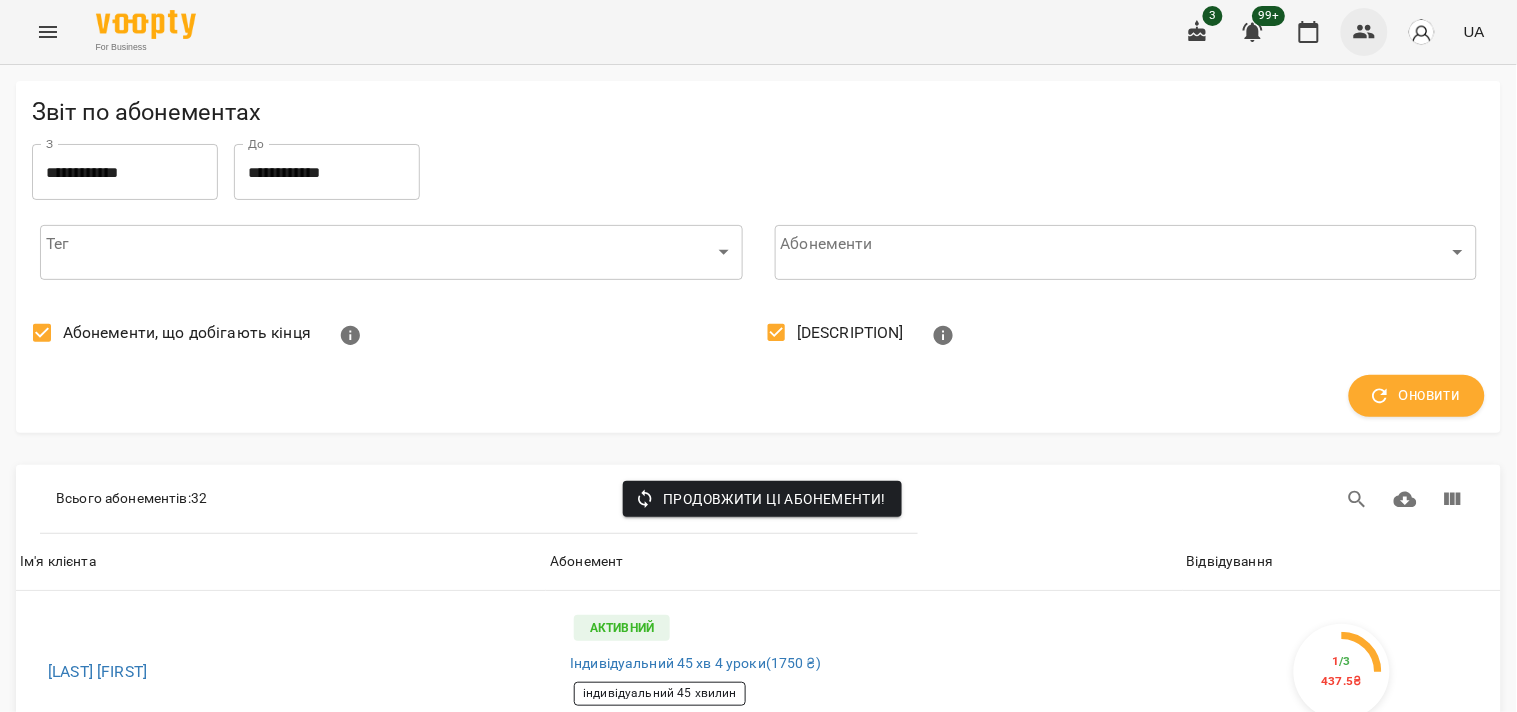 click at bounding box center [1365, 32] 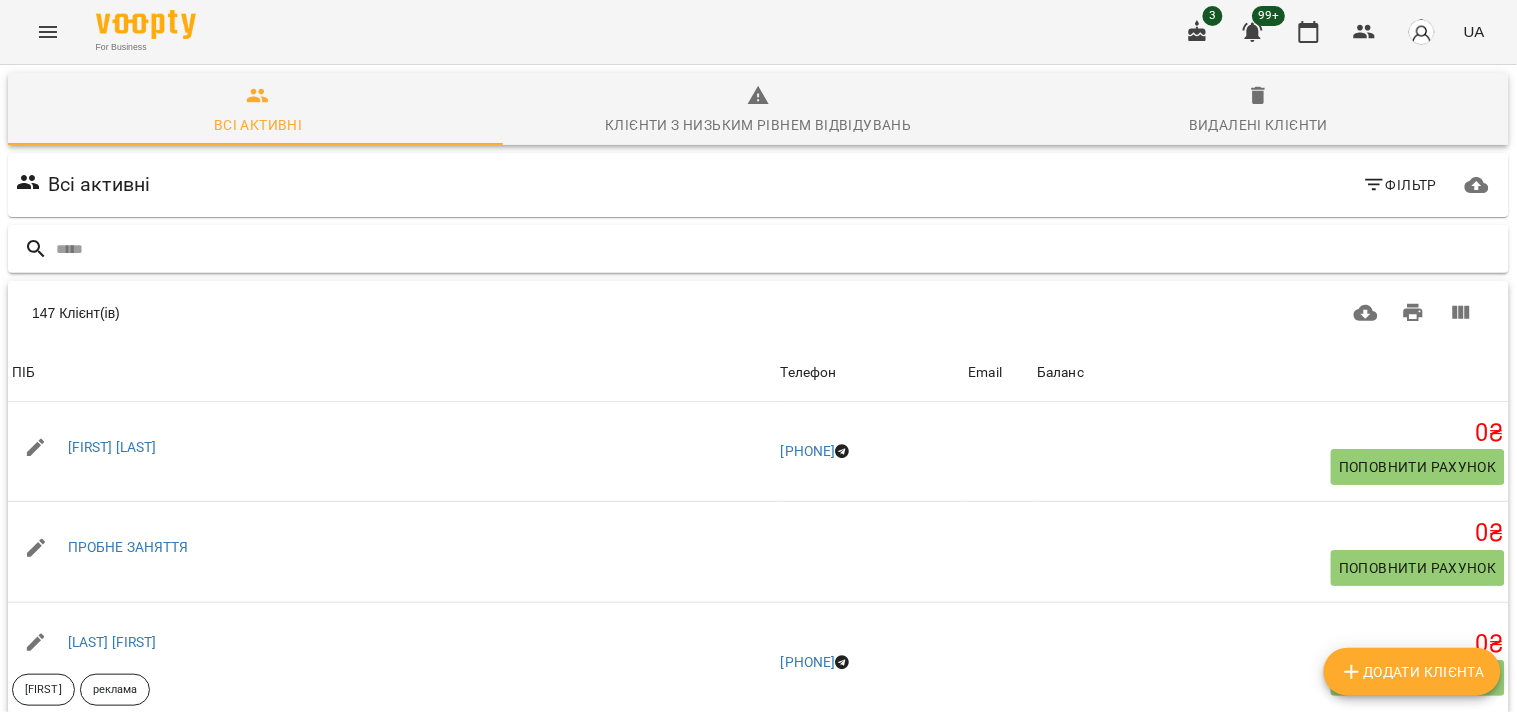 click at bounding box center [778, 249] 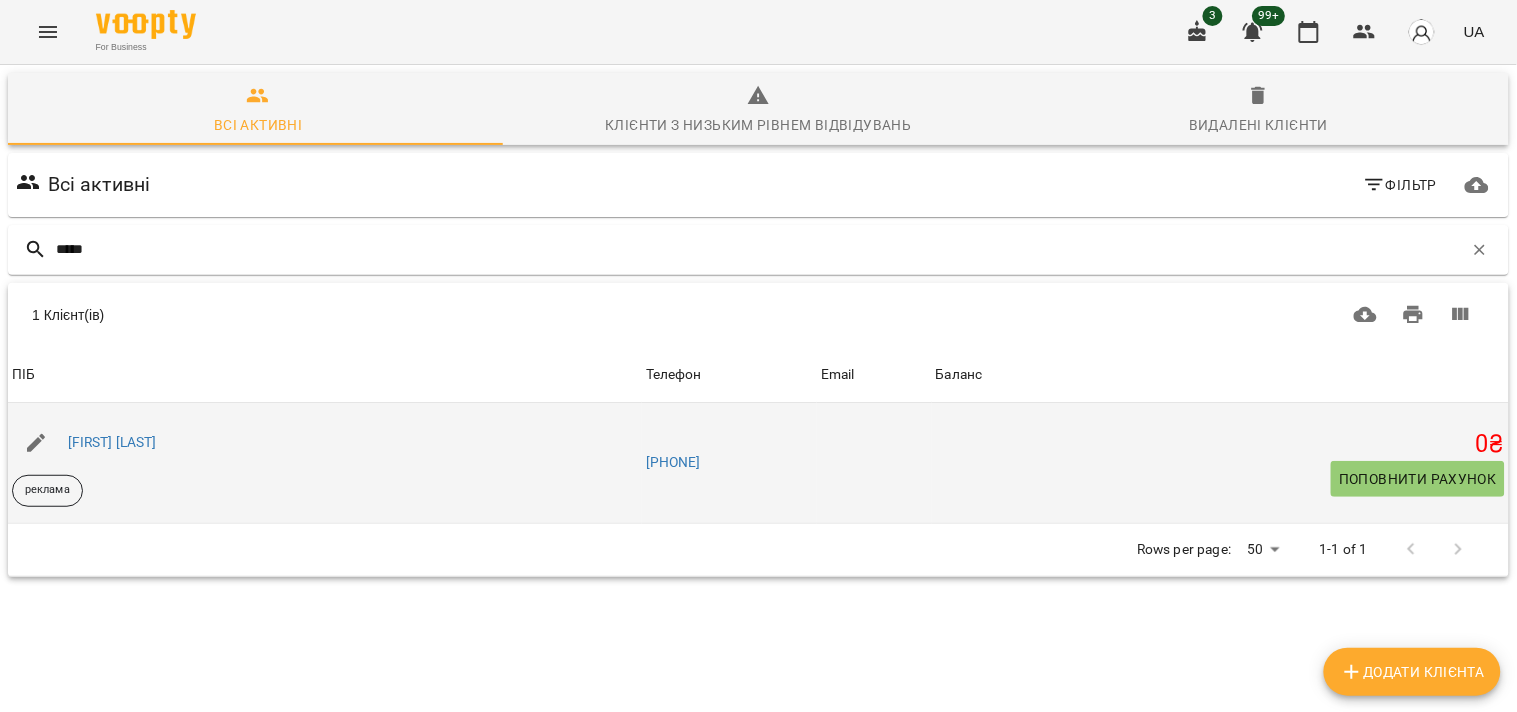 type on "*****" 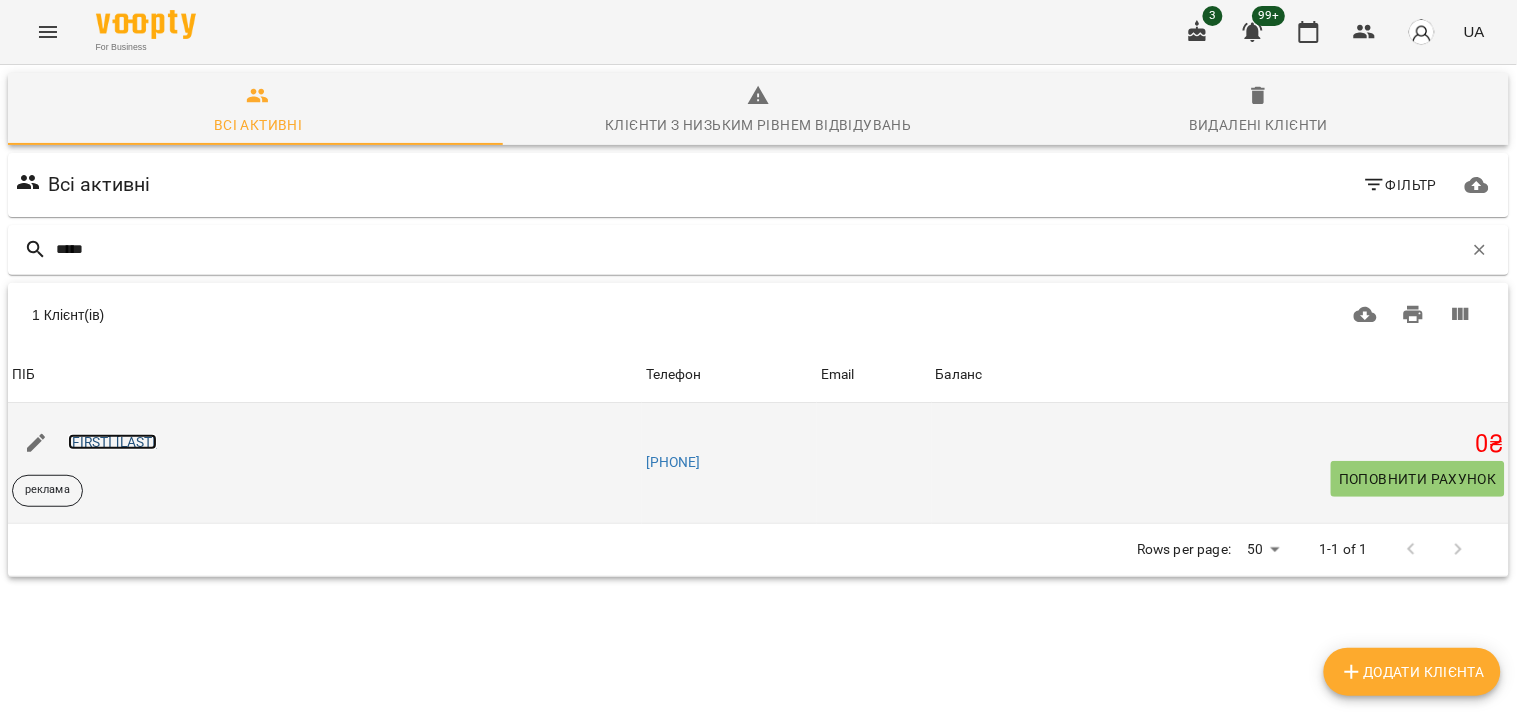 click on "[FIRST] [LAST]" at bounding box center (112, 442) 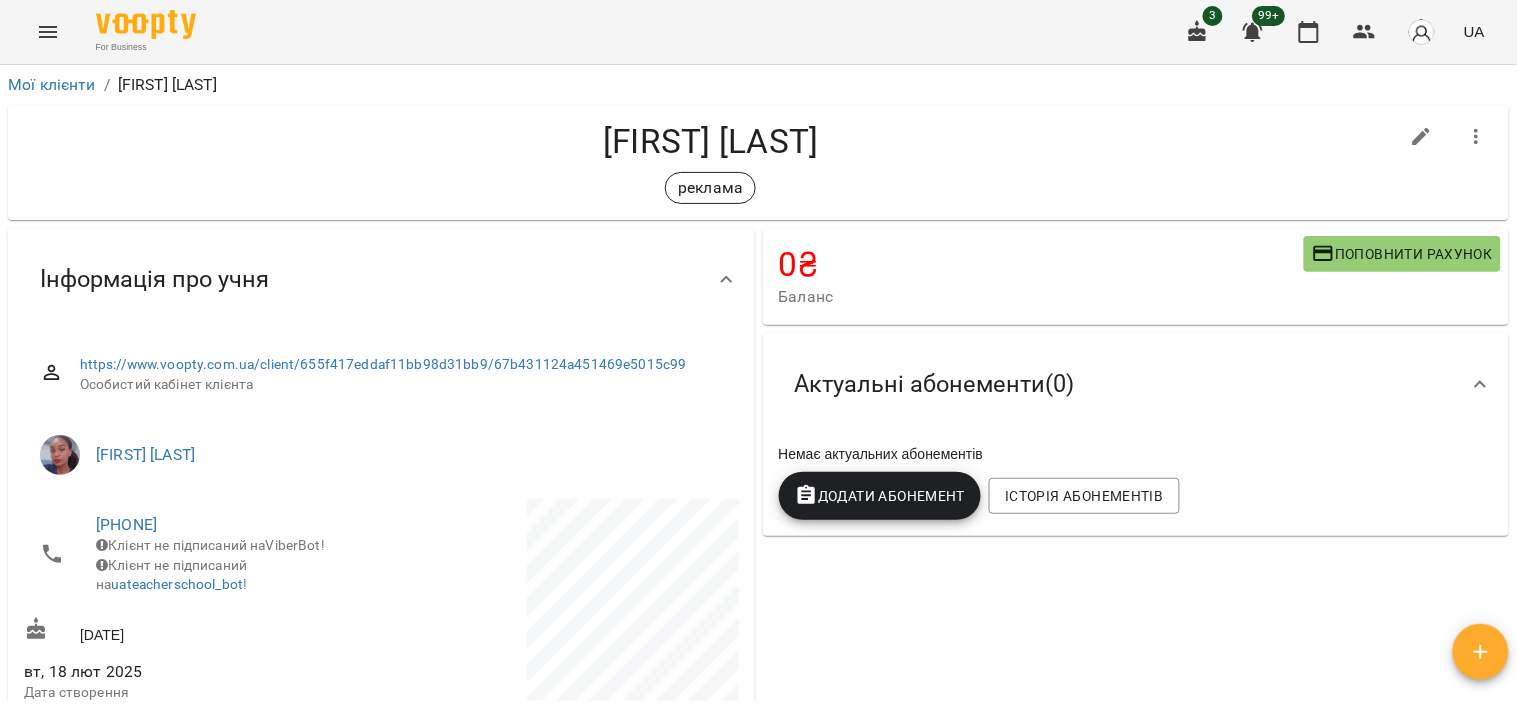 click 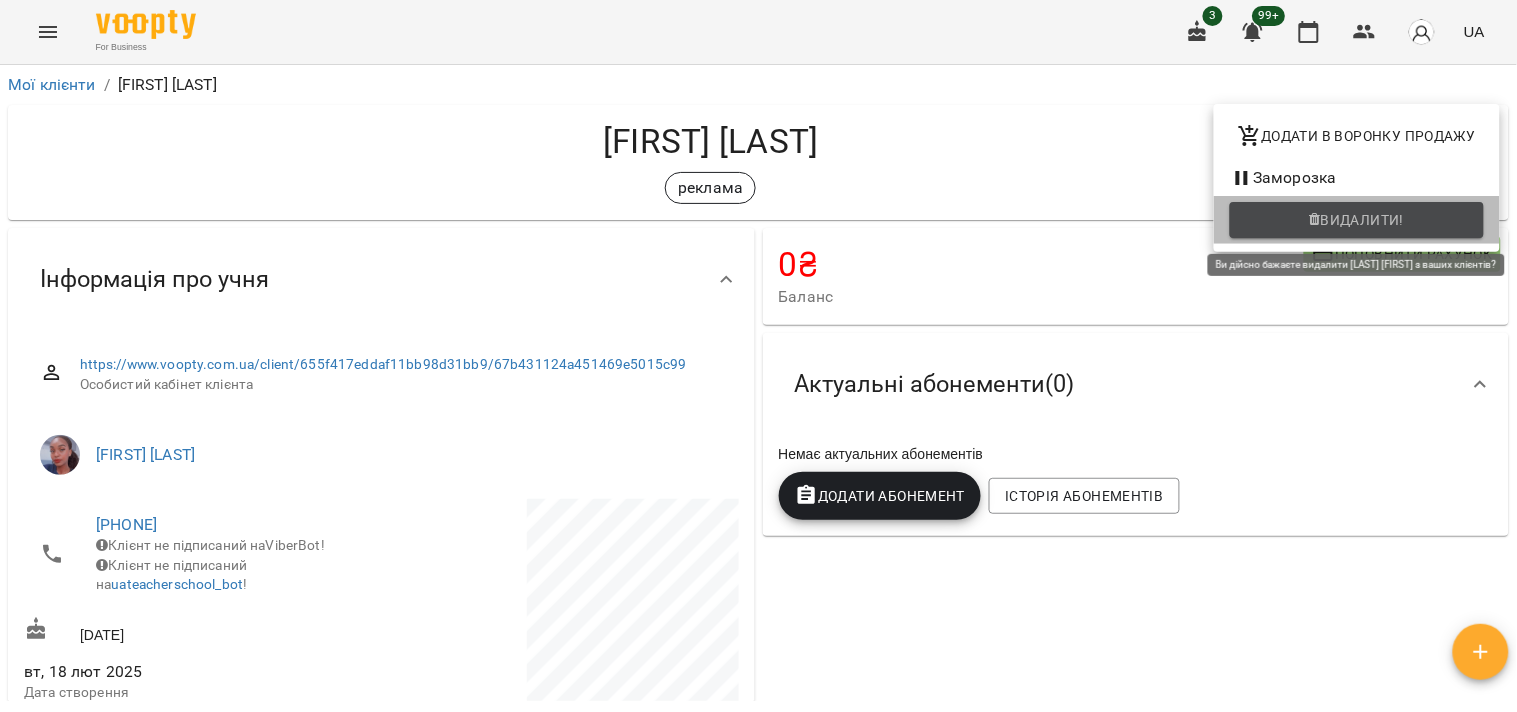 click on "Видалити!" at bounding box center (1357, 220) 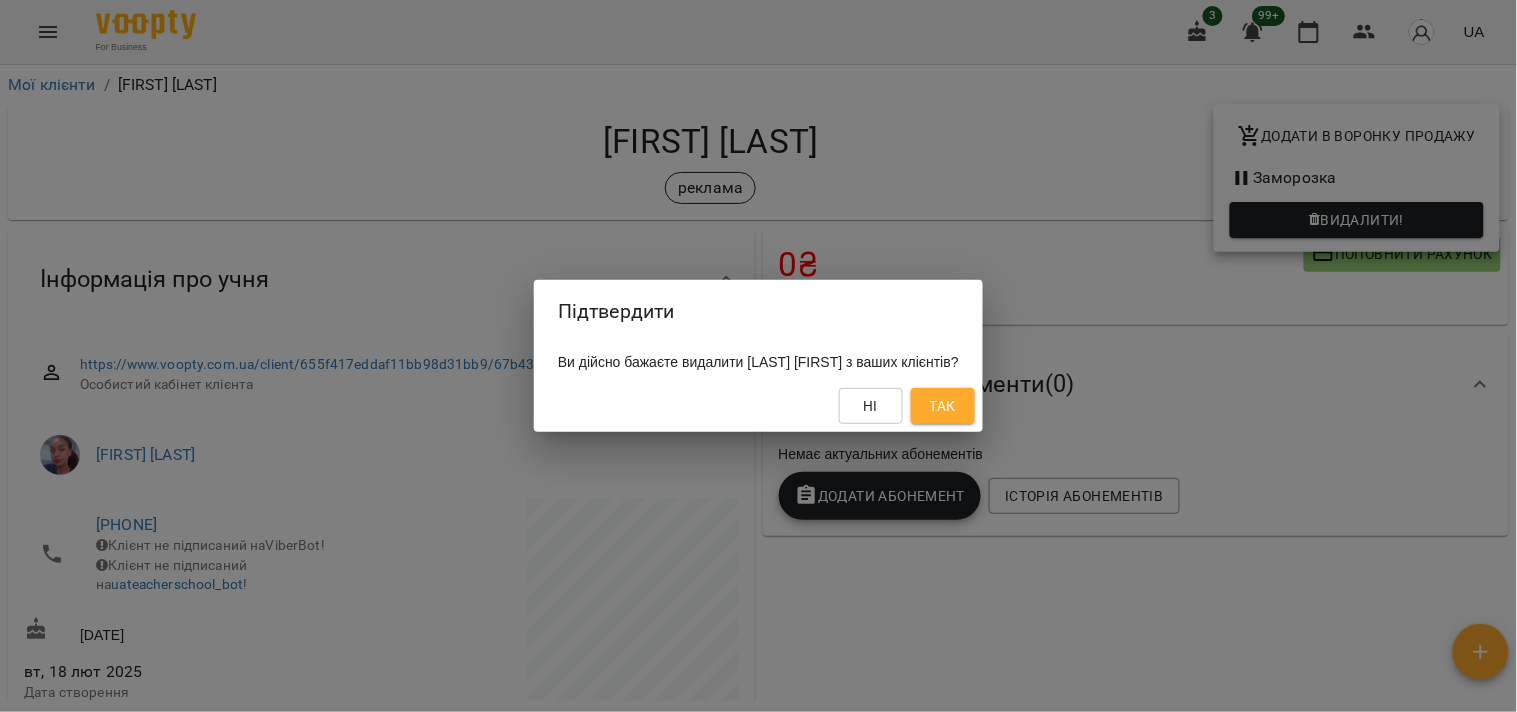 click on "Так" at bounding box center [943, 406] 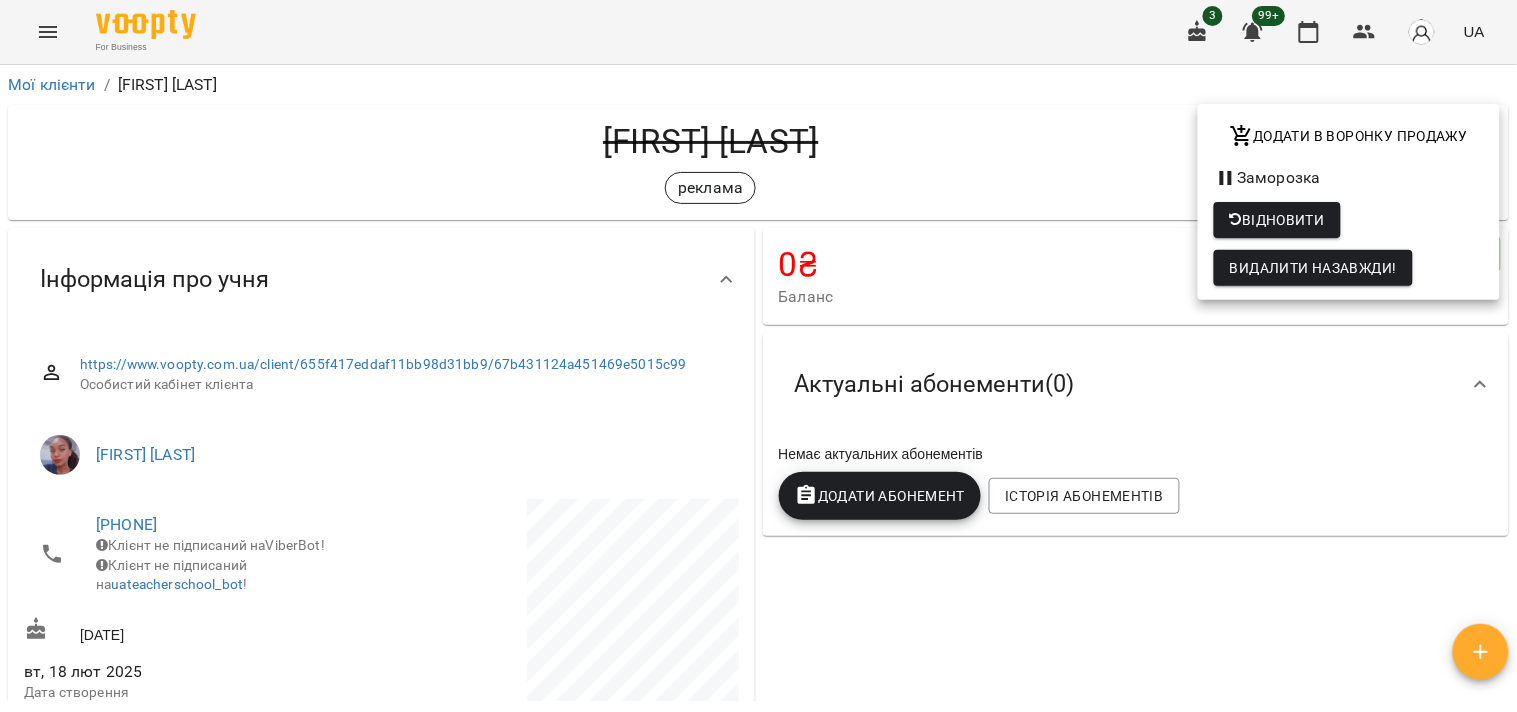 click at bounding box center (758, 356) 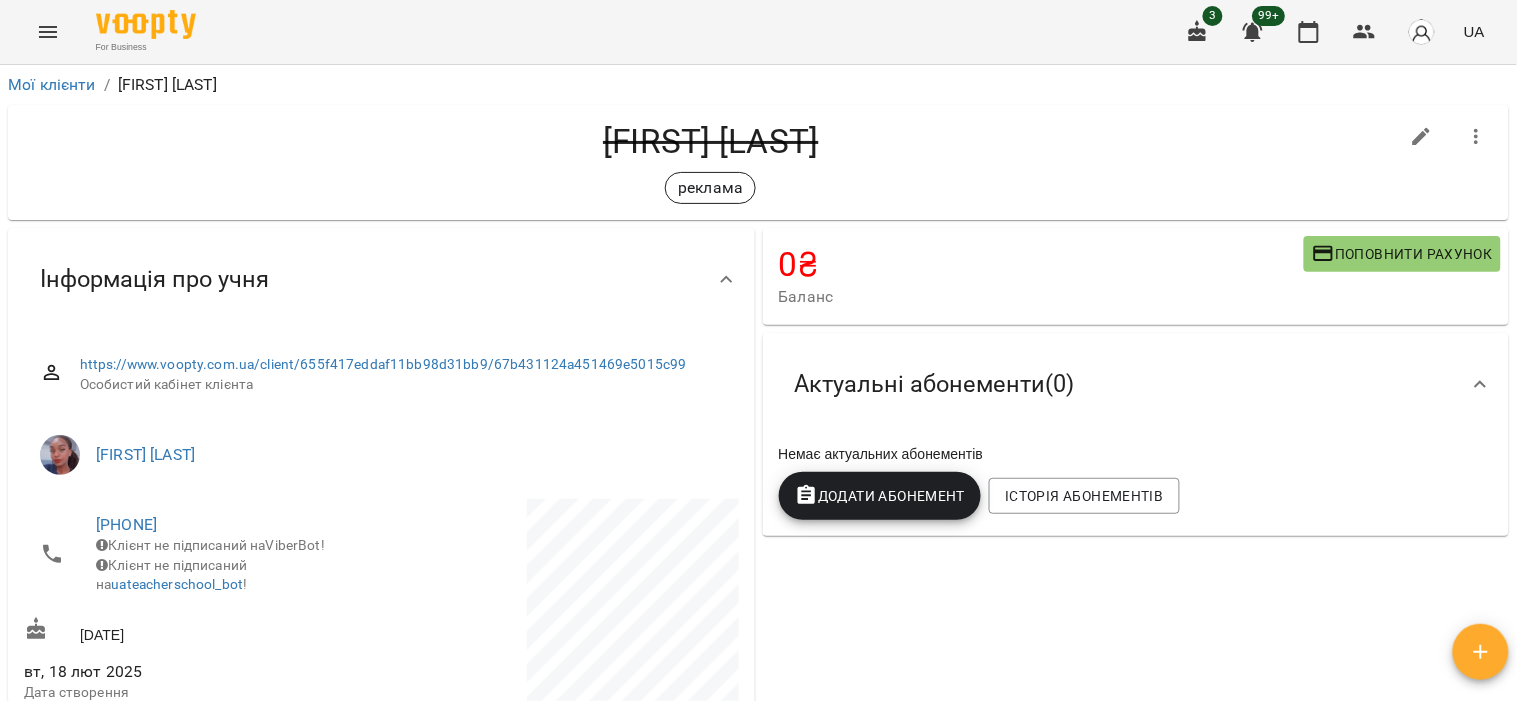 click 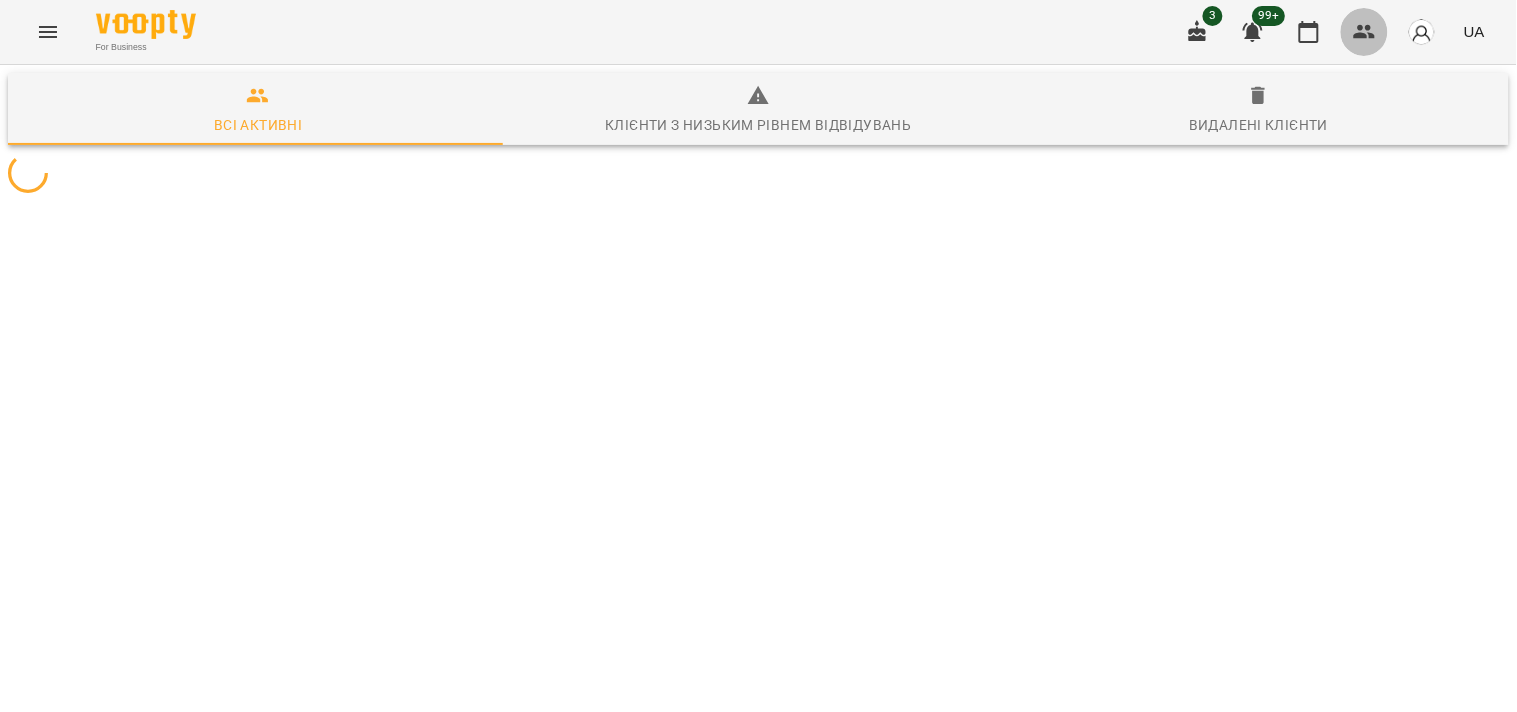 click 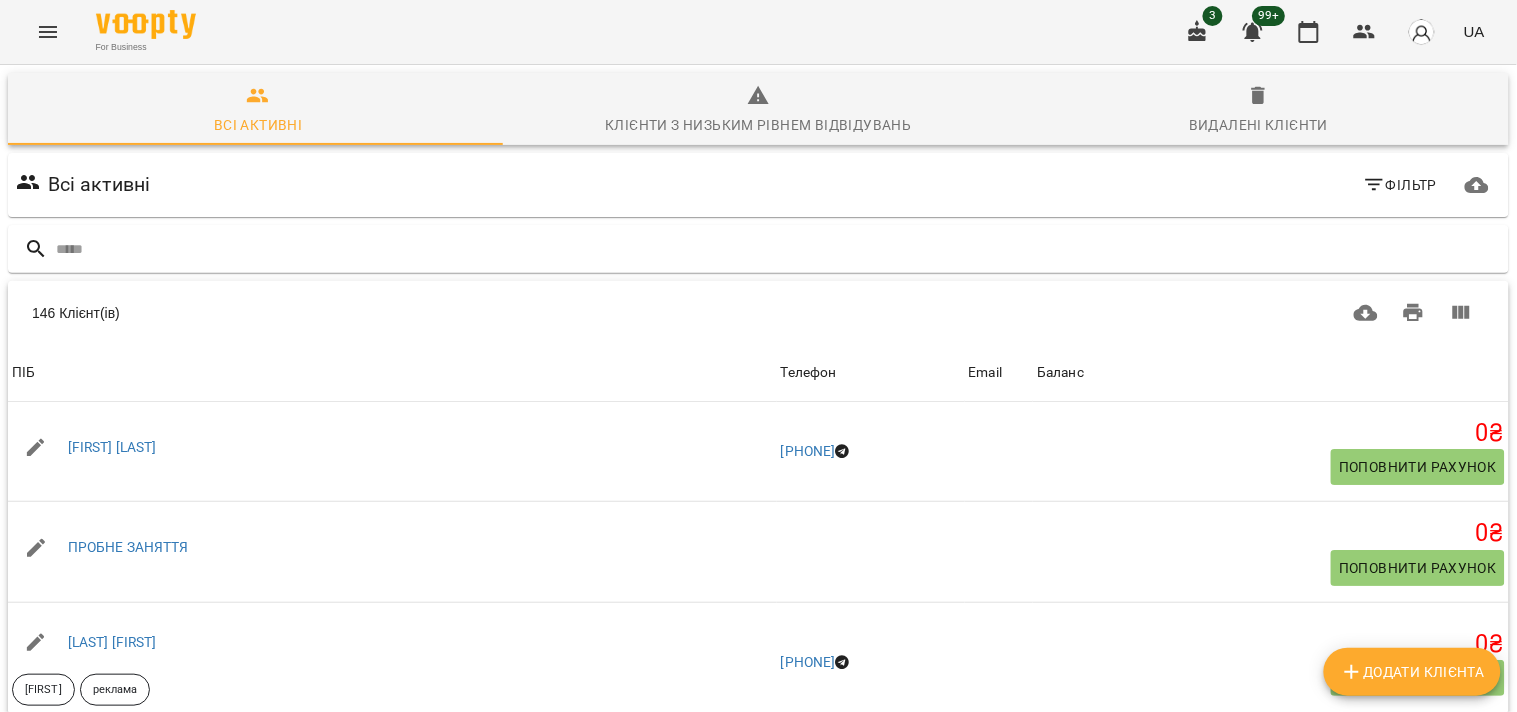click on "Всі активні Фільтр" at bounding box center [758, 185] 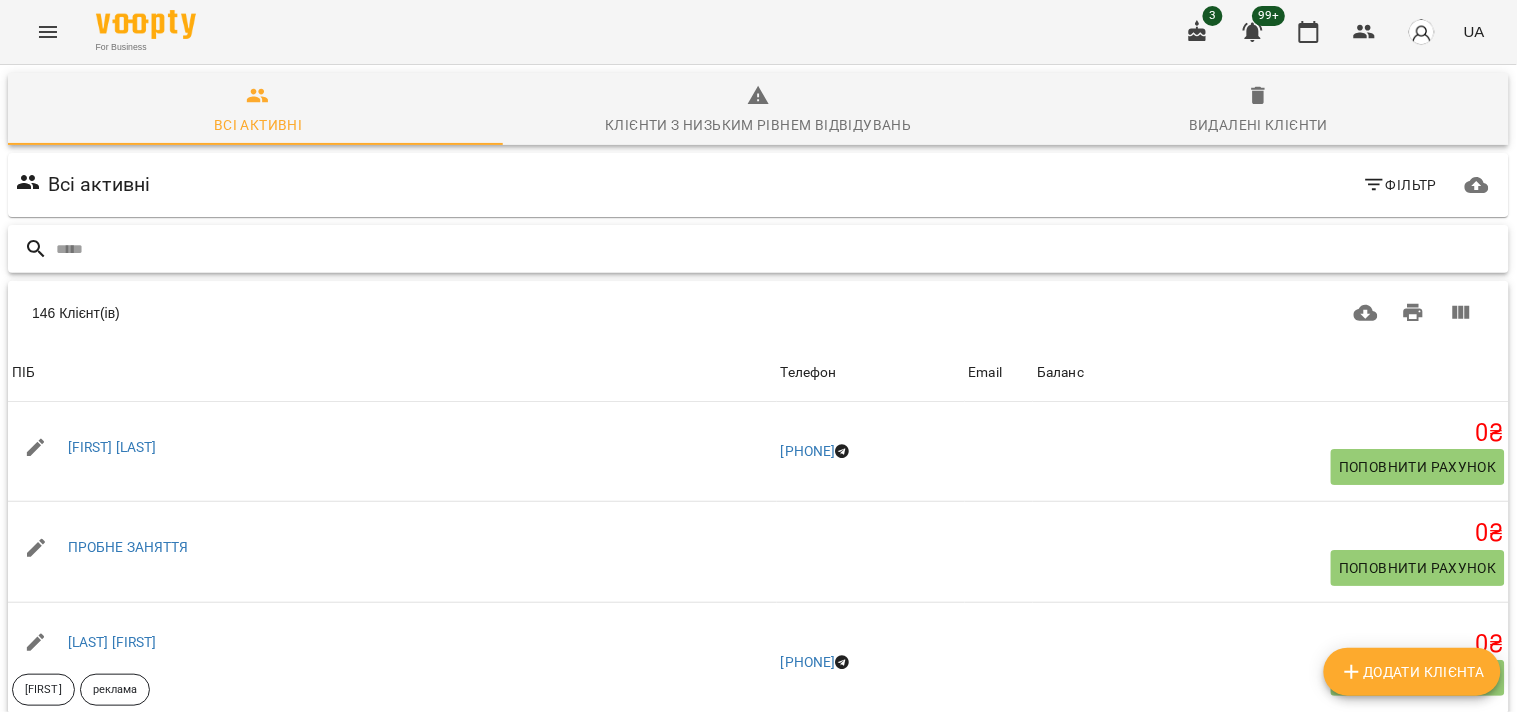 click at bounding box center [778, 249] 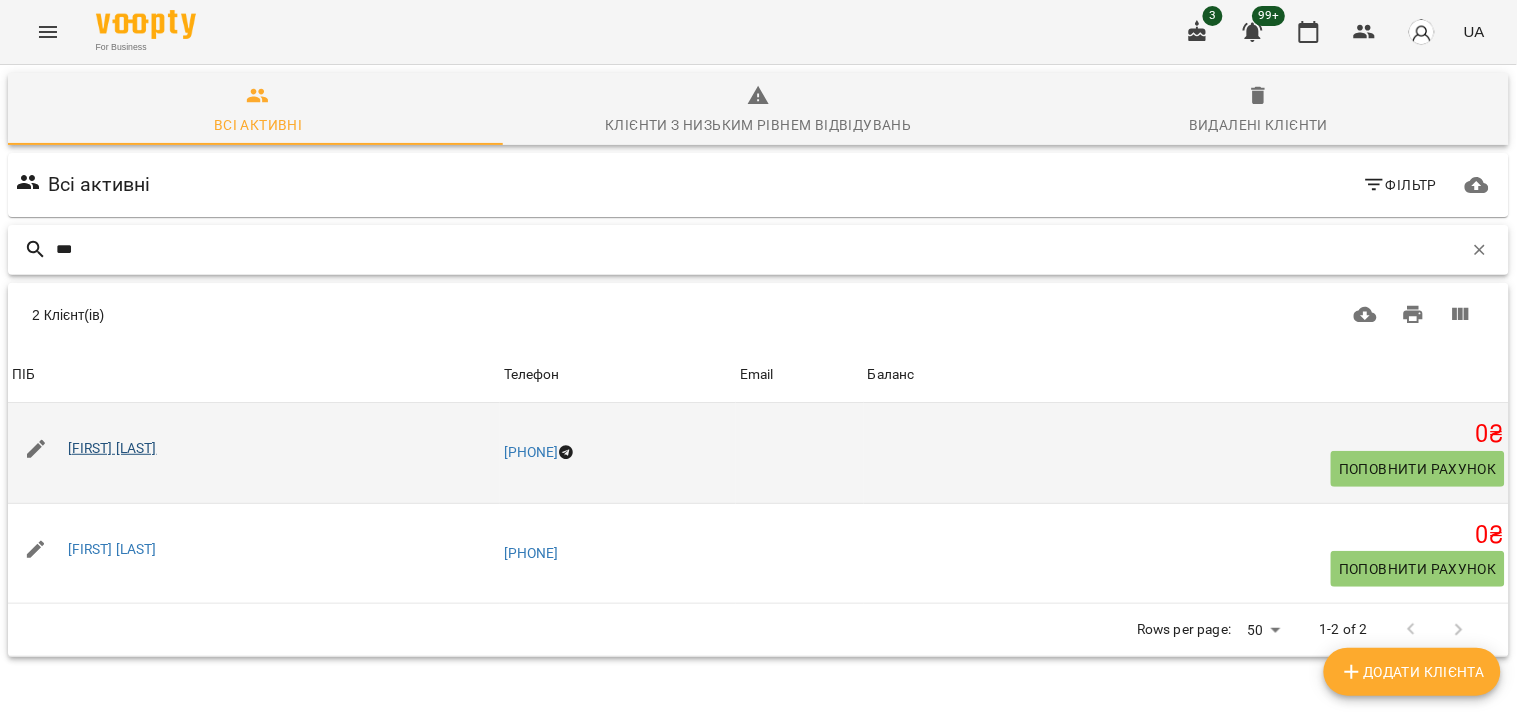 type on "***" 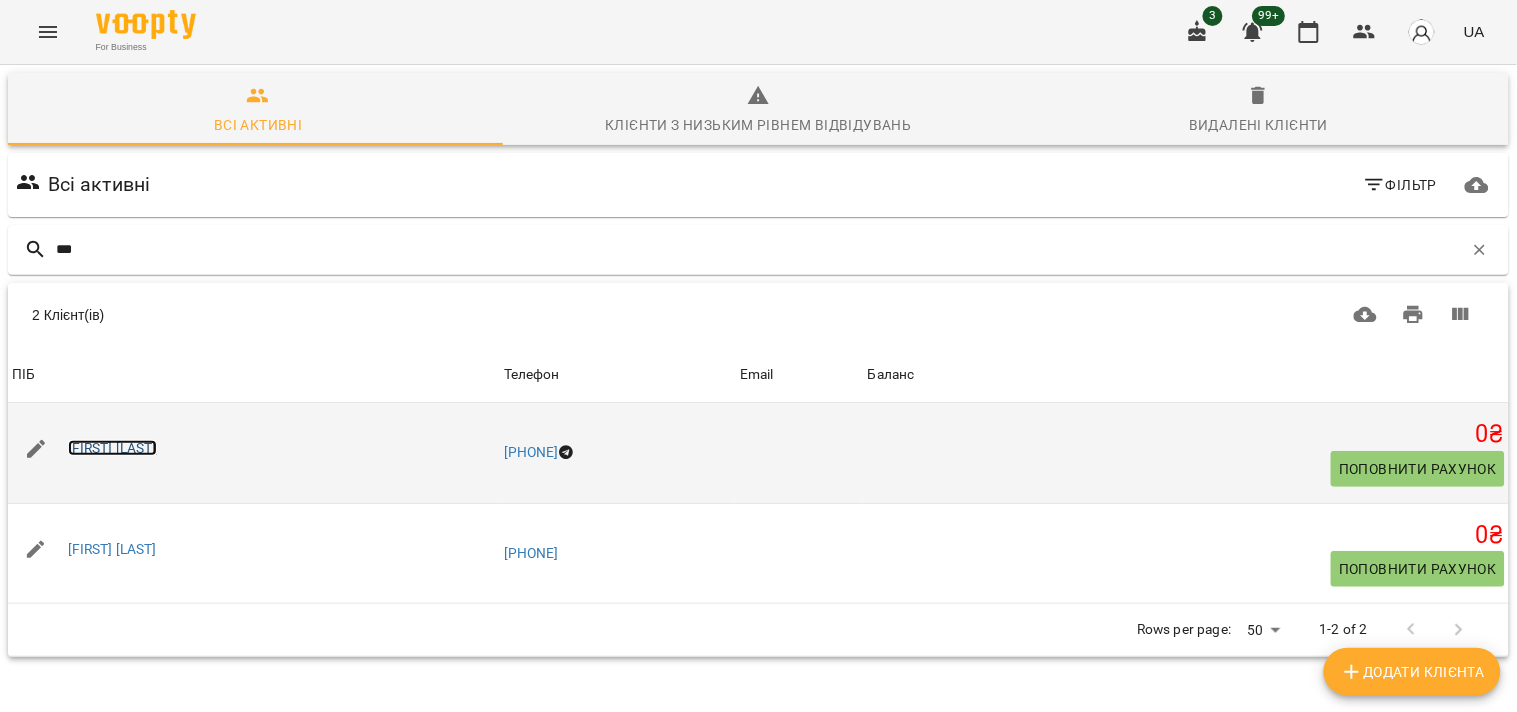 click on "[FIRST] [LAST]" at bounding box center (112, 448) 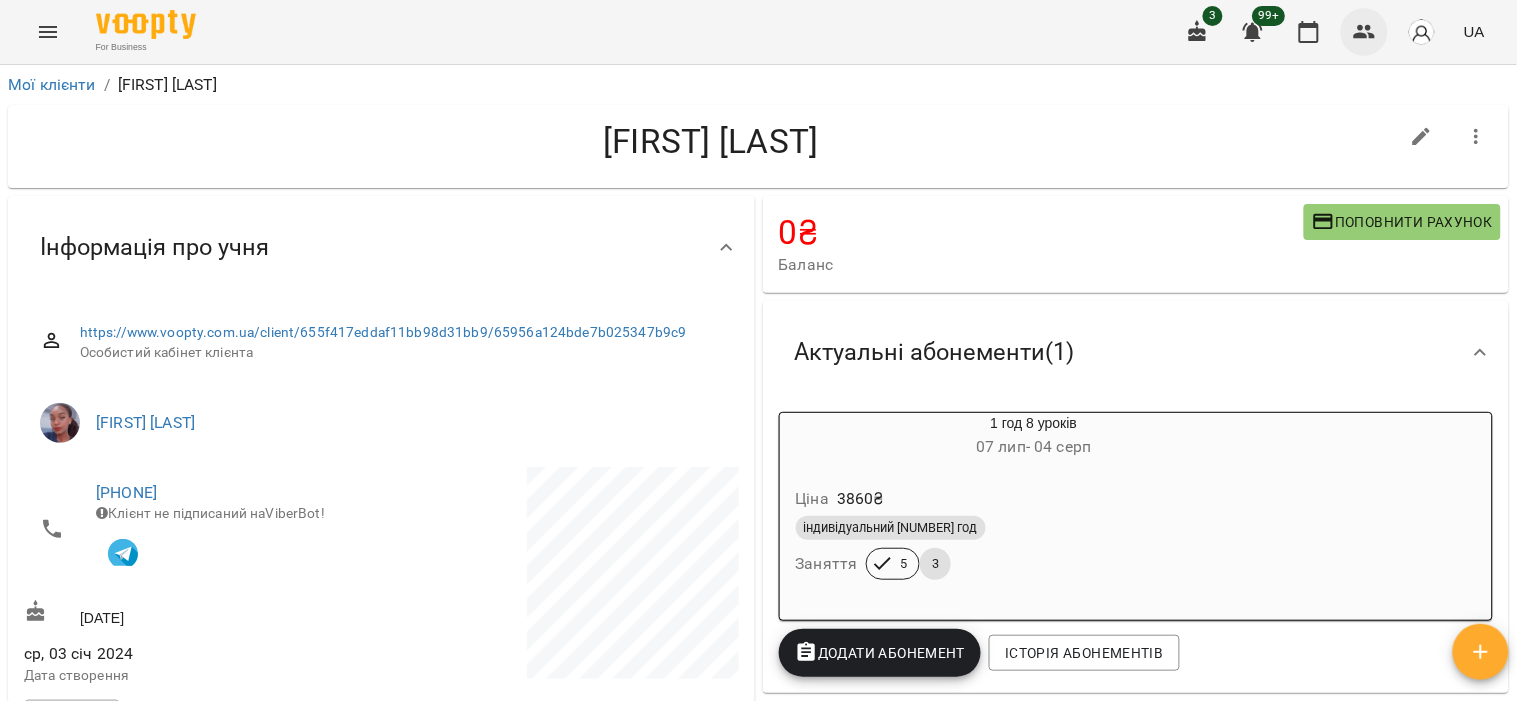 click 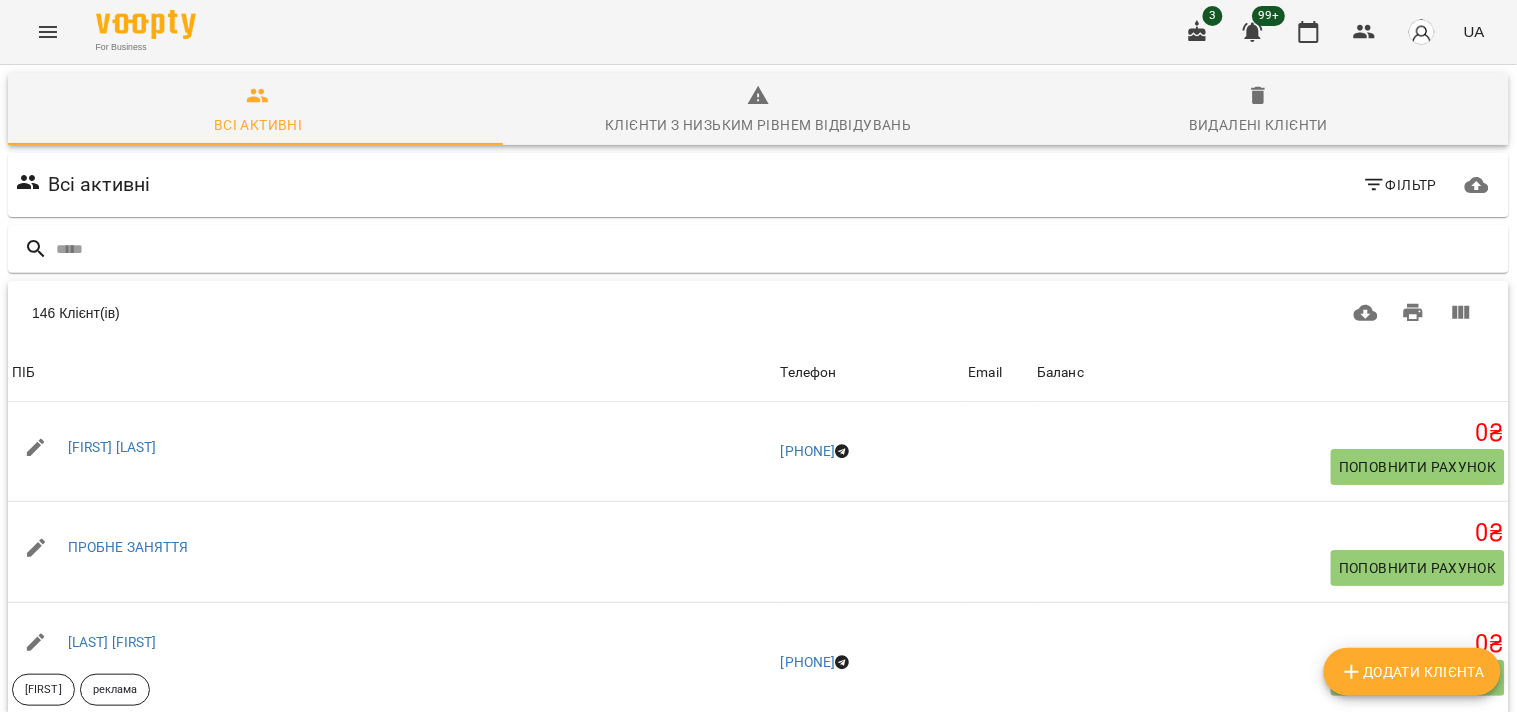 type on "*" 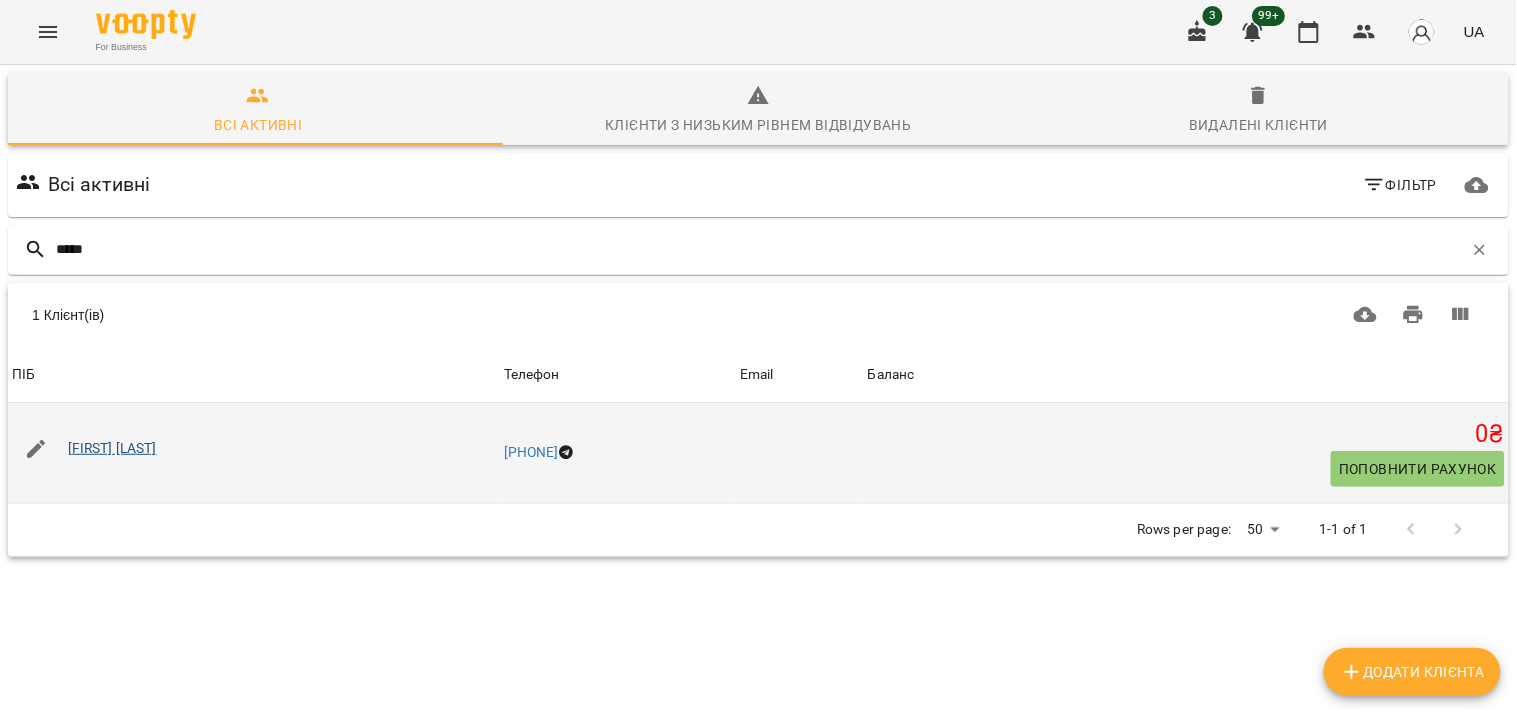 type on "*****" 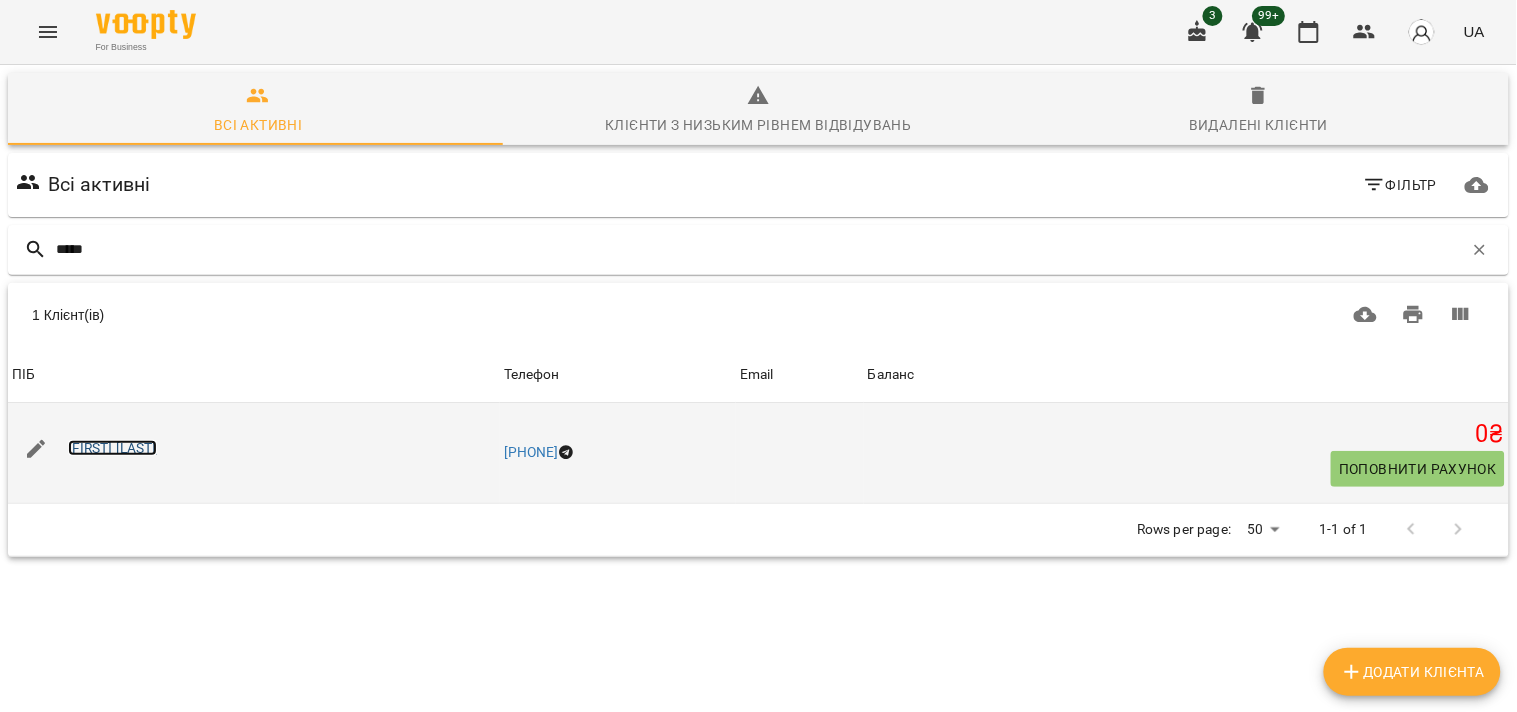 click on "[FIRST] [LAST]" at bounding box center (112, 448) 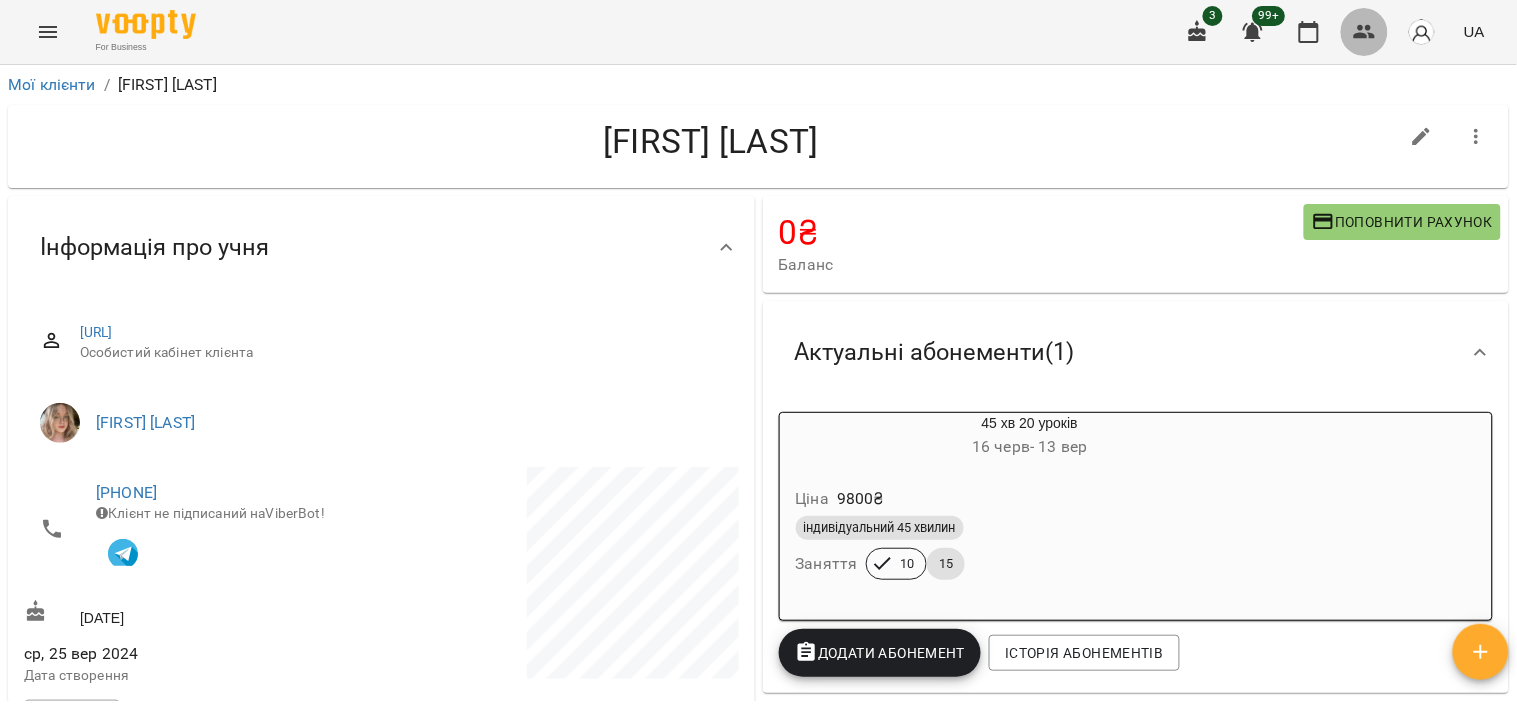 click 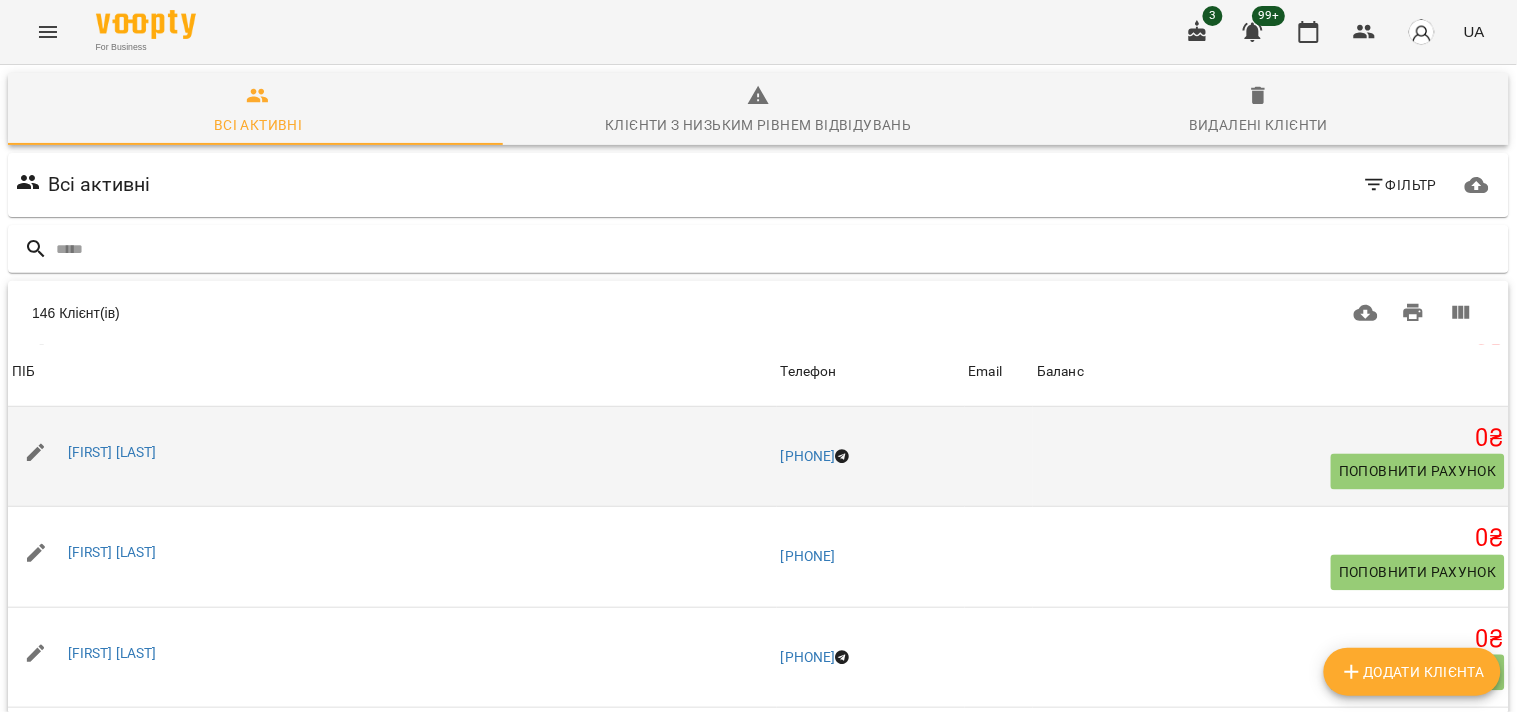 scroll, scrollTop: 888, scrollLeft: 0, axis: vertical 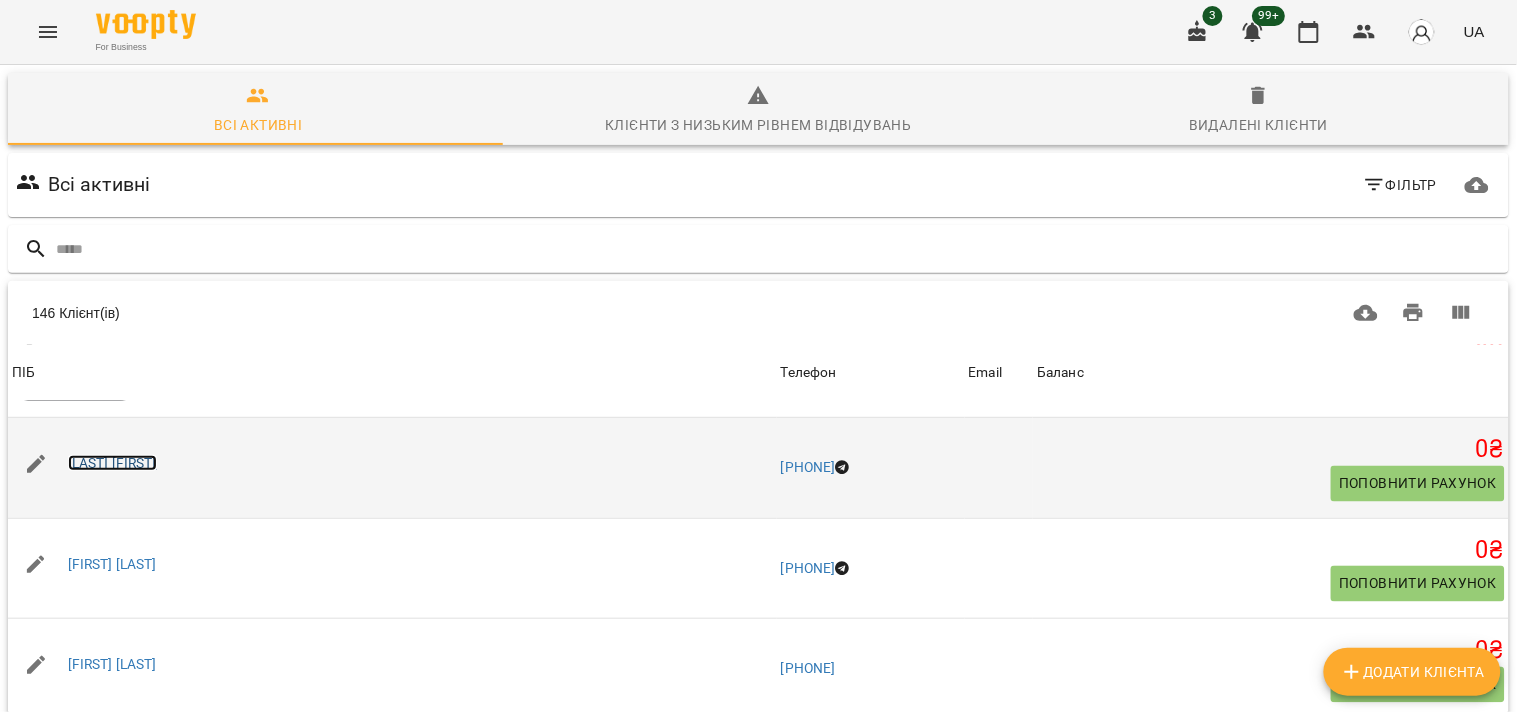 click on "[LAST] [FIRST]" at bounding box center [112, 463] 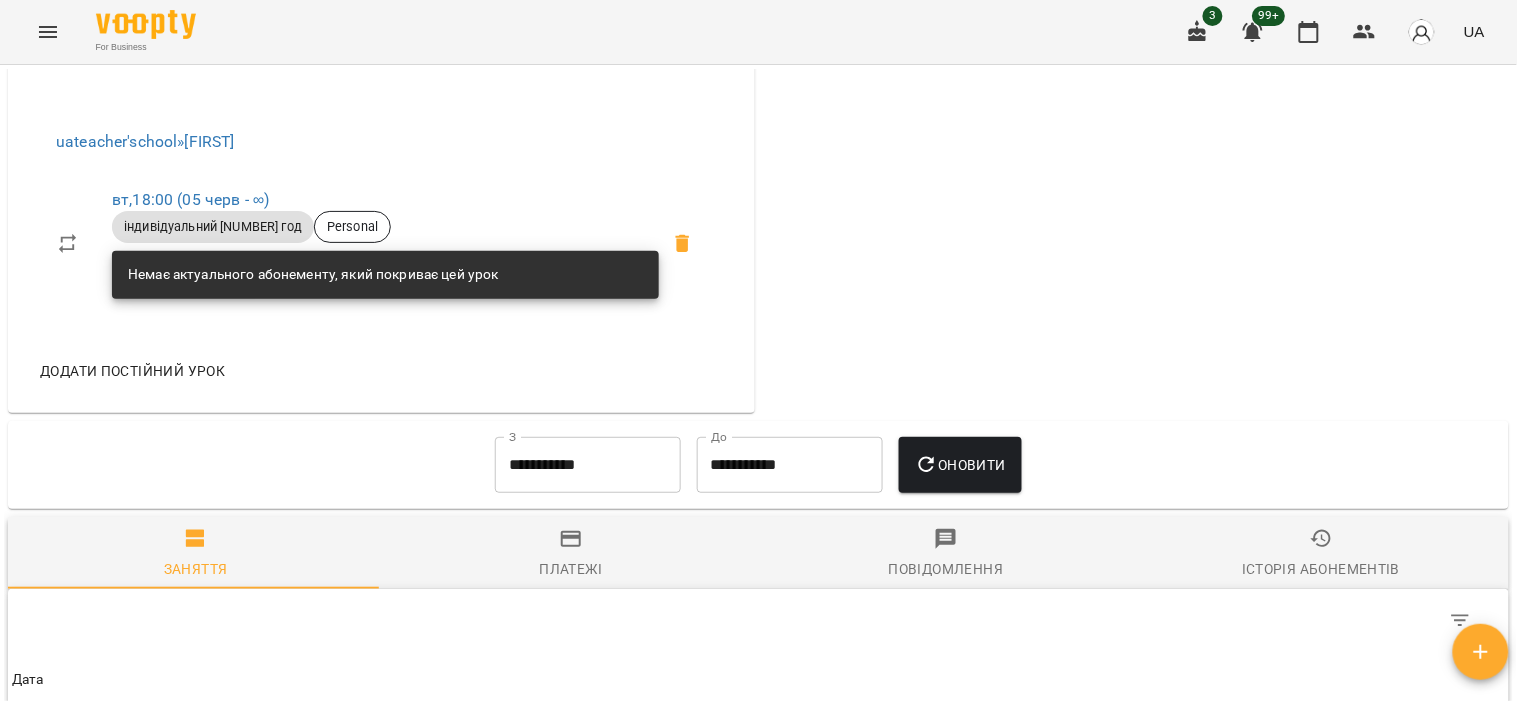scroll, scrollTop: 1111, scrollLeft: 0, axis: vertical 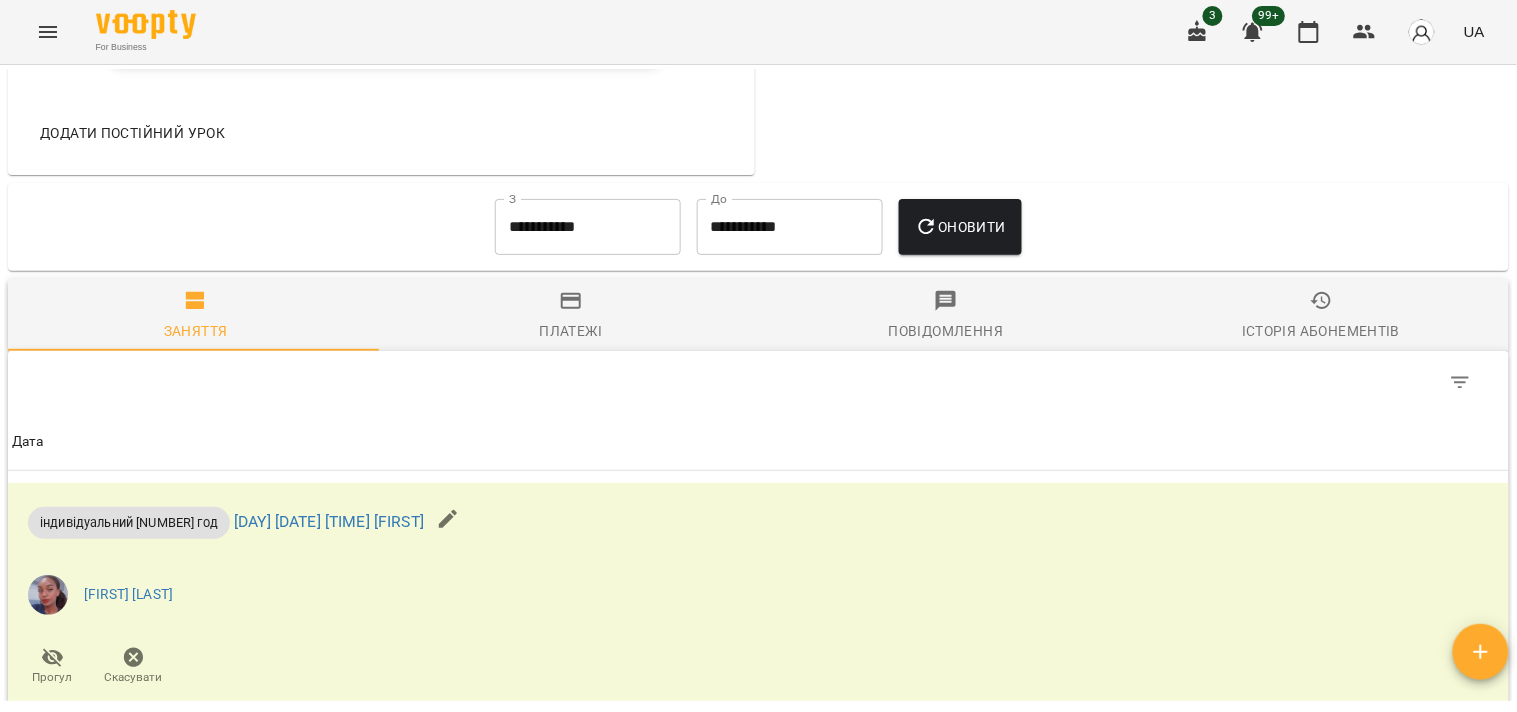 click on "Історія абонементів" at bounding box center [1321, 331] 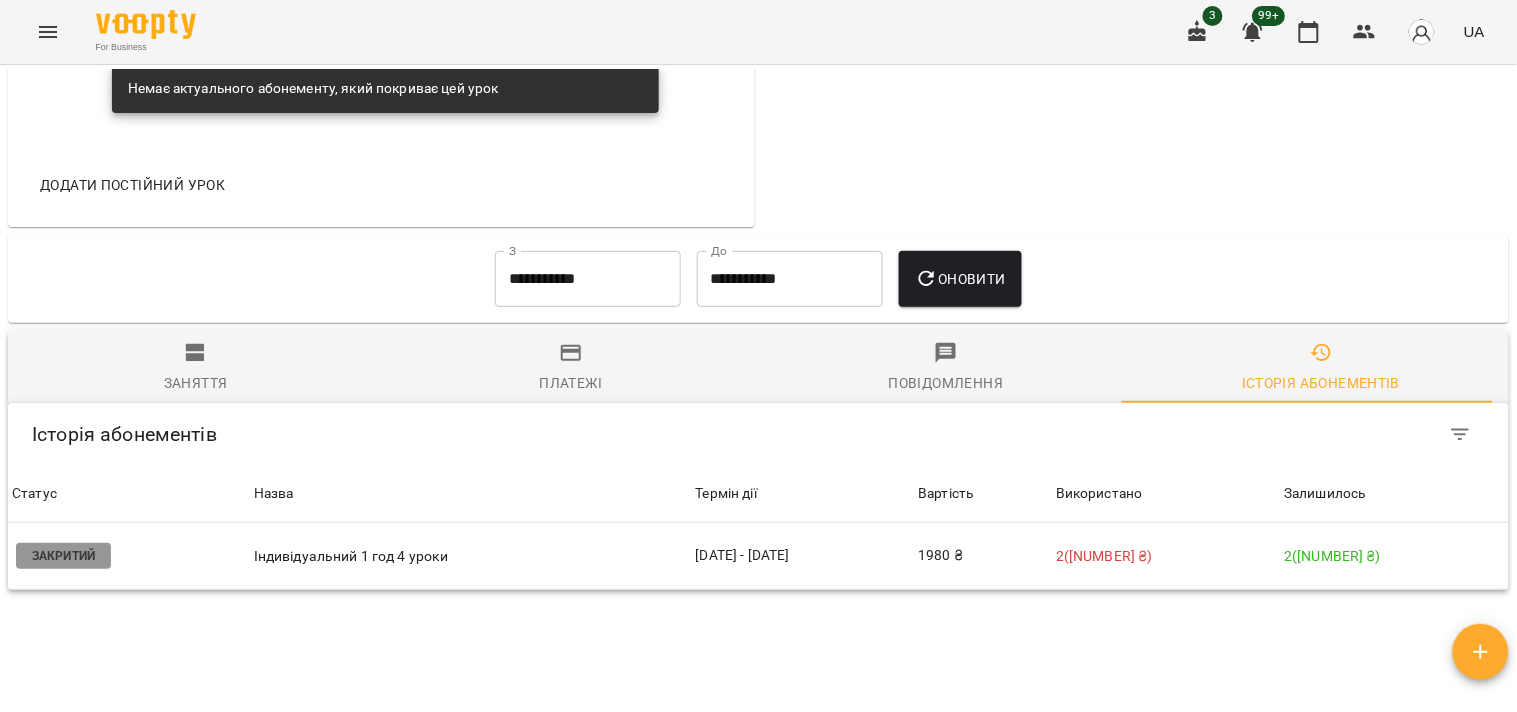 scroll, scrollTop: 1015, scrollLeft: 0, axis: vertical 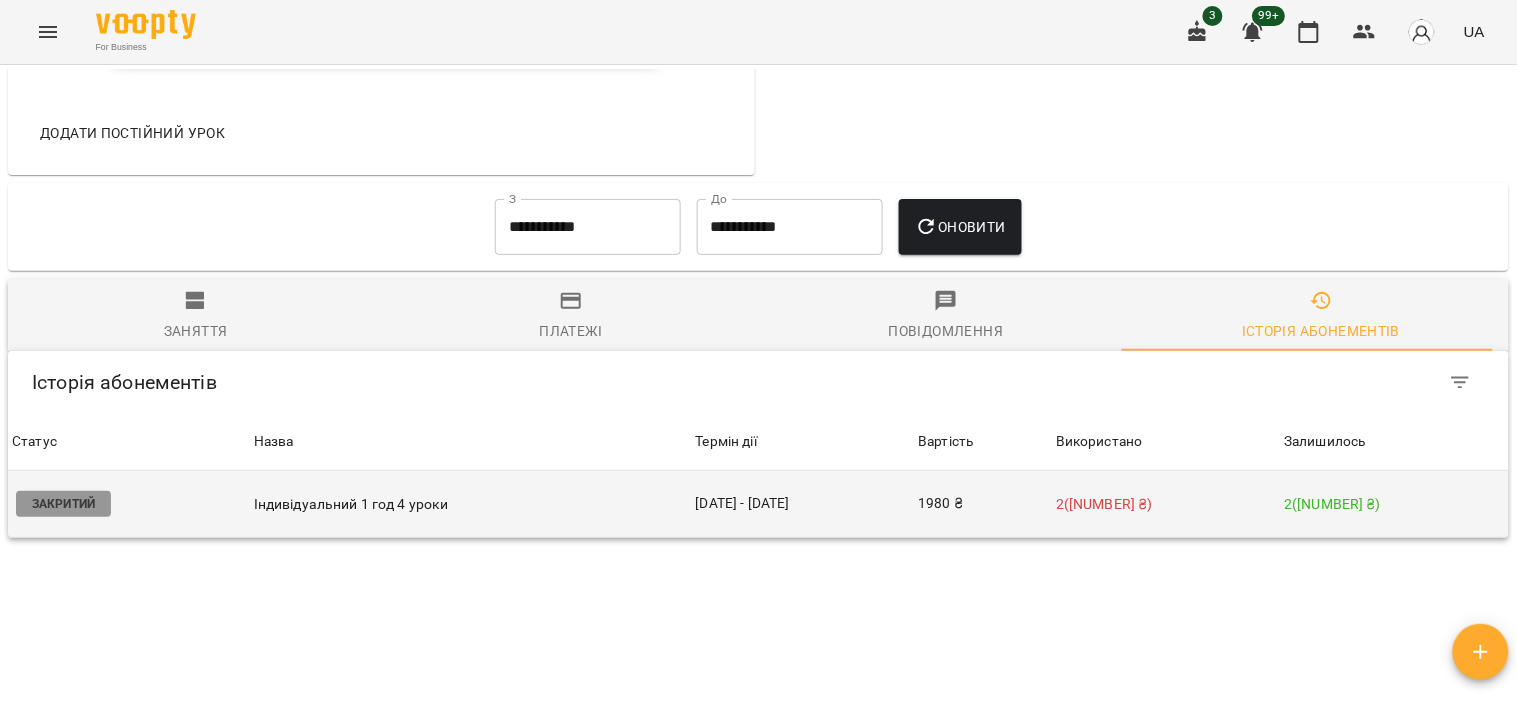 click on "2  ( 990   ₴ )" at bounding box center [1166, 504] 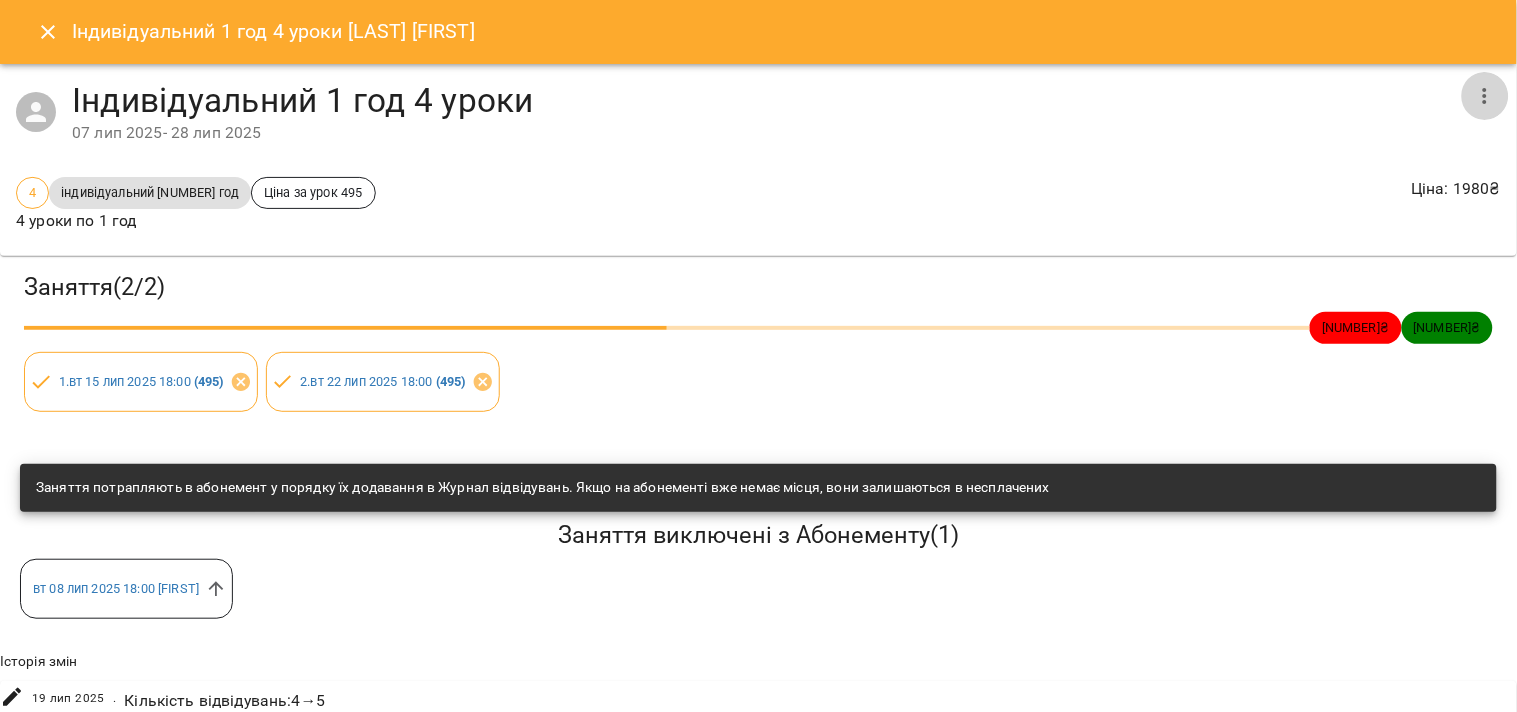 click 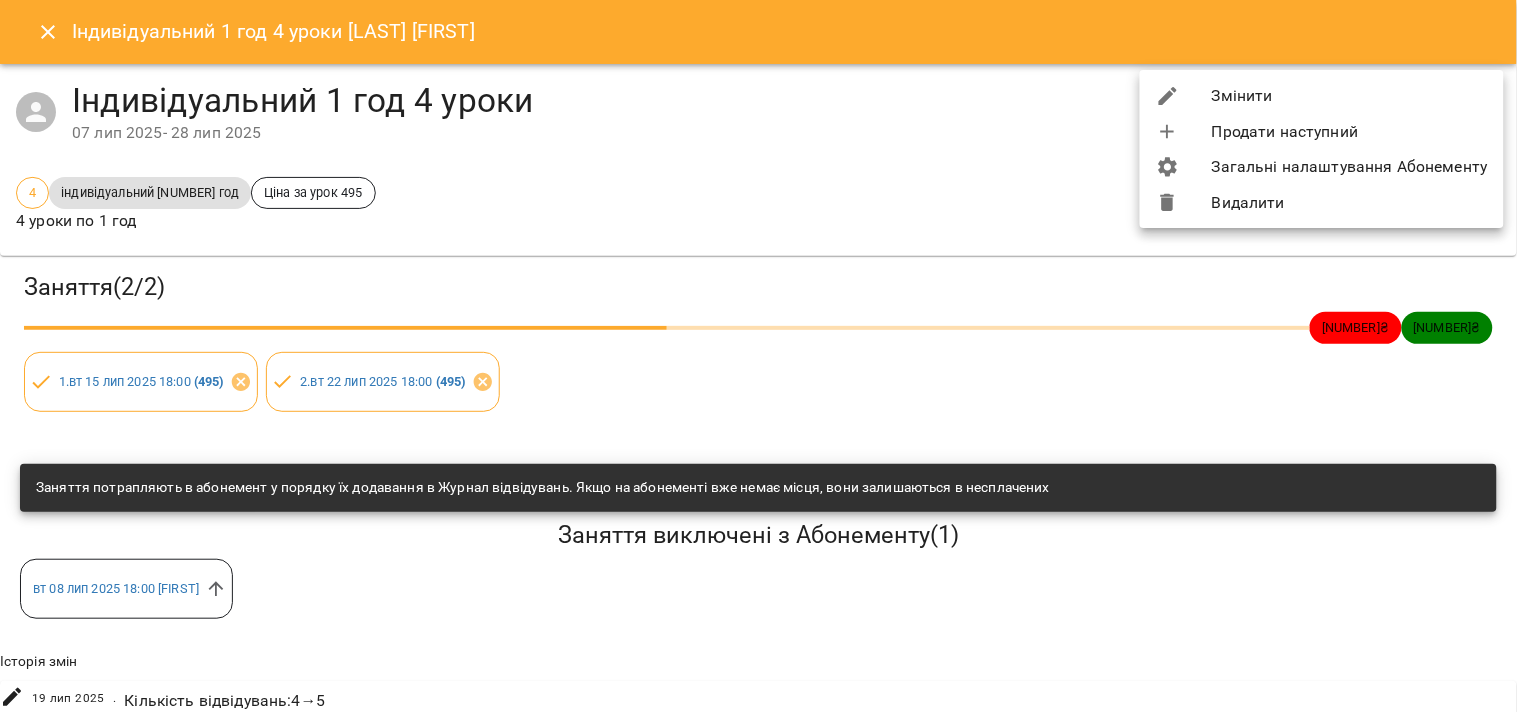 click on "Змінити" at bounding box center [1322, 96] 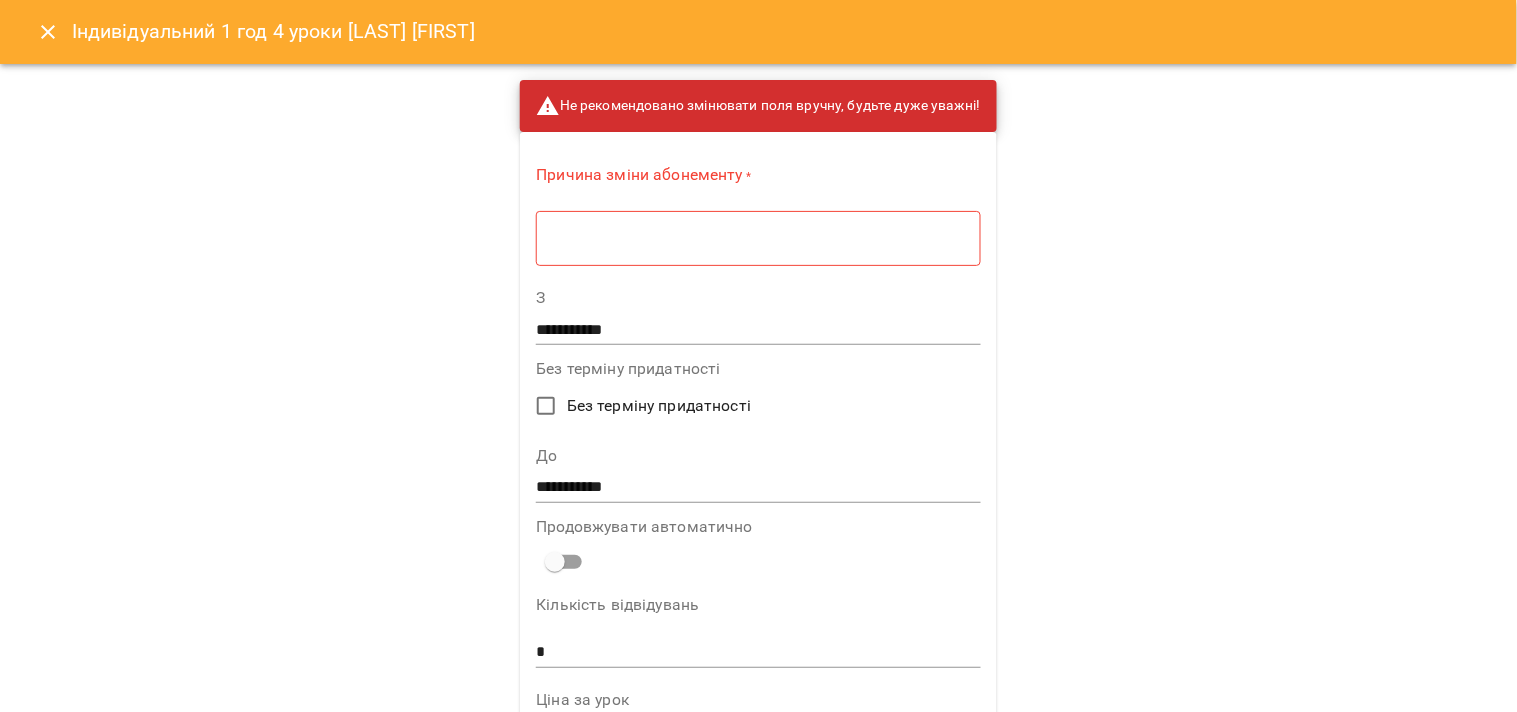 click on "* ​" at bounding box center [758, 238] 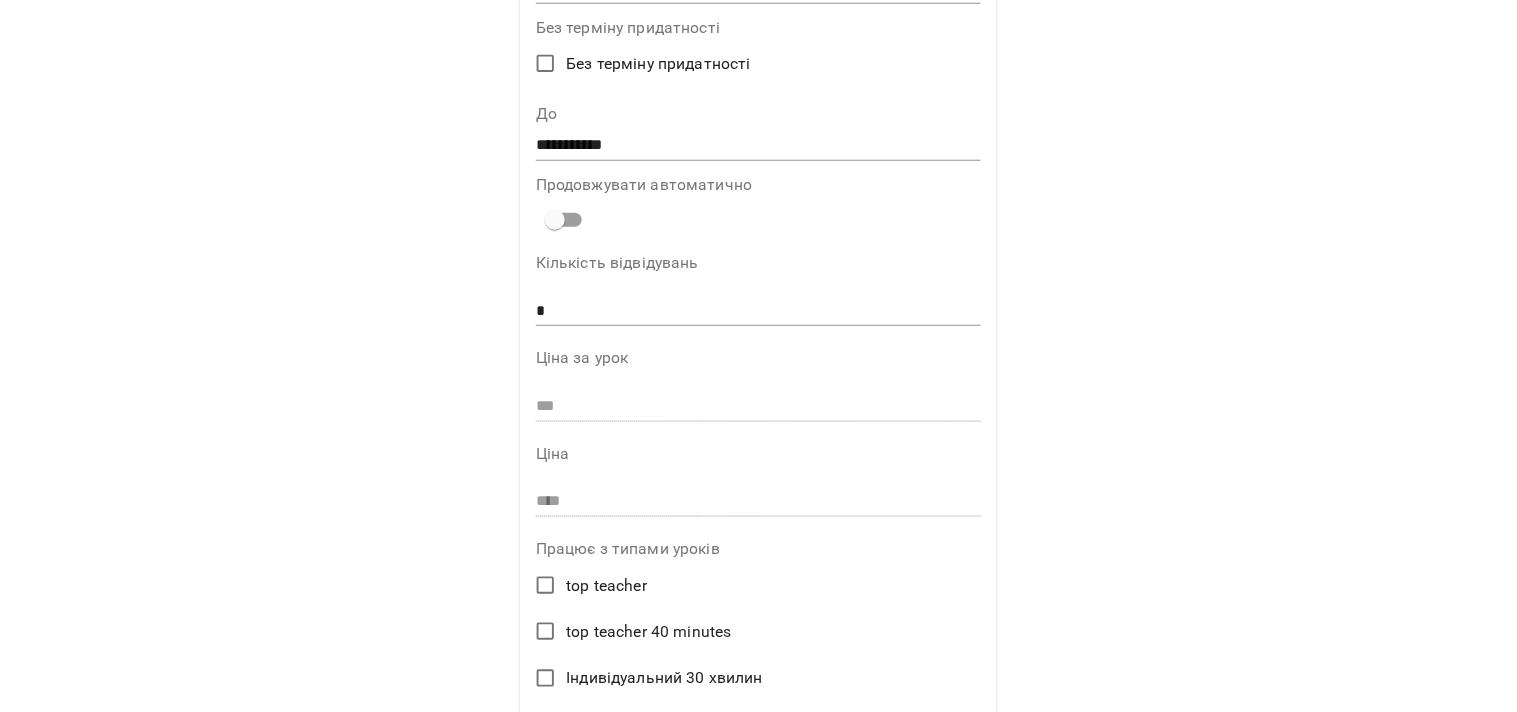 scroll, scrollTop: 333, scrollLeft: 0, axis: vertical 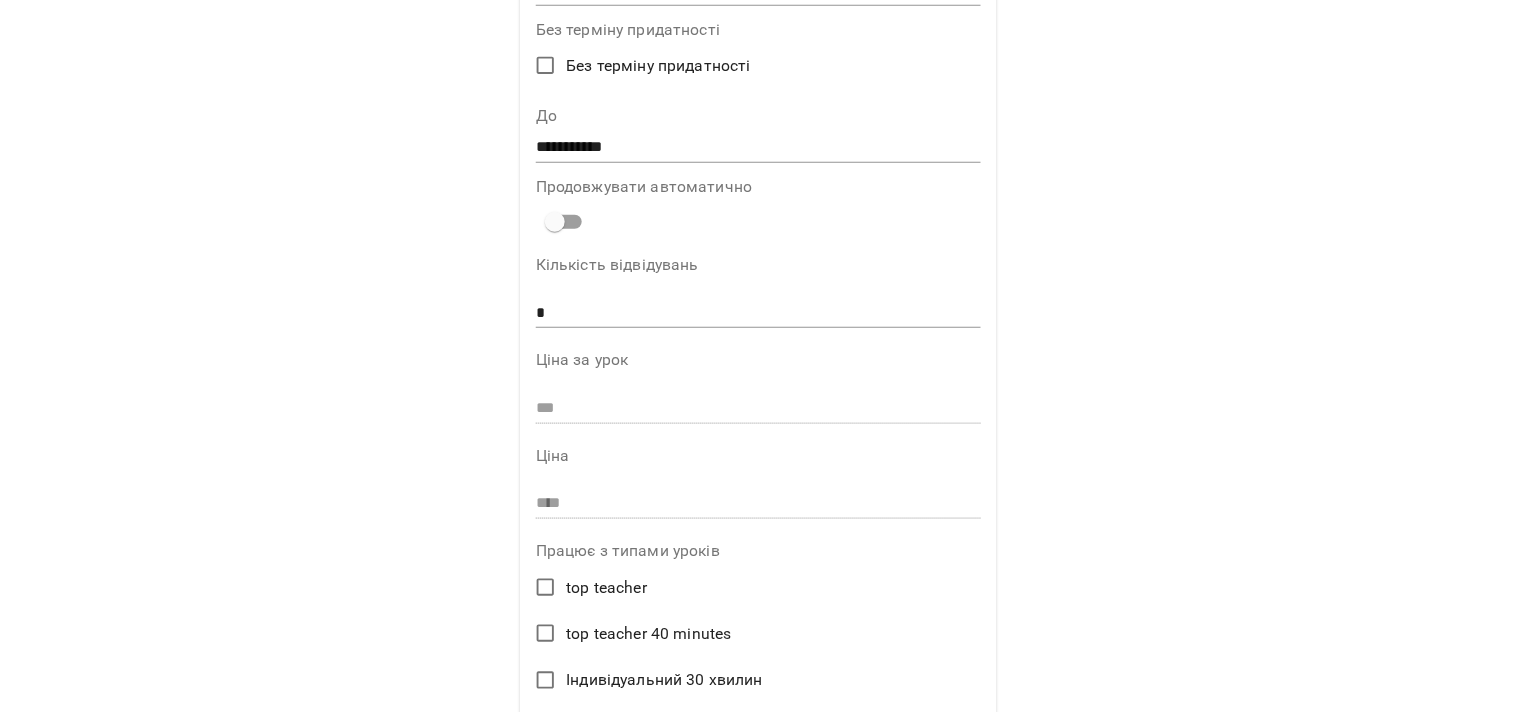 type on "*" 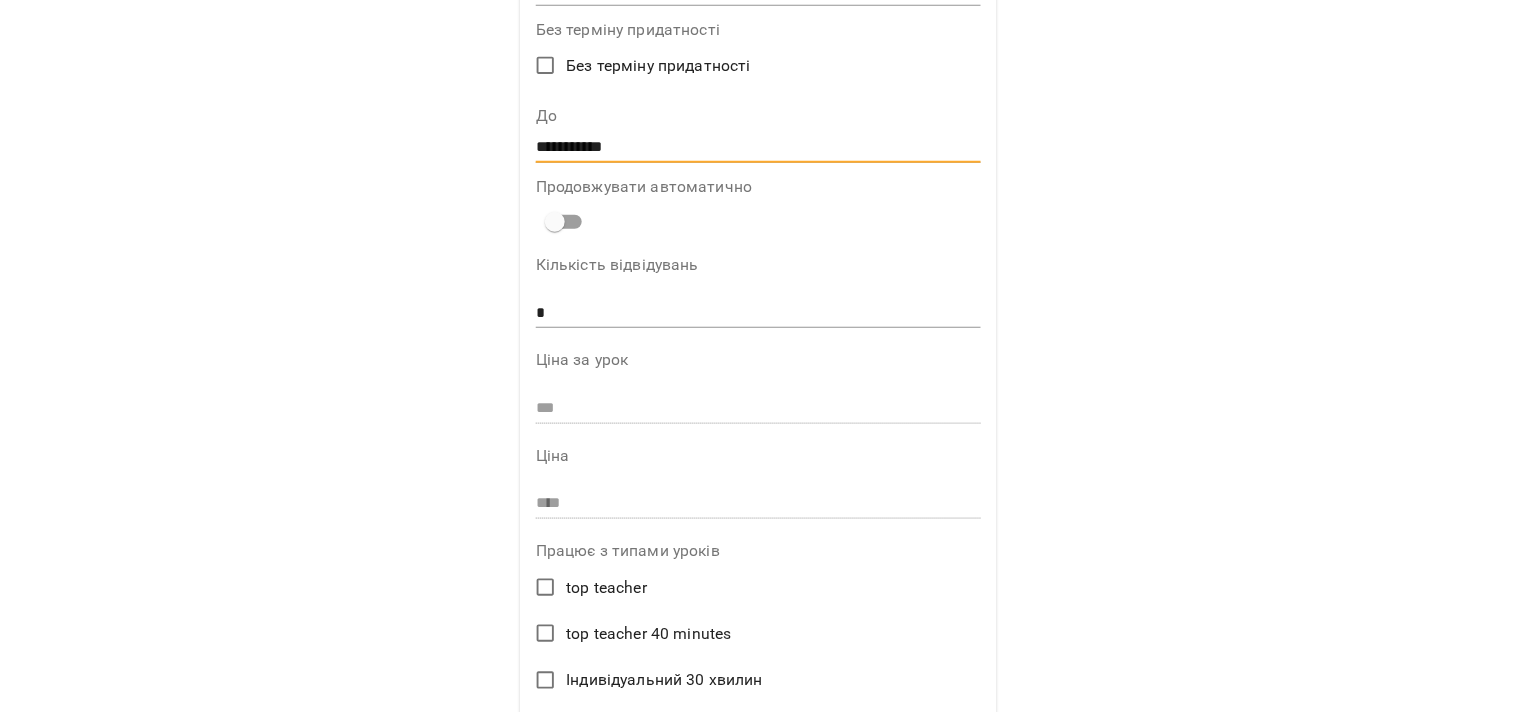 click on "**********" at bounding box center (758, 148) 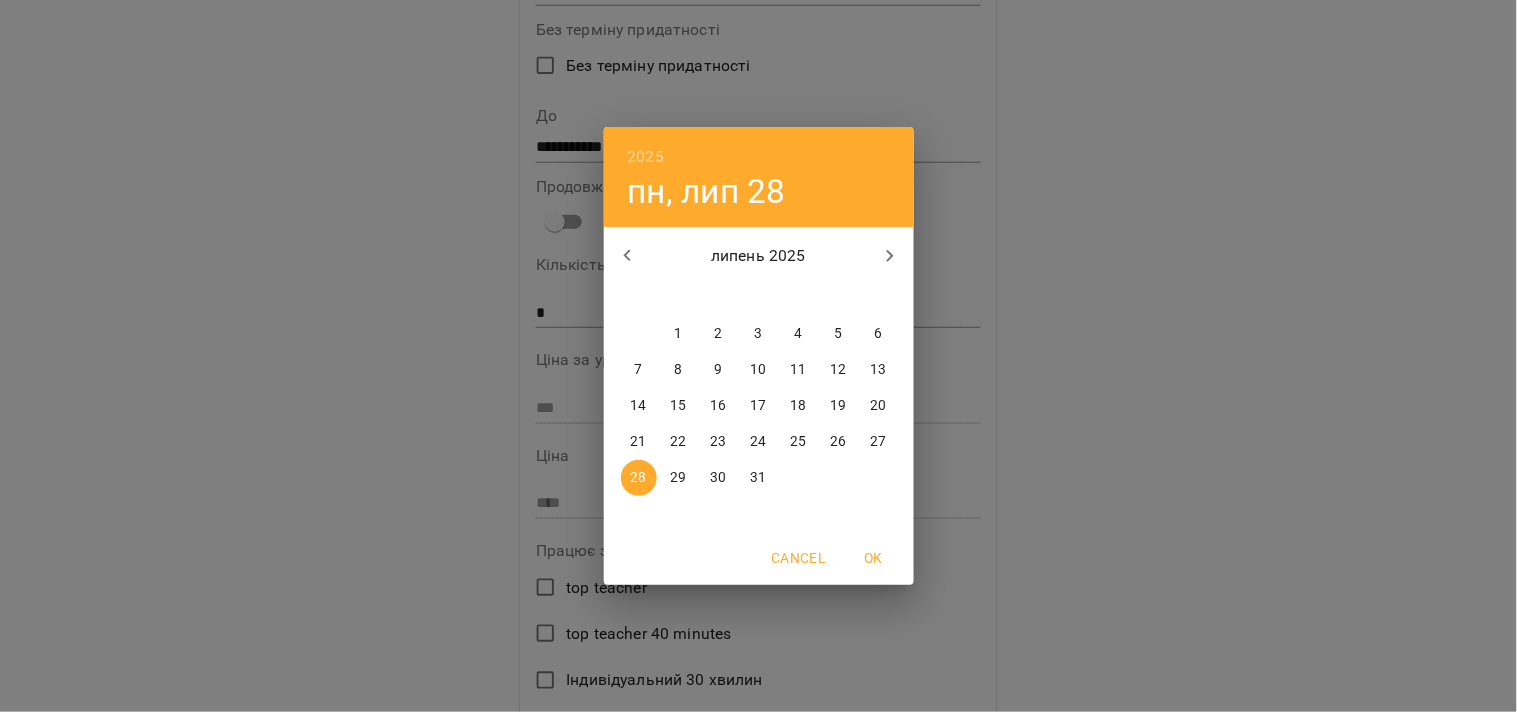click 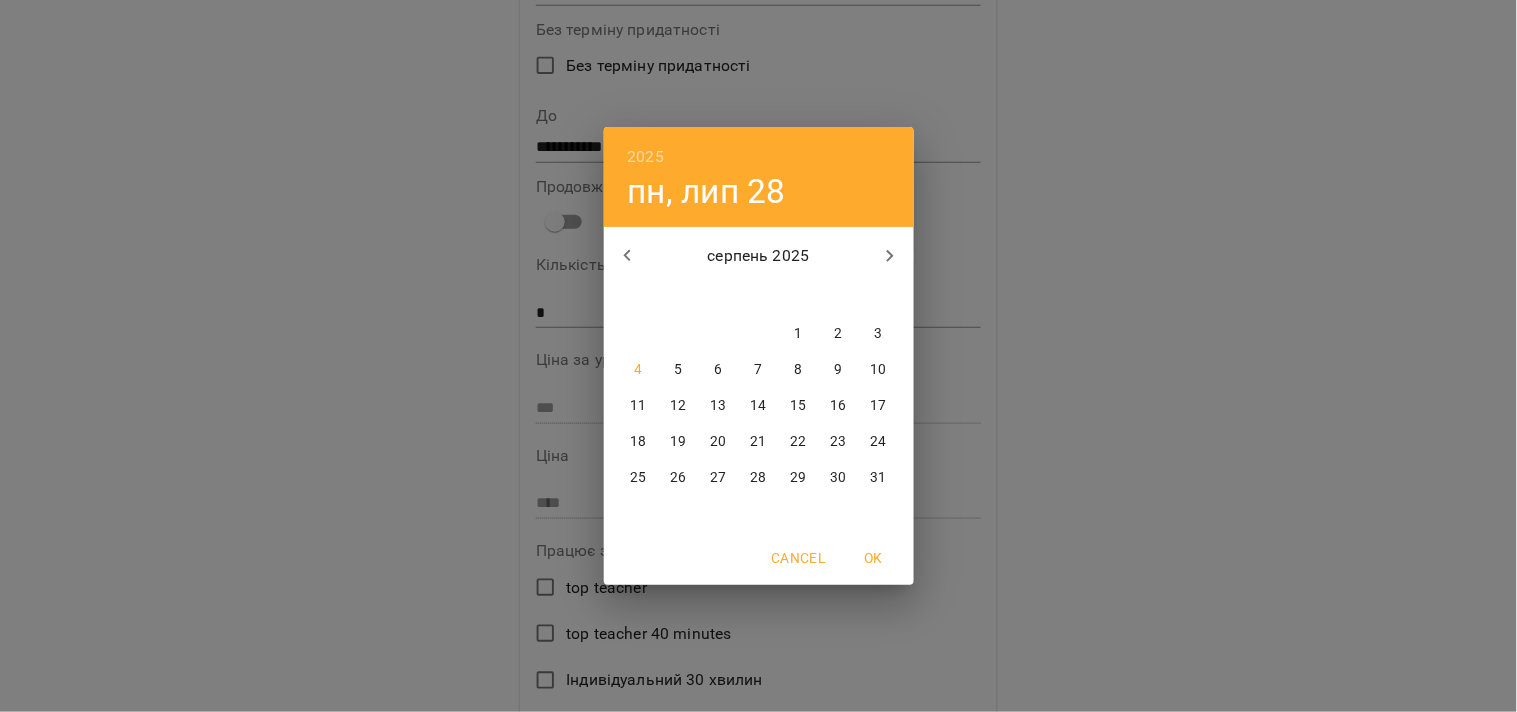 click on "3" at bounding box center [879, 334] 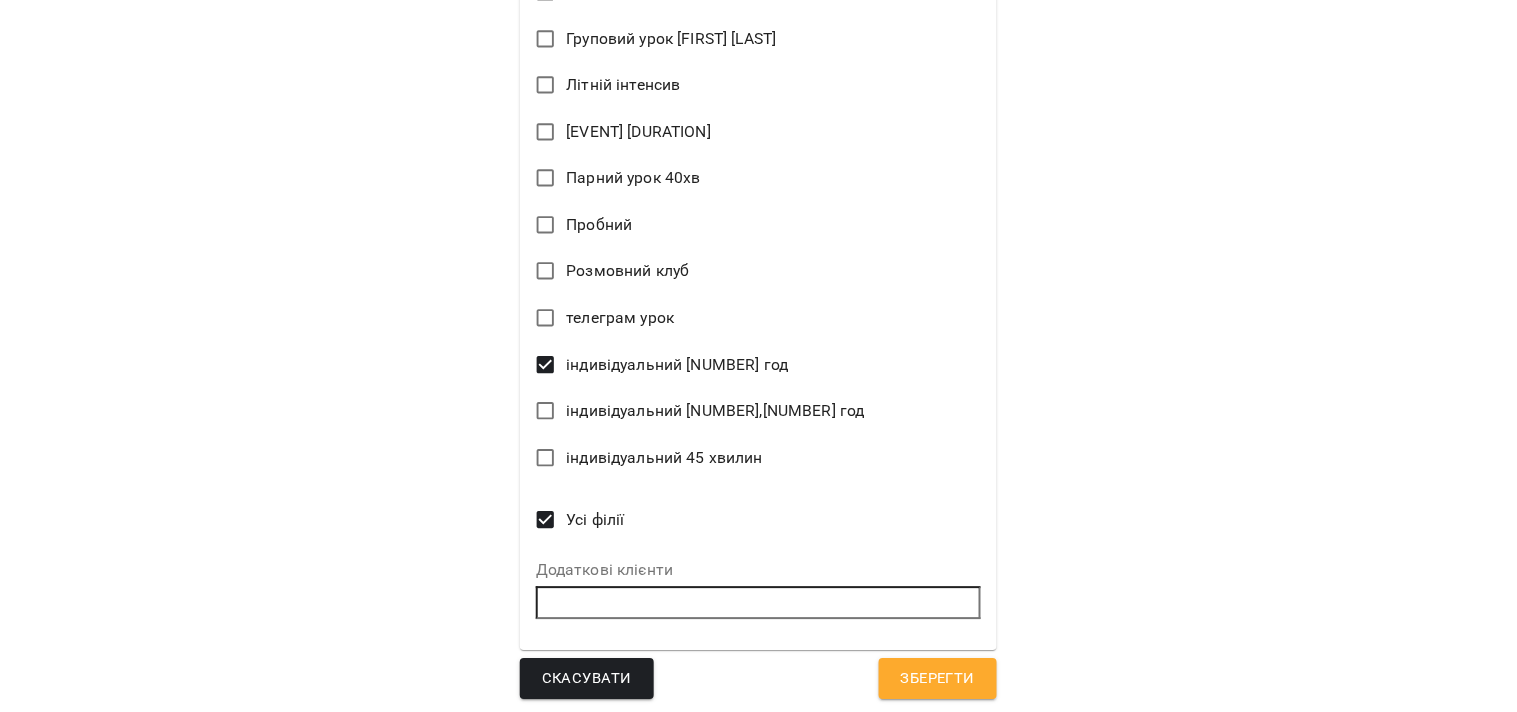 scroll, scrollTop: 1116, scrollLeft: 0, axis: vertical 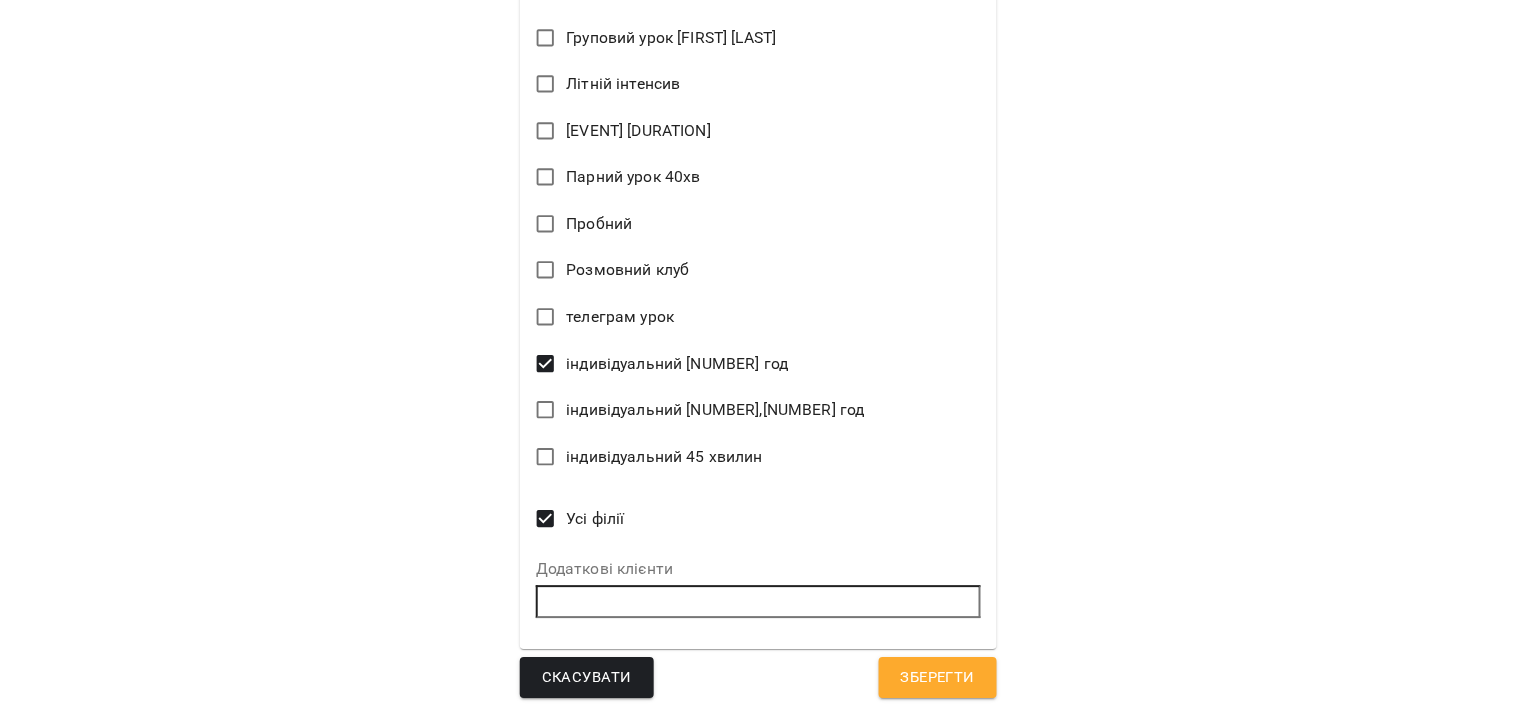 click on "Зберегти" at bounding box center (938, 678) 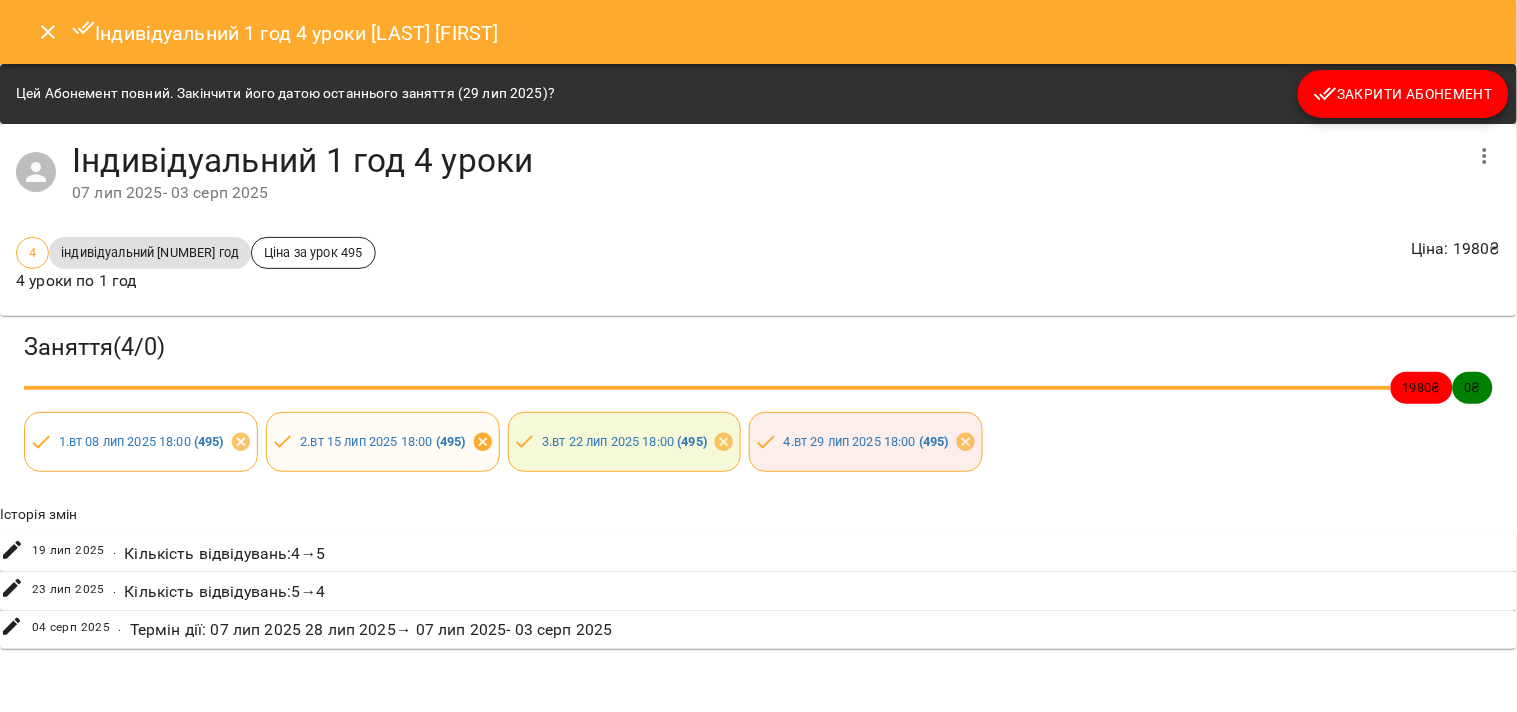 click 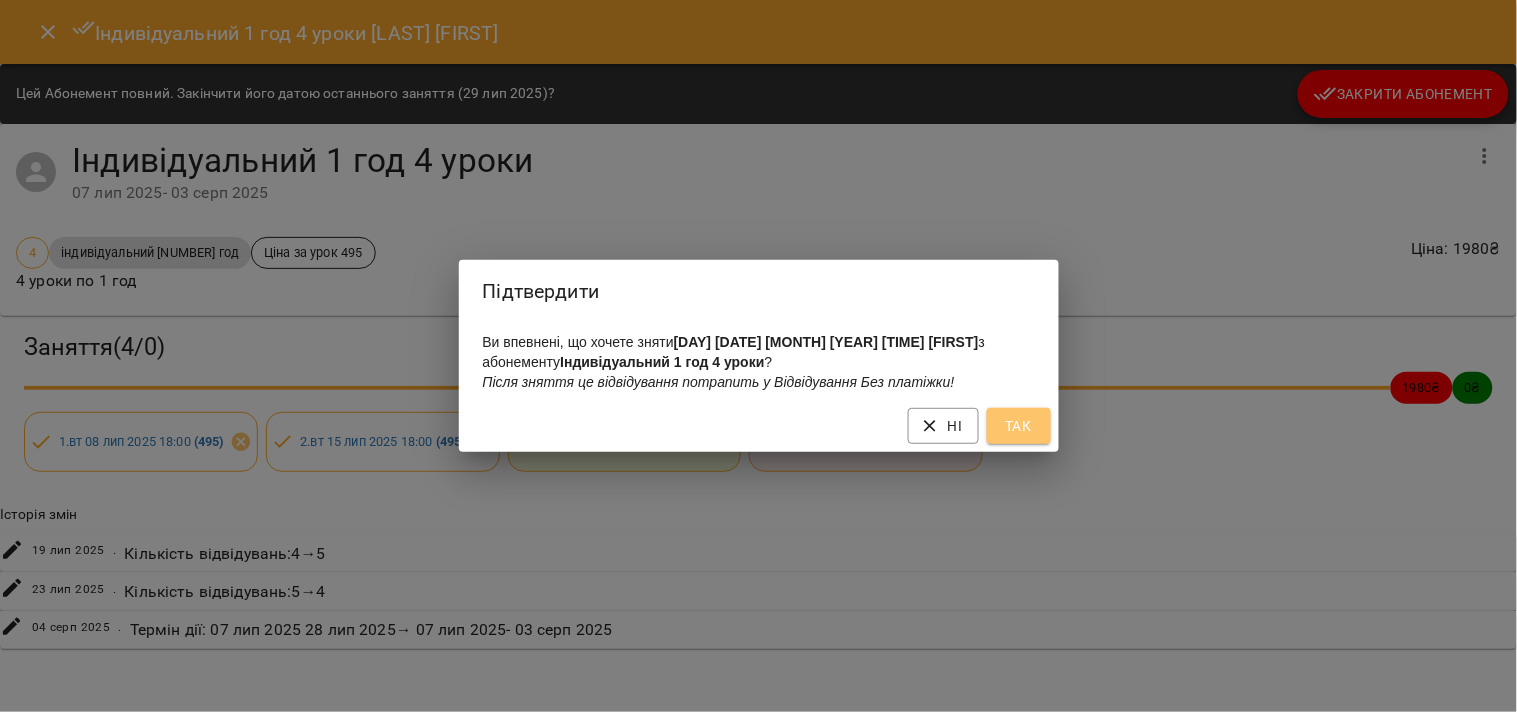 click on "Так" at bounding box center (1019, 426) 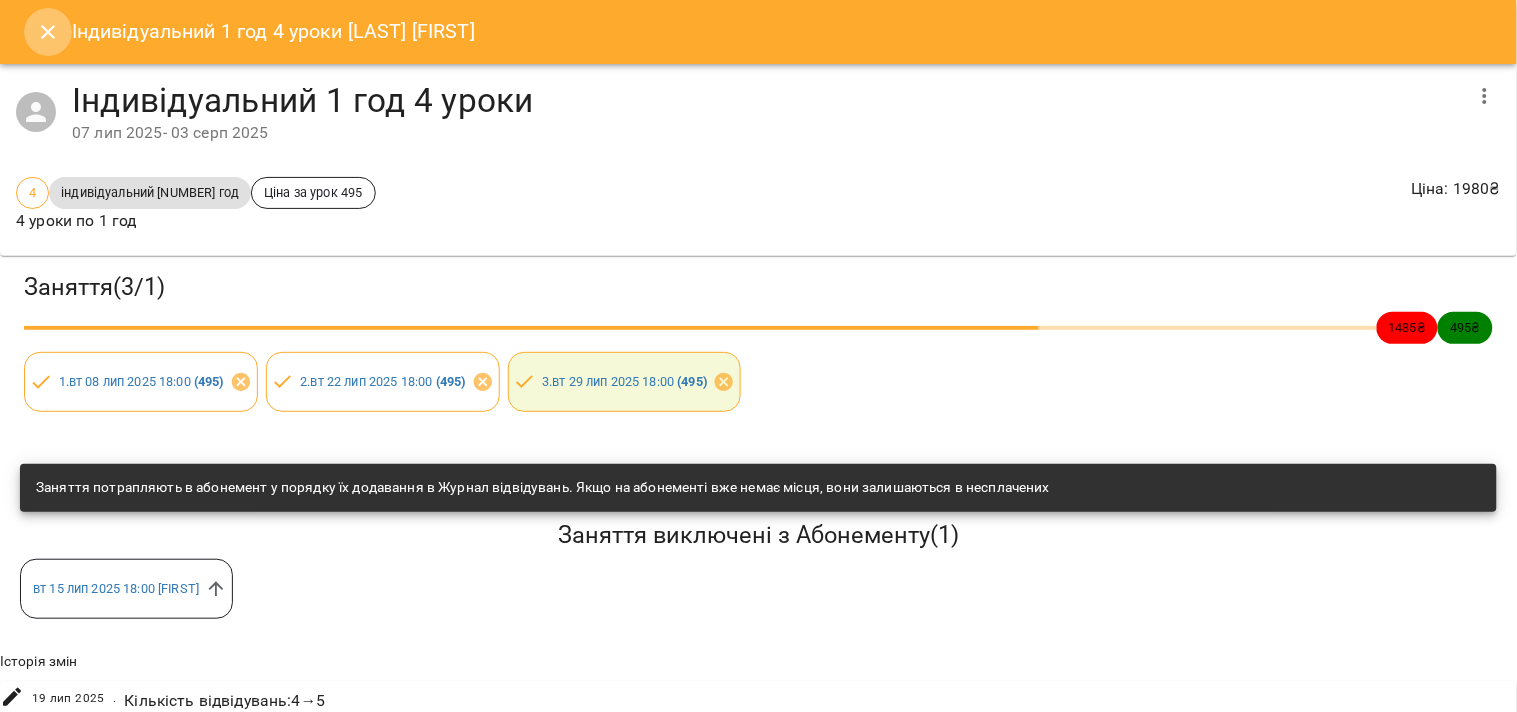 click at bounding box center [48, 32] 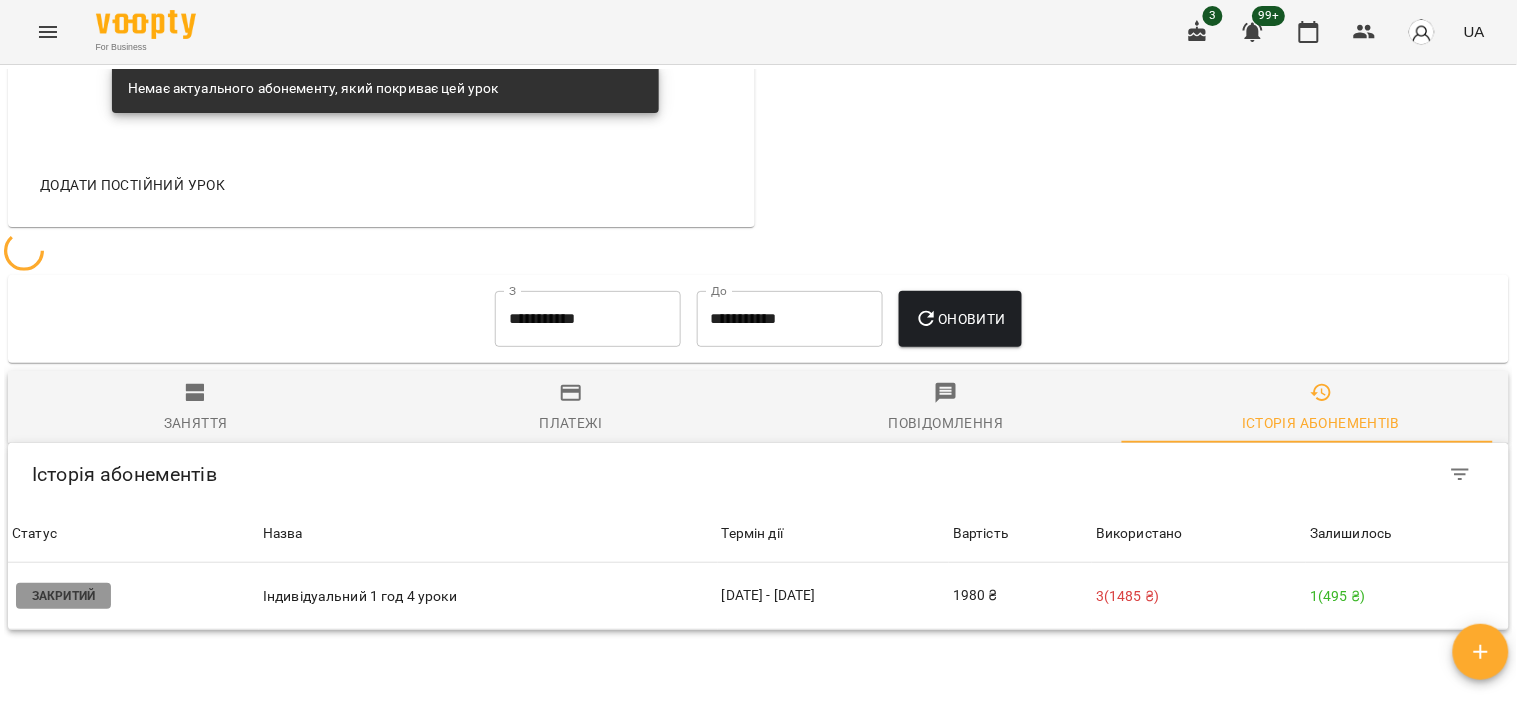 scroll, scrollTop: 1015, scrollLeft: 0, axis: vertical 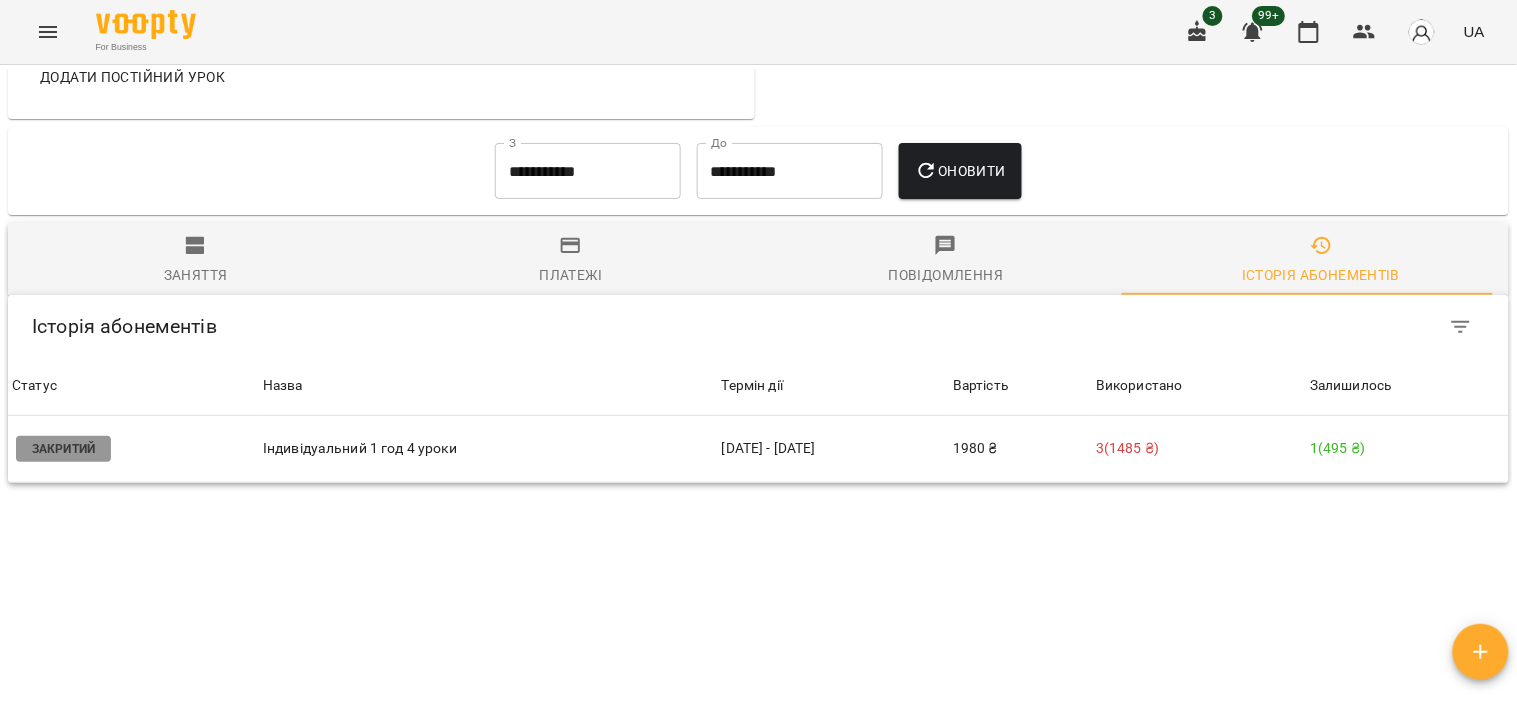 click 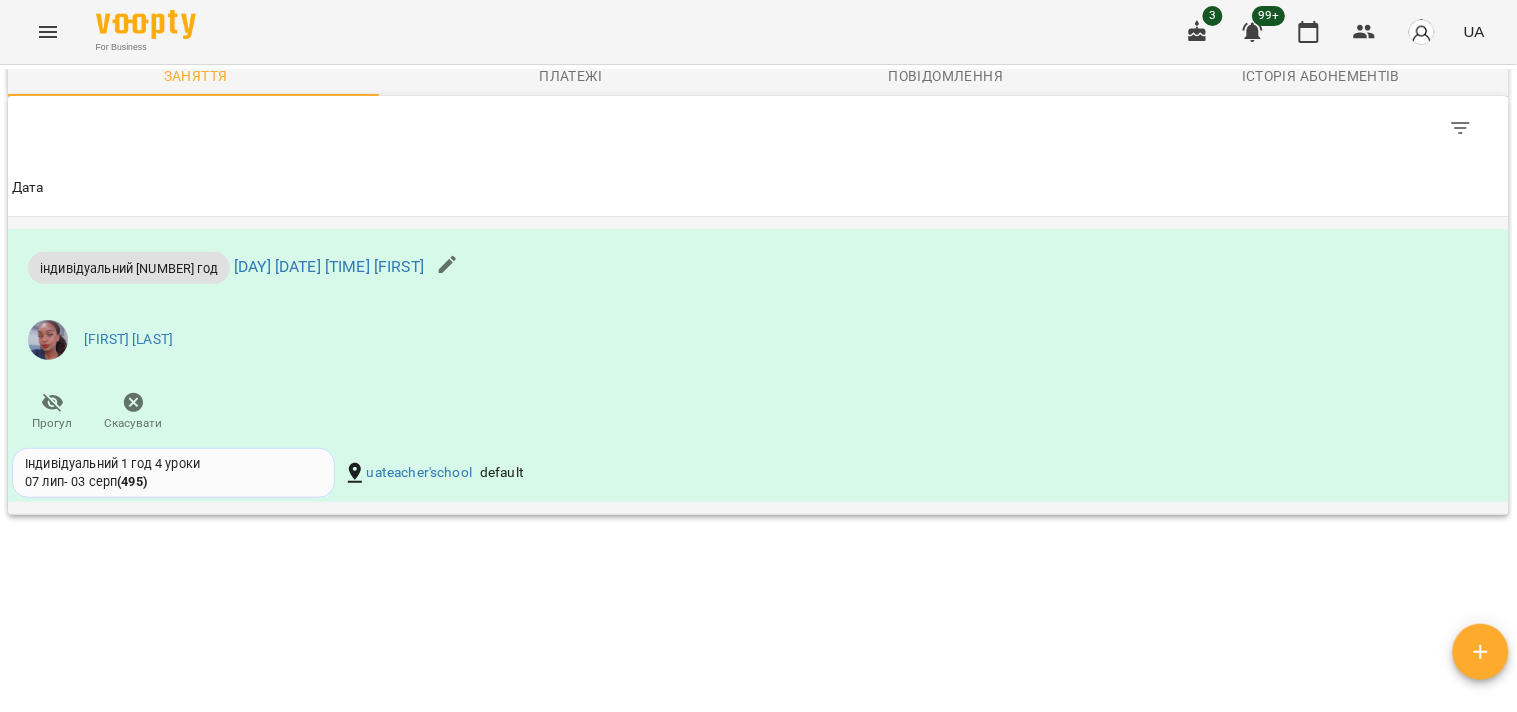 scroll, scrollTop: 904, scrollLeft: 0, axis: vertical 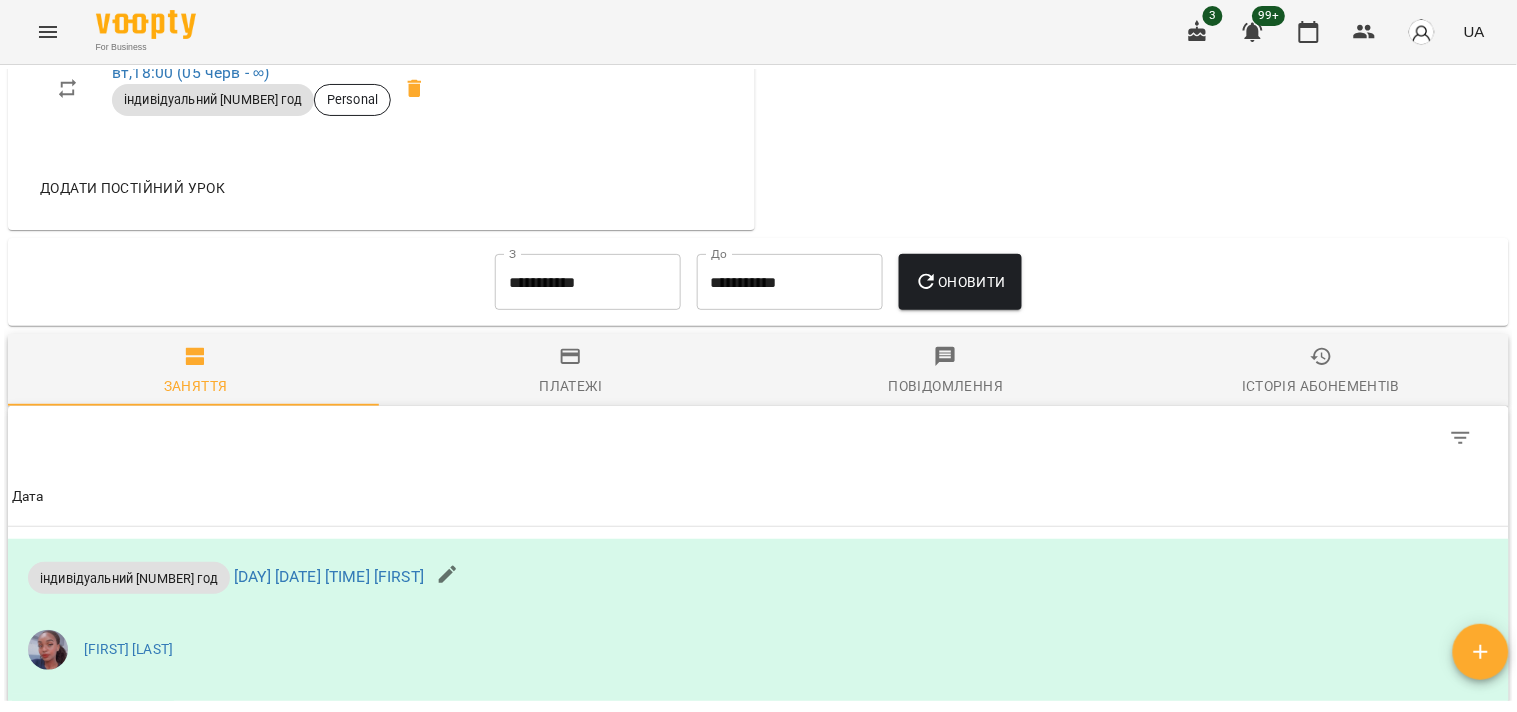 click on "**********" at bounding box center [588, 282] 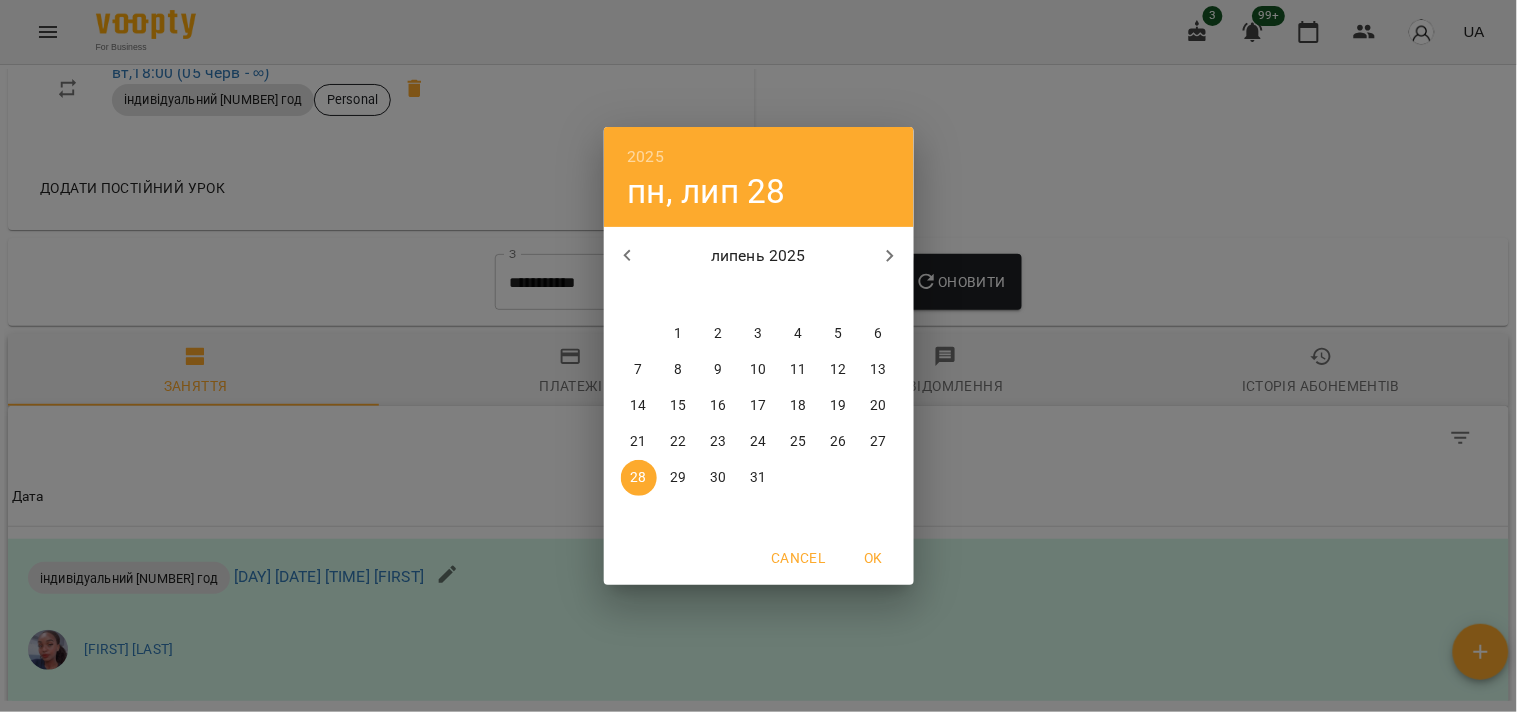 click on "7" at bounding box center [638, 370] 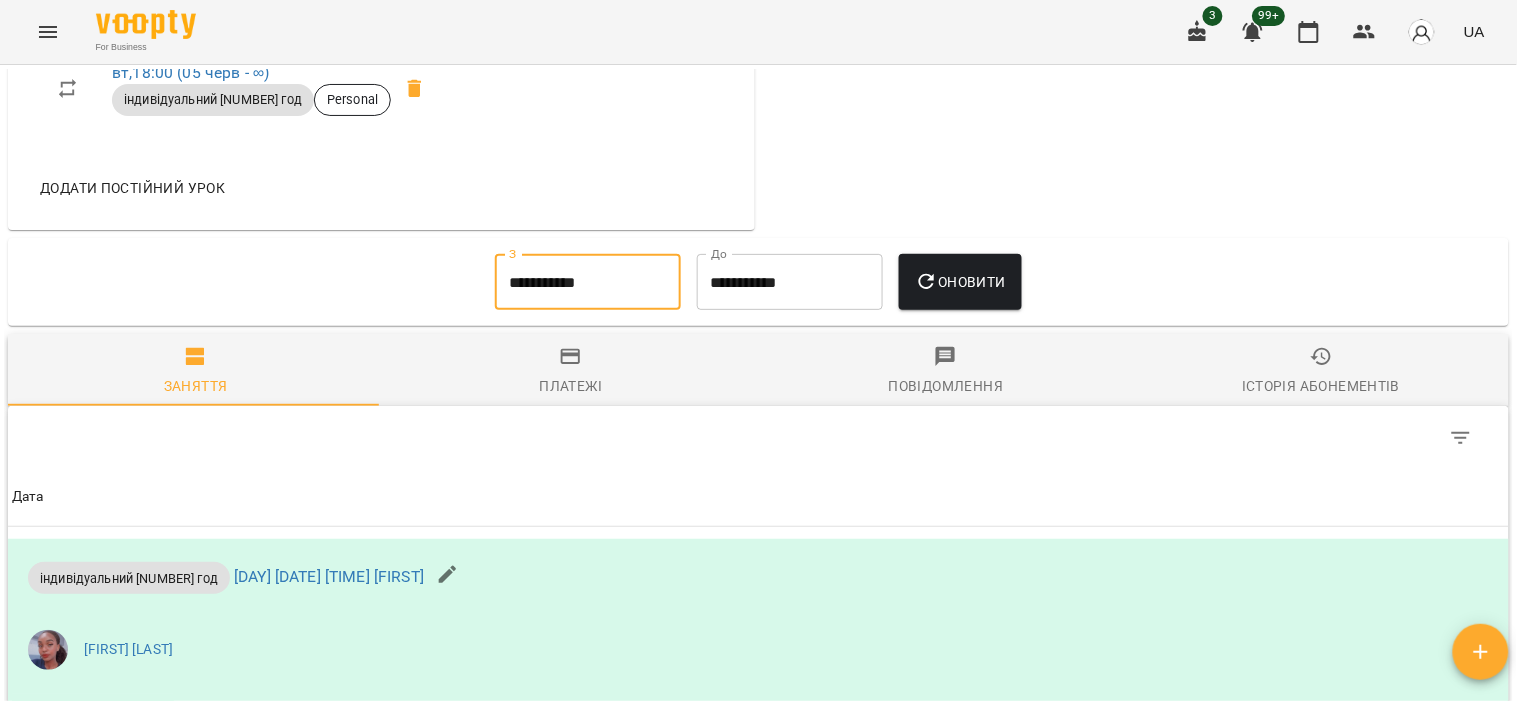 click on "Оновити" at bounding box center (960, 282) 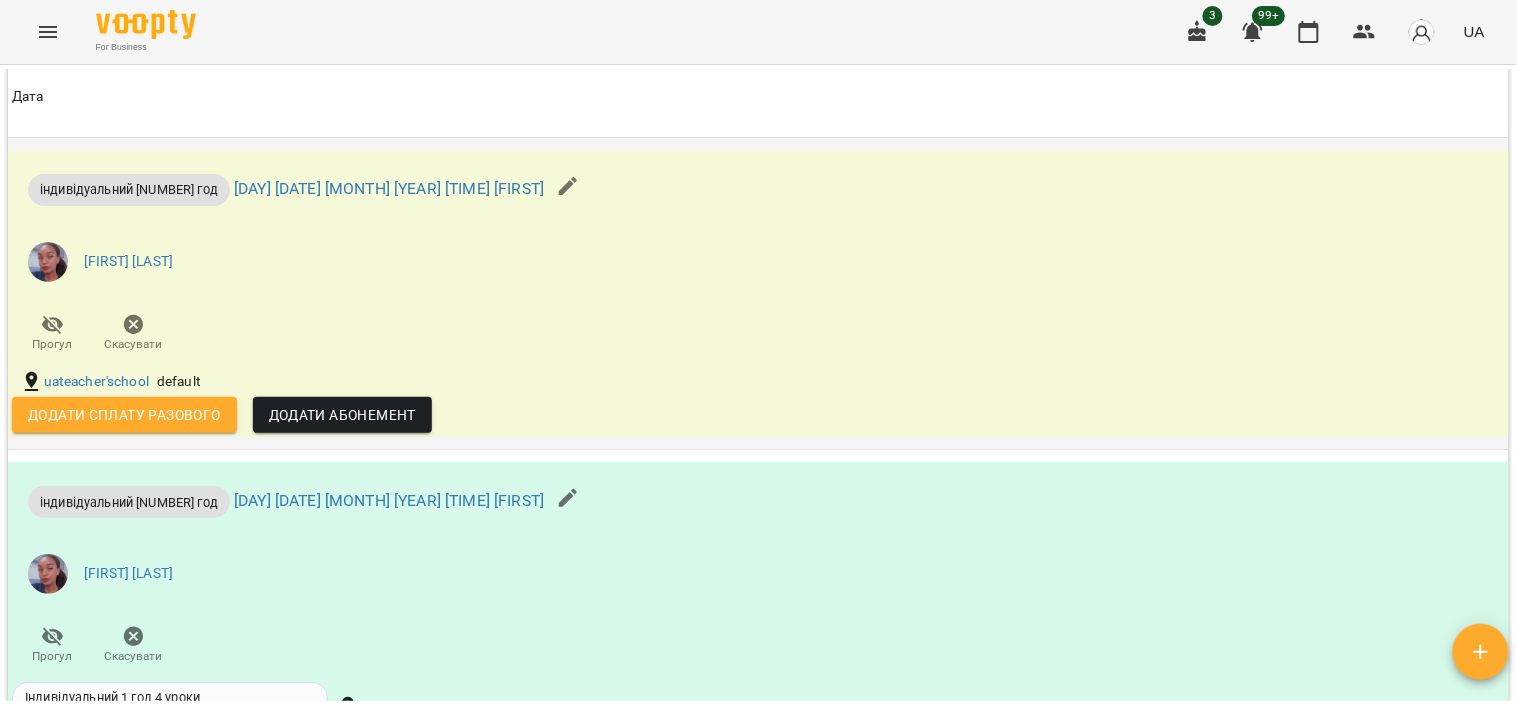 scroll, scrollTop: 1460, scrollLeft: 0, axis: vertical 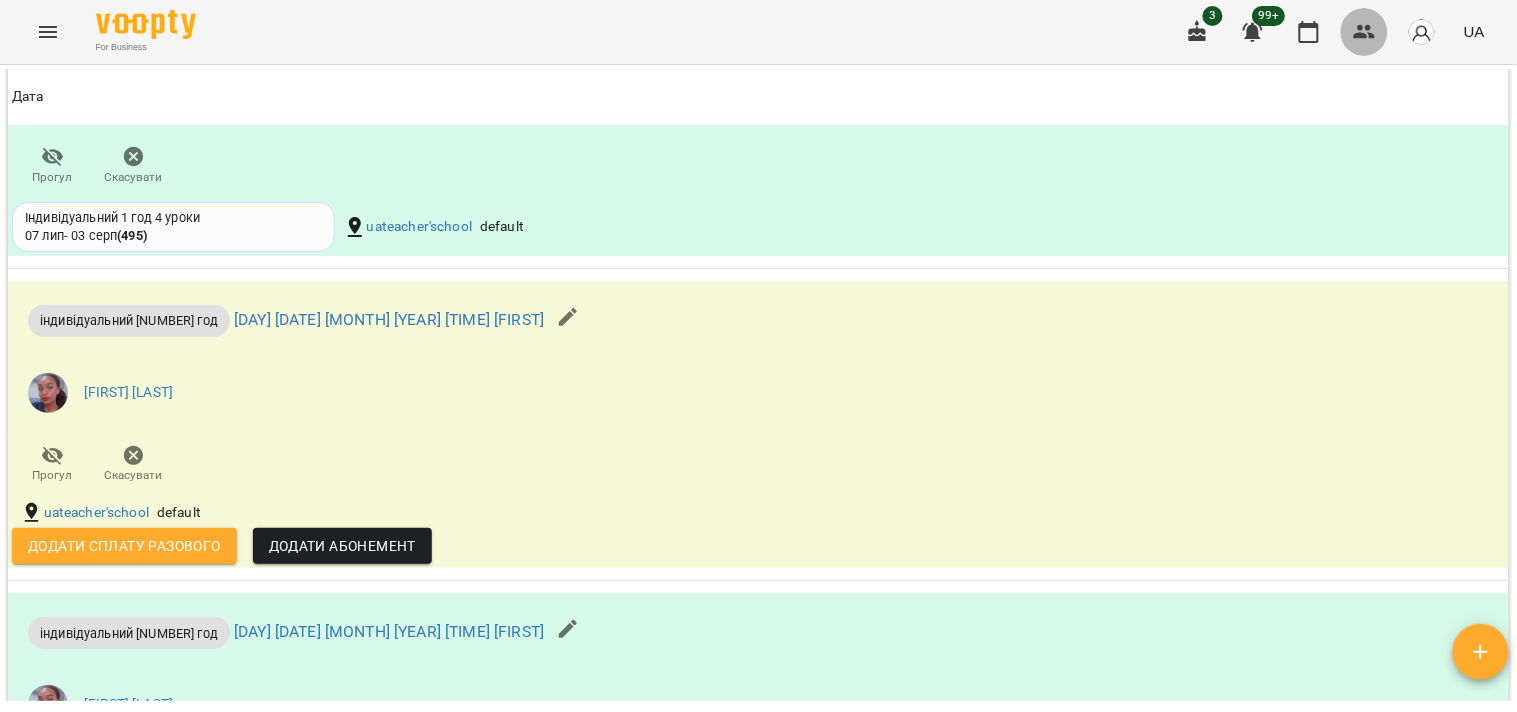 click 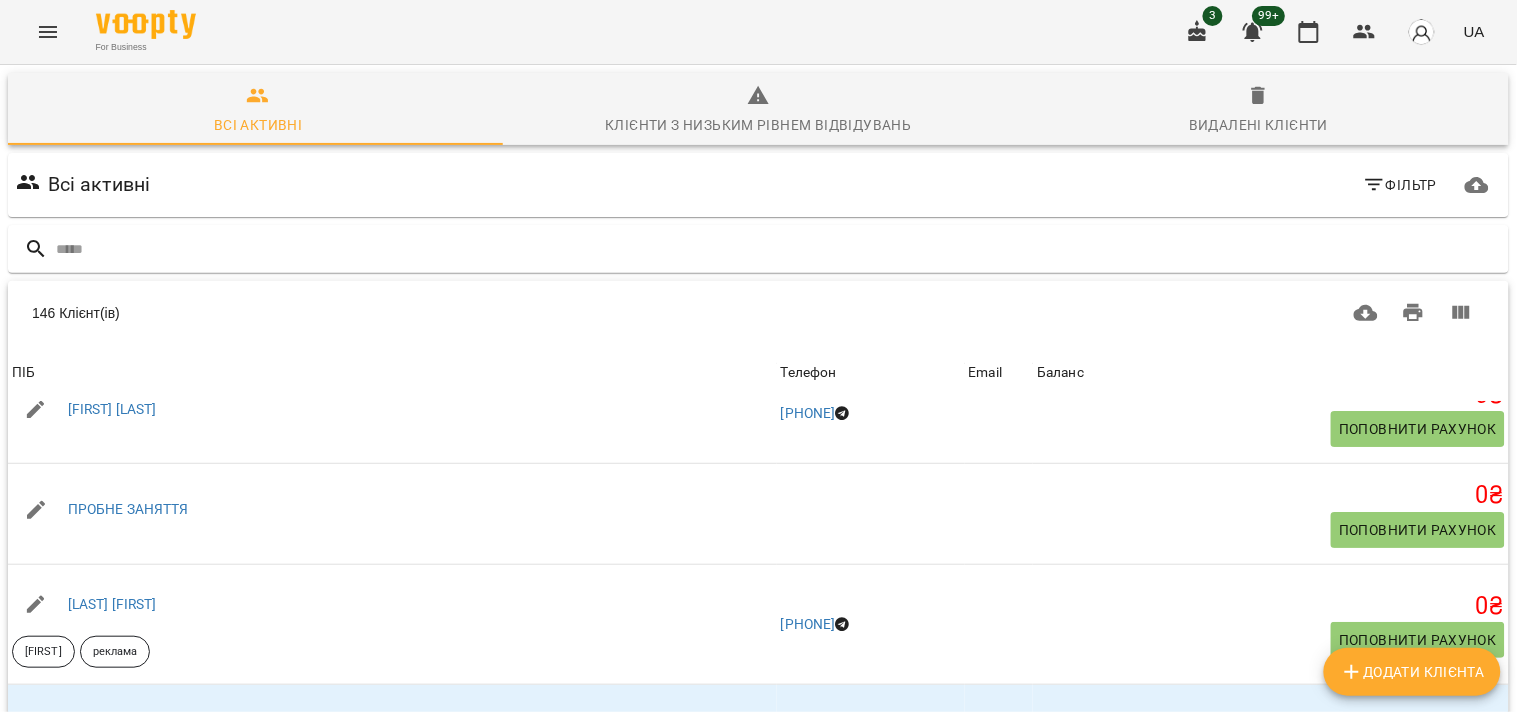 scroll, scrollTop: 0, scrollLeft: 0, axis: both 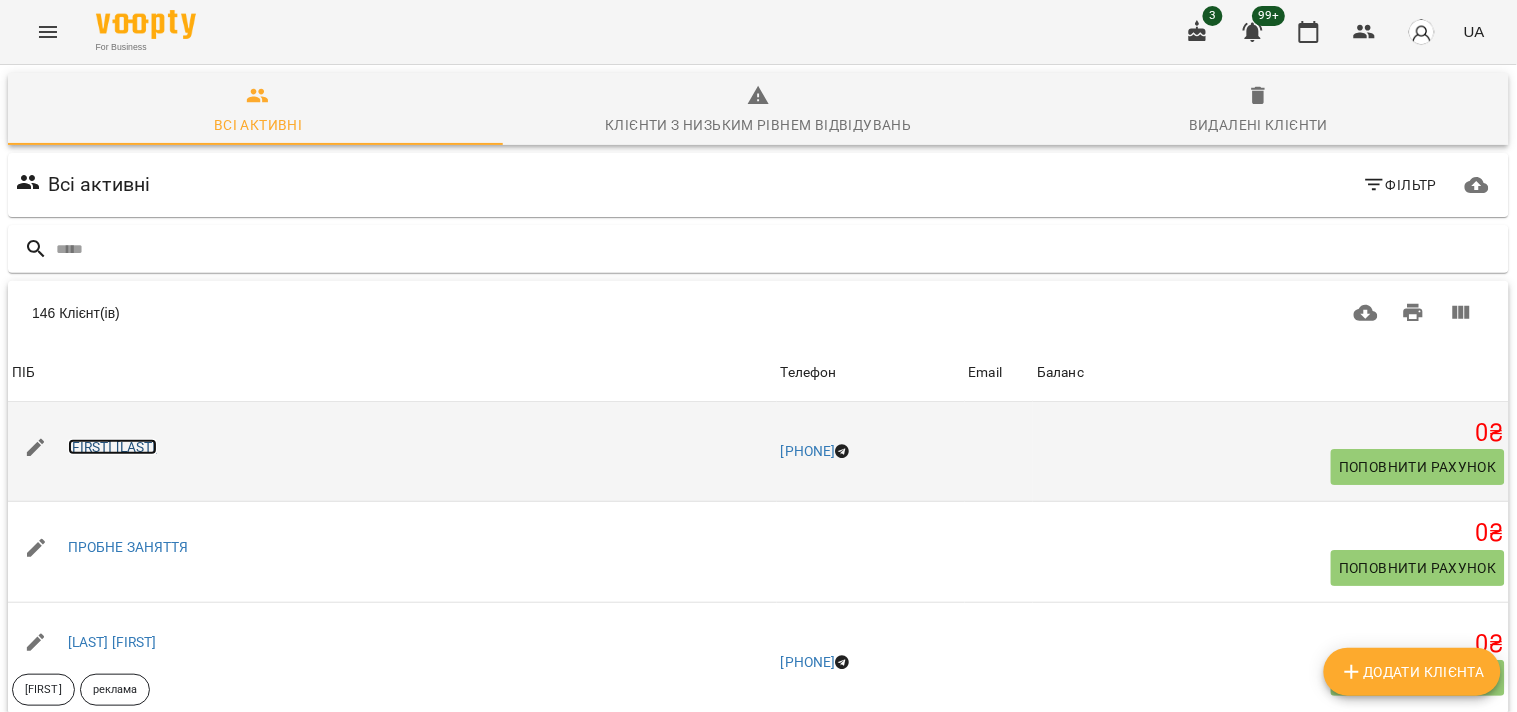 click on "[FIRST] [LAST]" at bounding box center (112, 447) 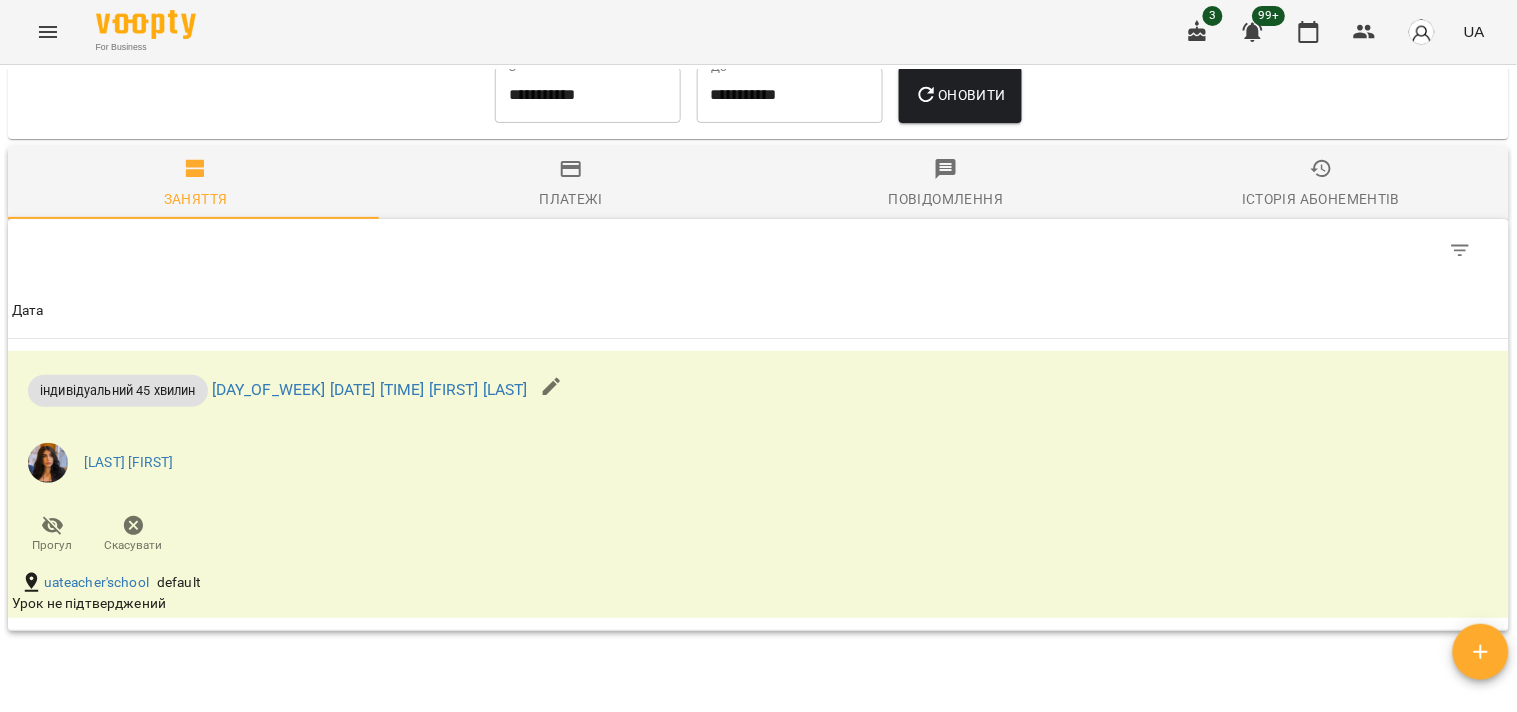scroll, scrollTop: 884, scrollLeft: 0, axis: vertical 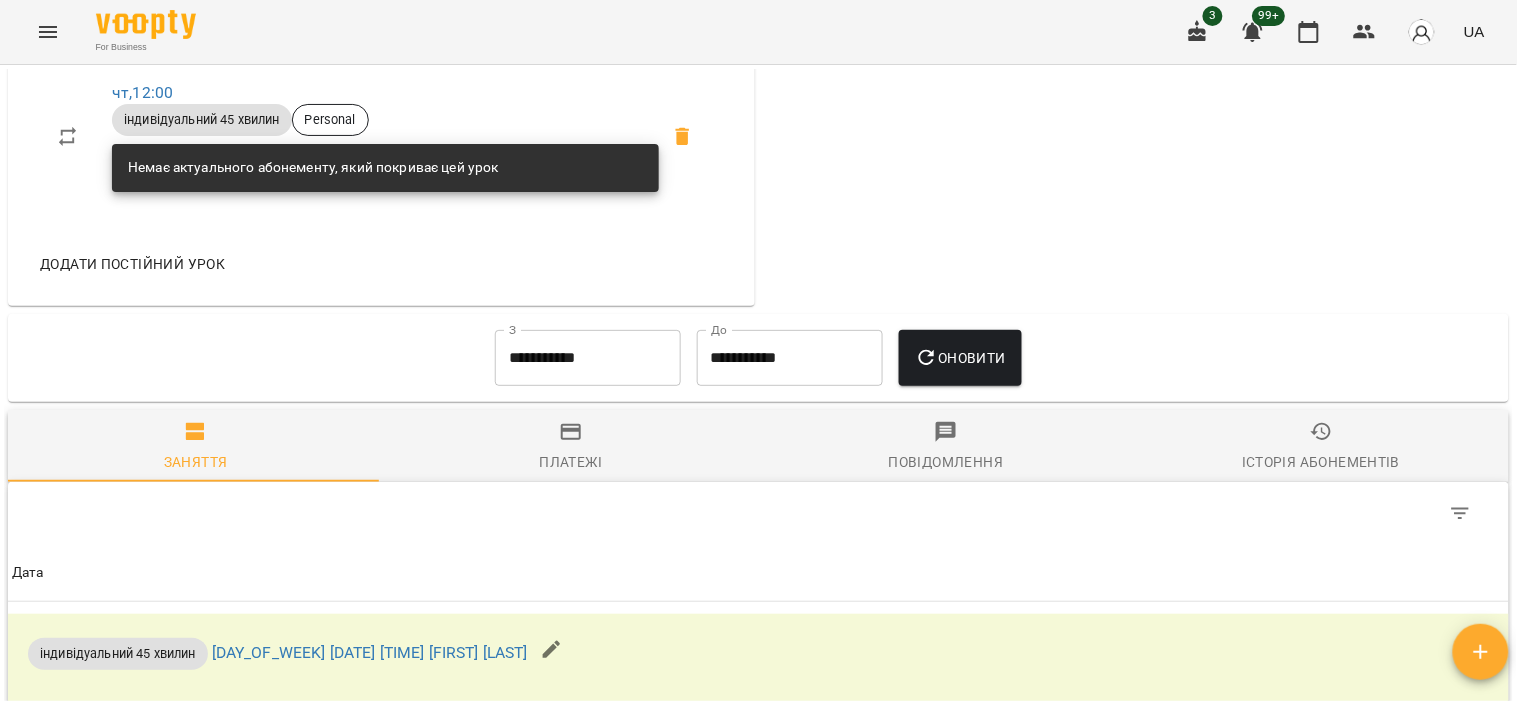 click on "Історія абонементів" at bounding box center (1321, 447) 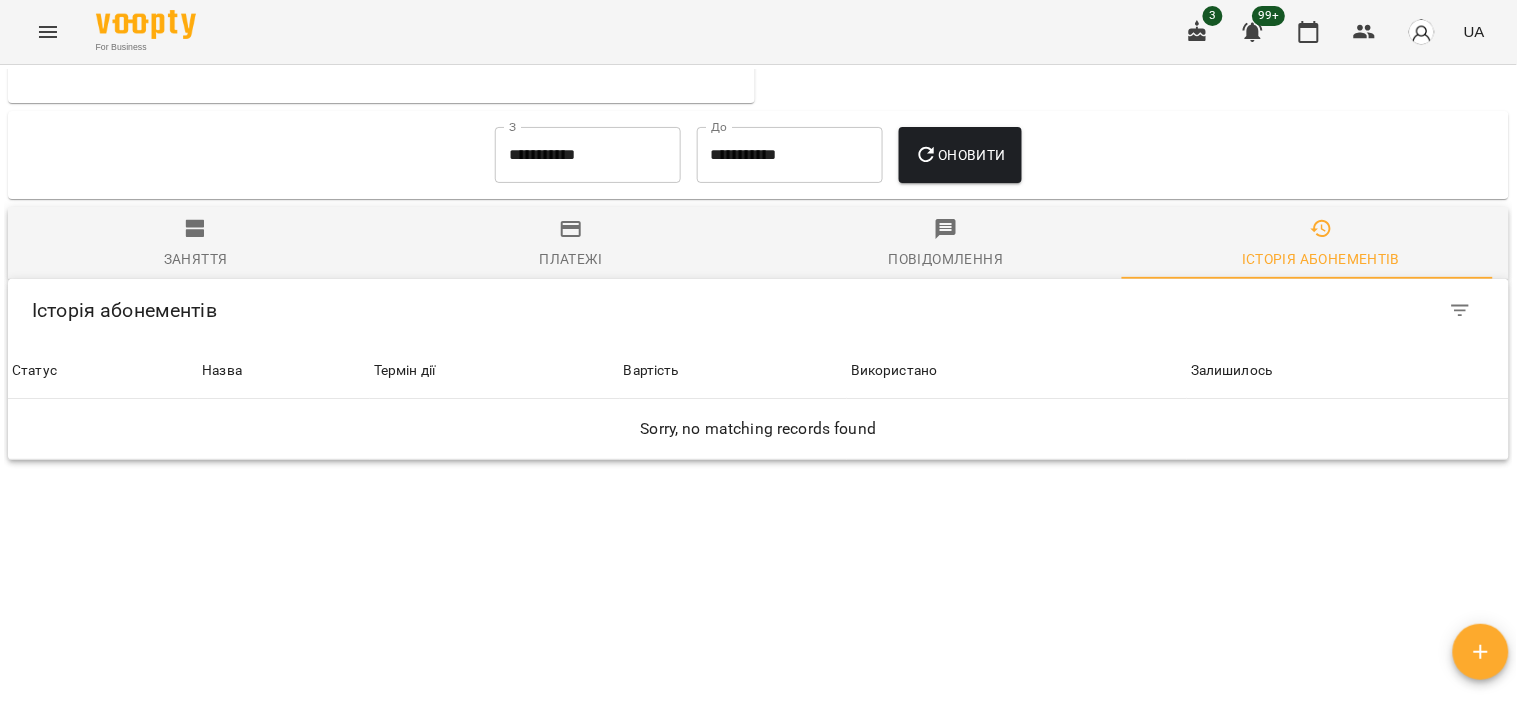 scroll, scrollTop: 1096, scrollLeft: 0, axis: vertical 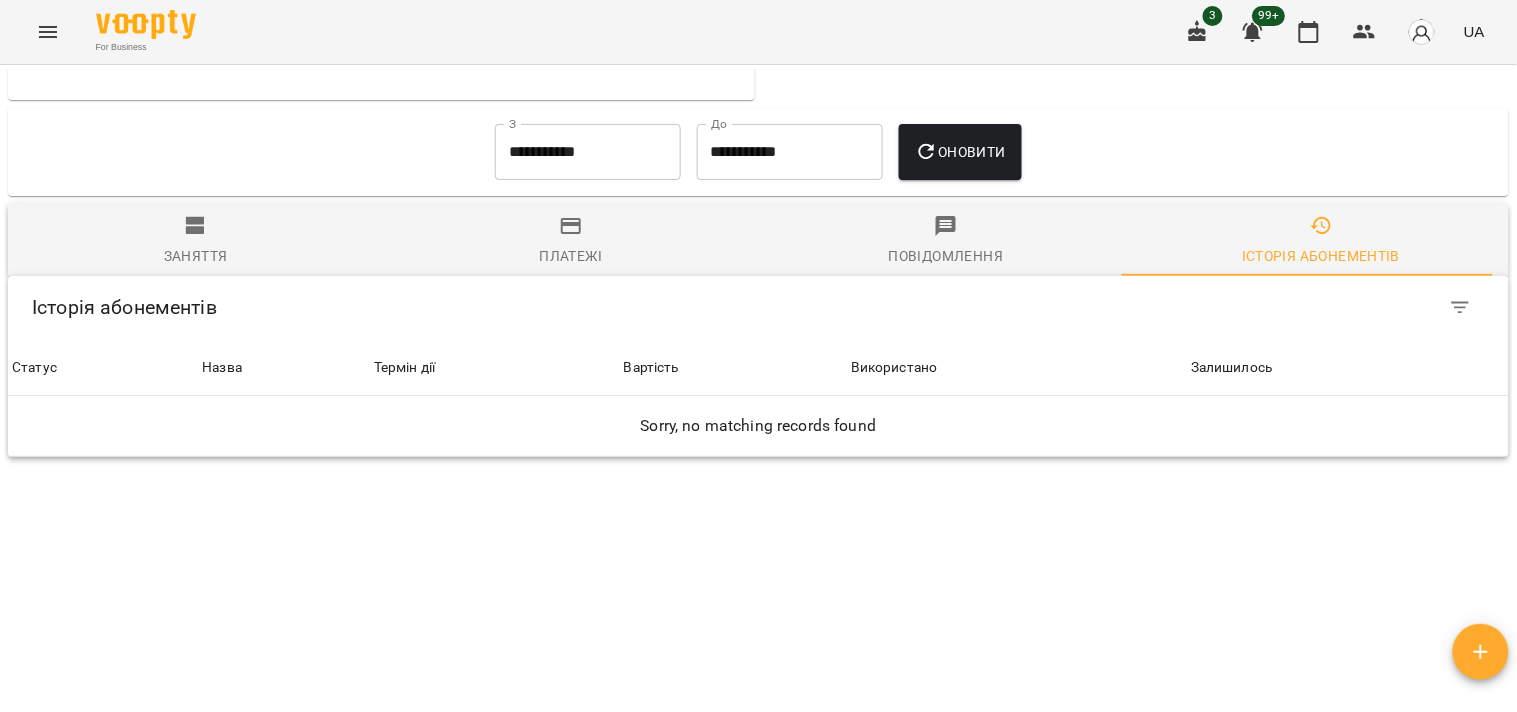 click on "**********" at bounding box center [588, 152] 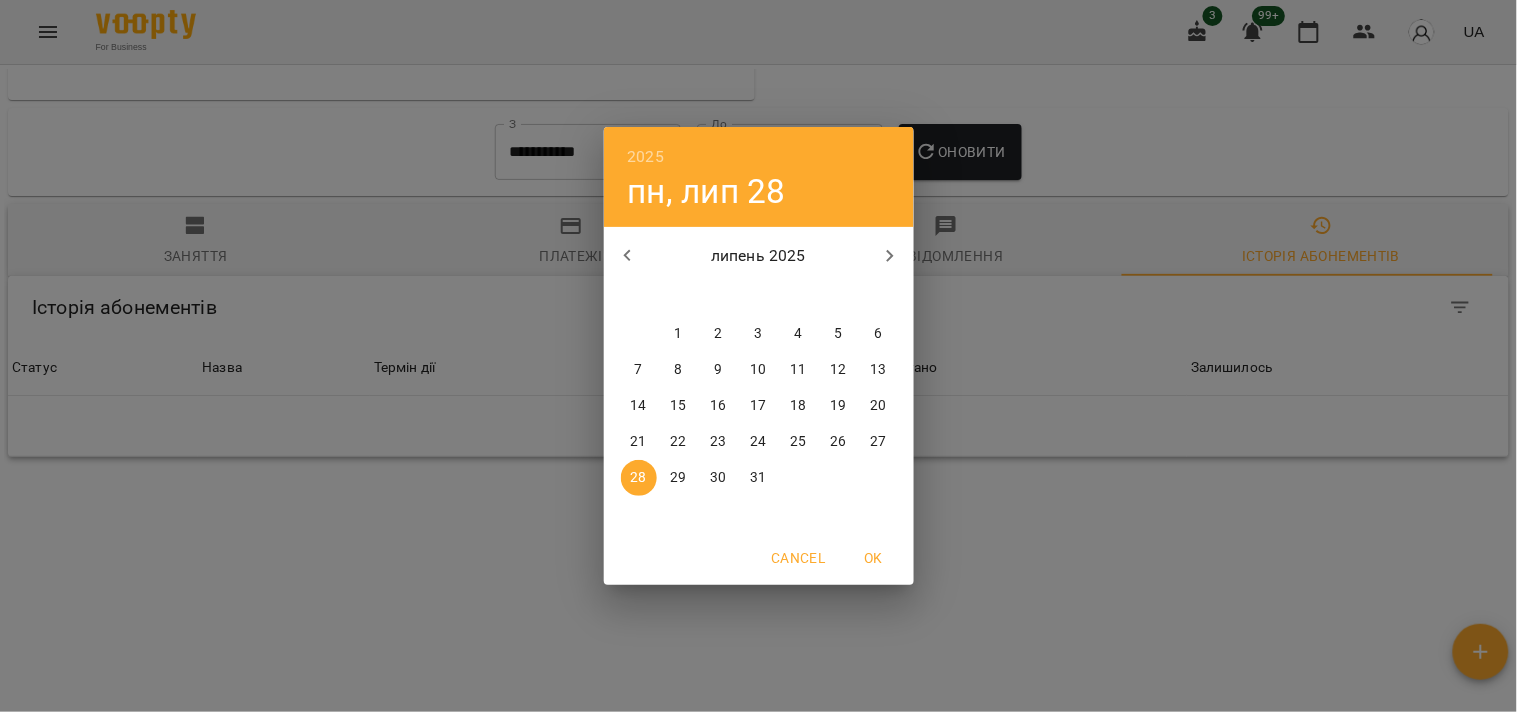 click on "липень 2025 пн вт ср чт пт сб нд 30 1 2 3 4 5 6 7 8 9 10 11 12 13 14 15 16 17 18 19 20 21 22 23 24 25 26 27 28 29 30 31 1 2 3" at bounding box center [759, 379] 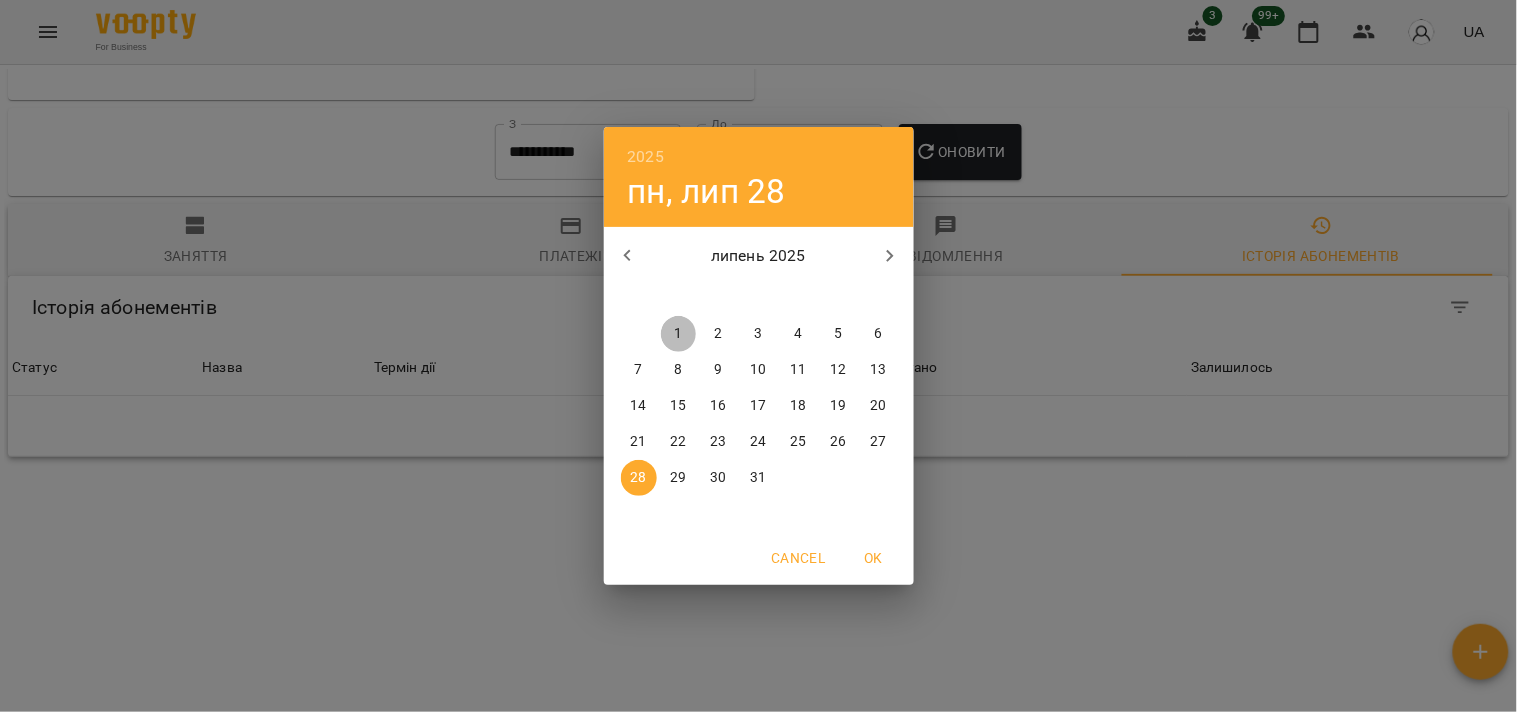 click on "1" at bounding box center [678, 334] 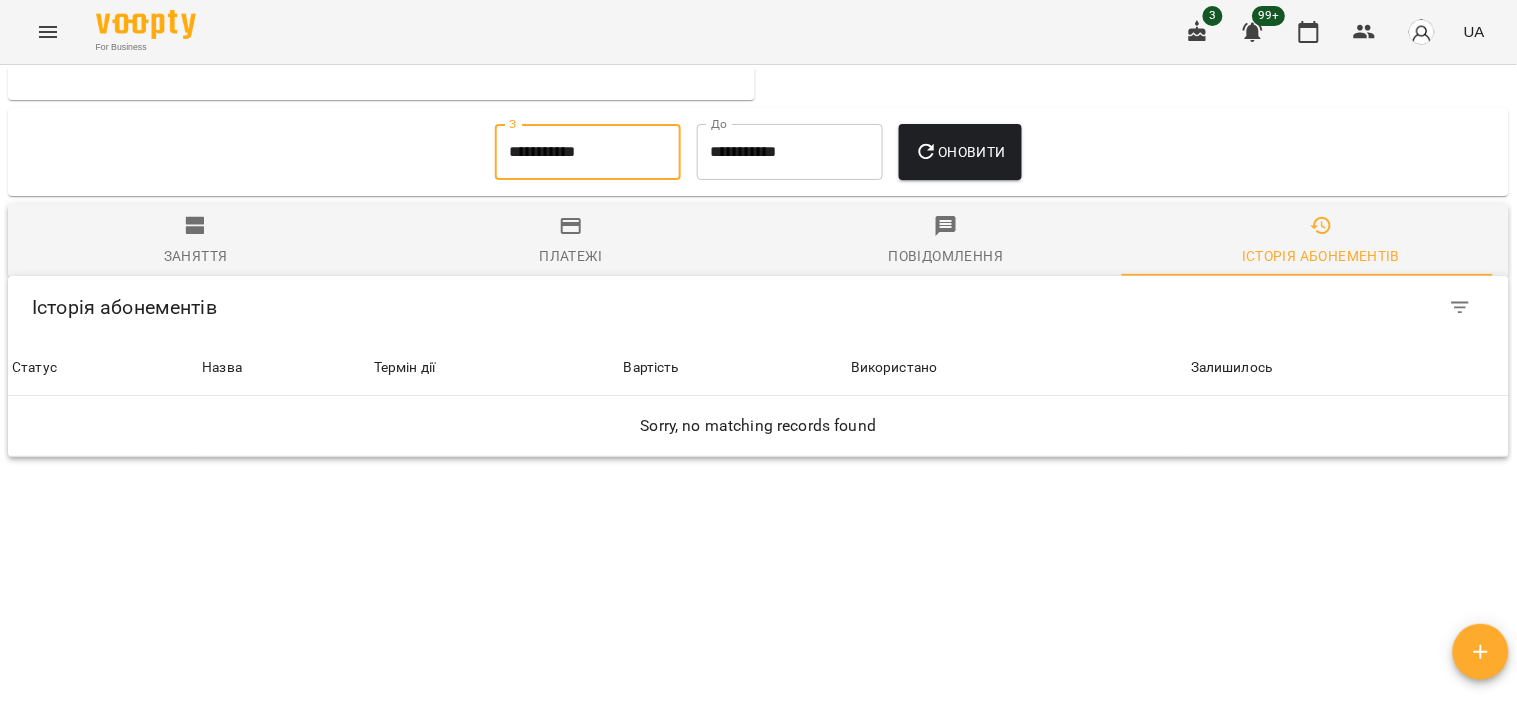 click on "Оновити" at bounding box center [960, 152] 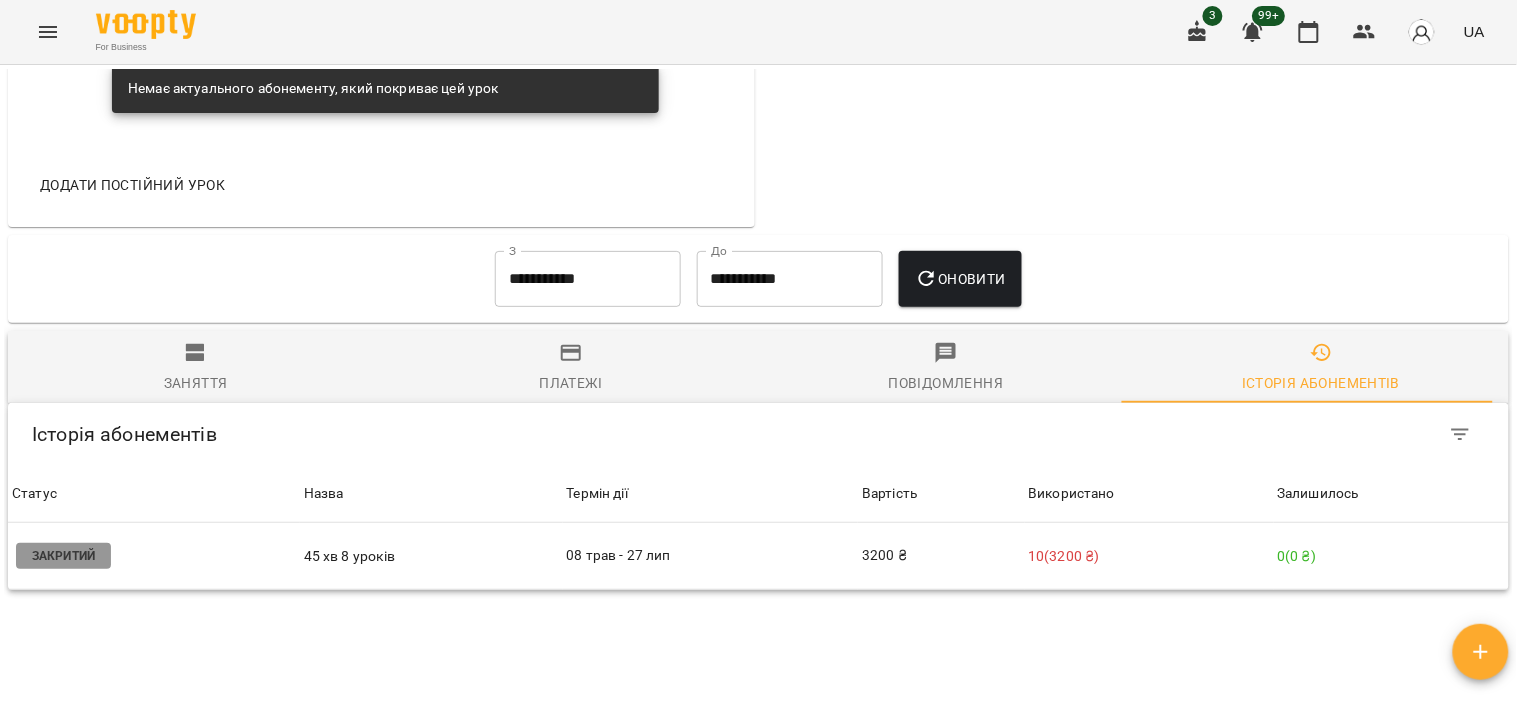 scroll, scrollTop: 1096, scrollLeft: 0, axis: vertical 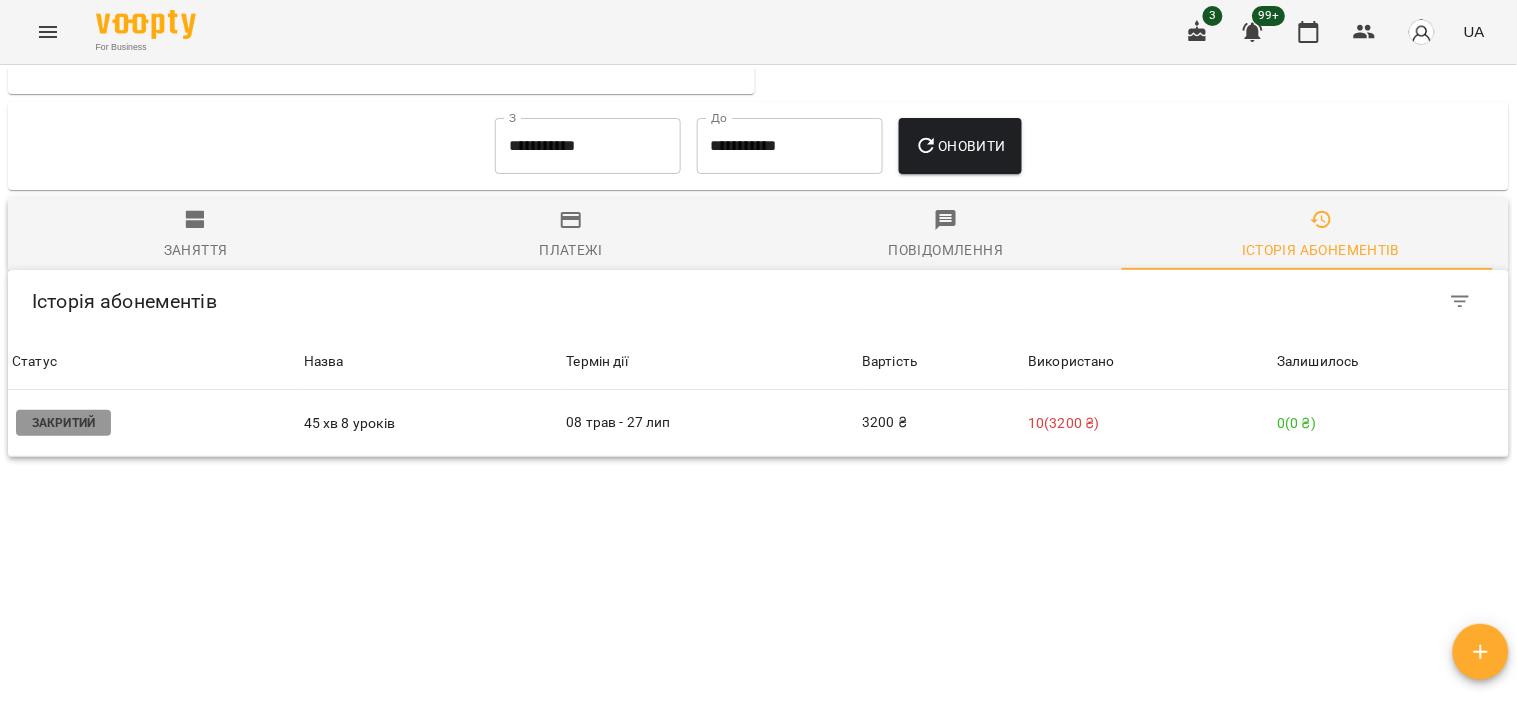 click on "Заняття" at bounding box center (196, 250) 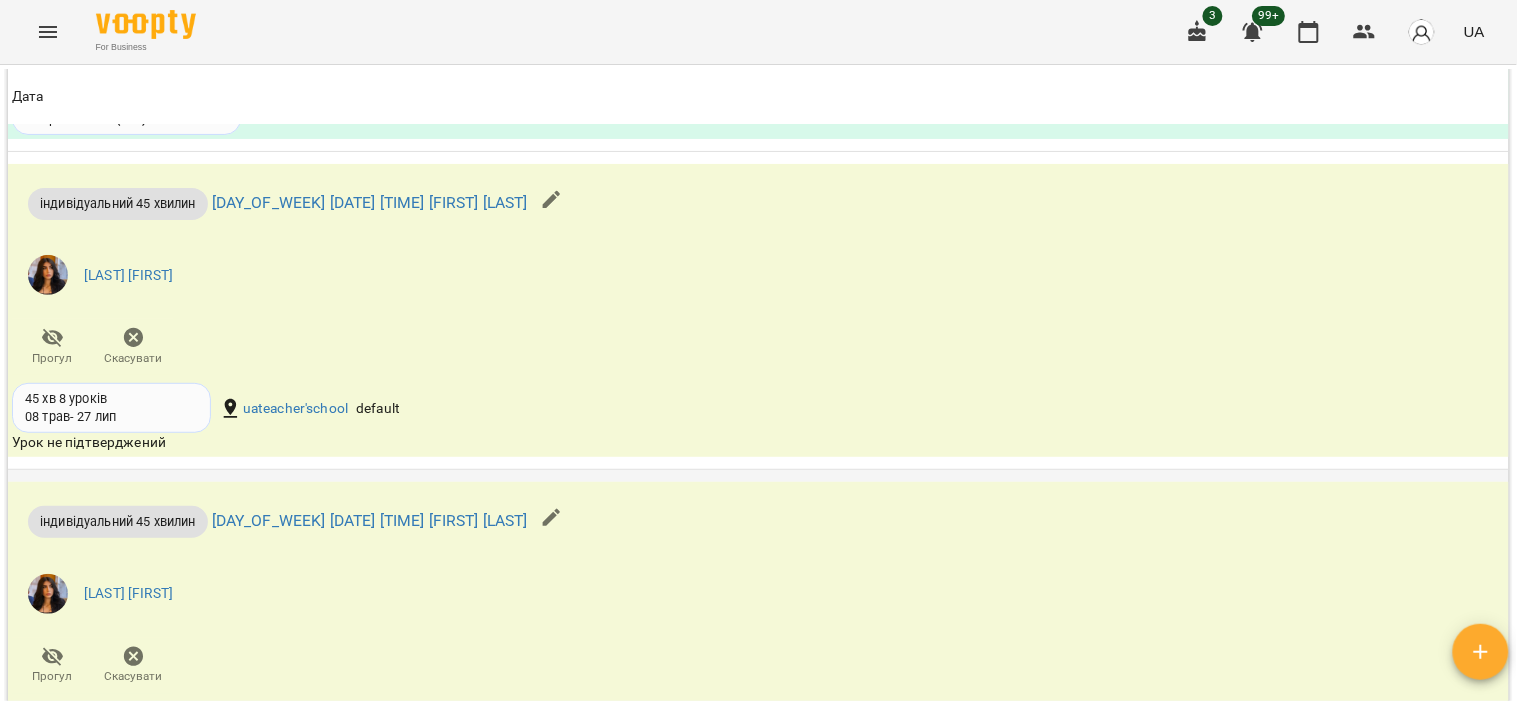 scroll, scrollTop: 2097, scrollLeft: 0, axis: vertical 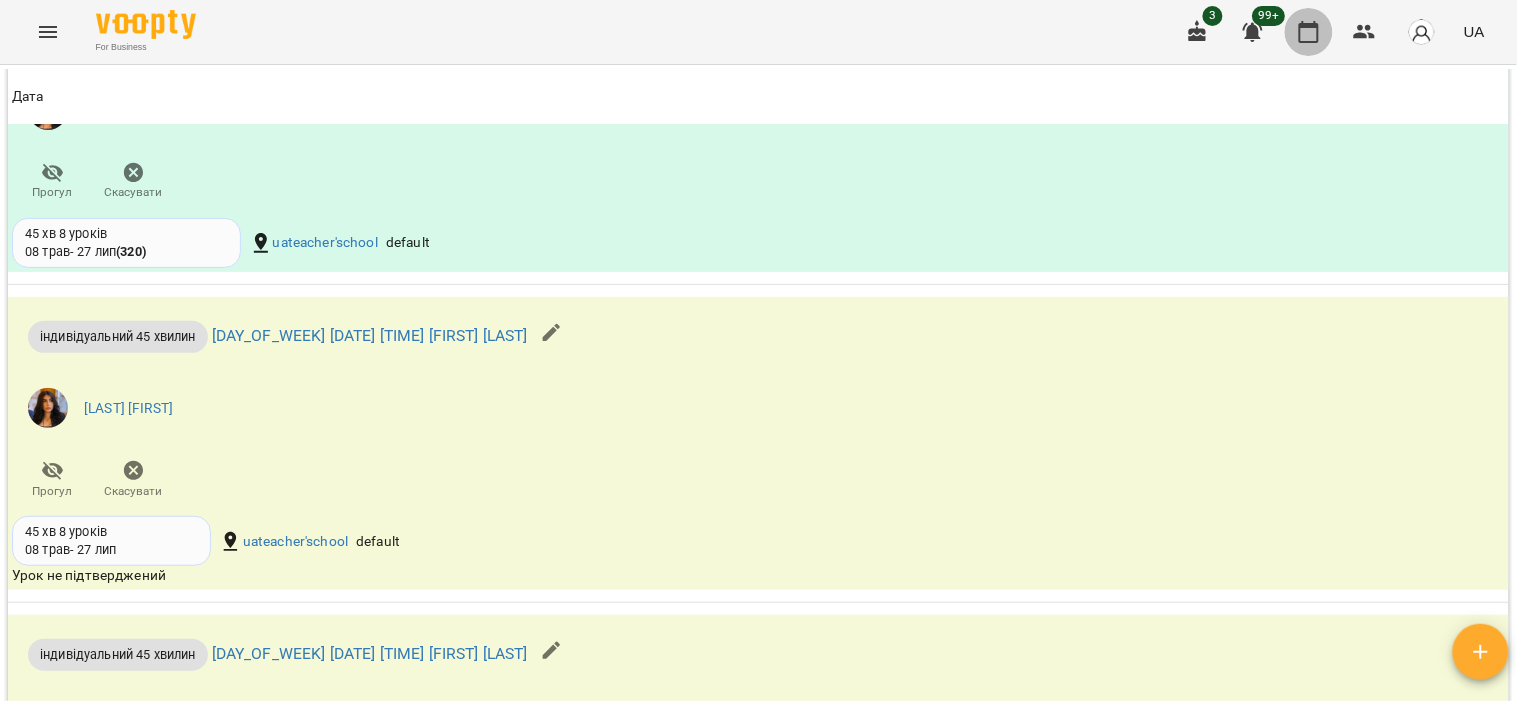 drag, startPoint x: 1330, startPoint y: 30, endPoint x: 1341, endPoint y: 26, distance: 11.7046995 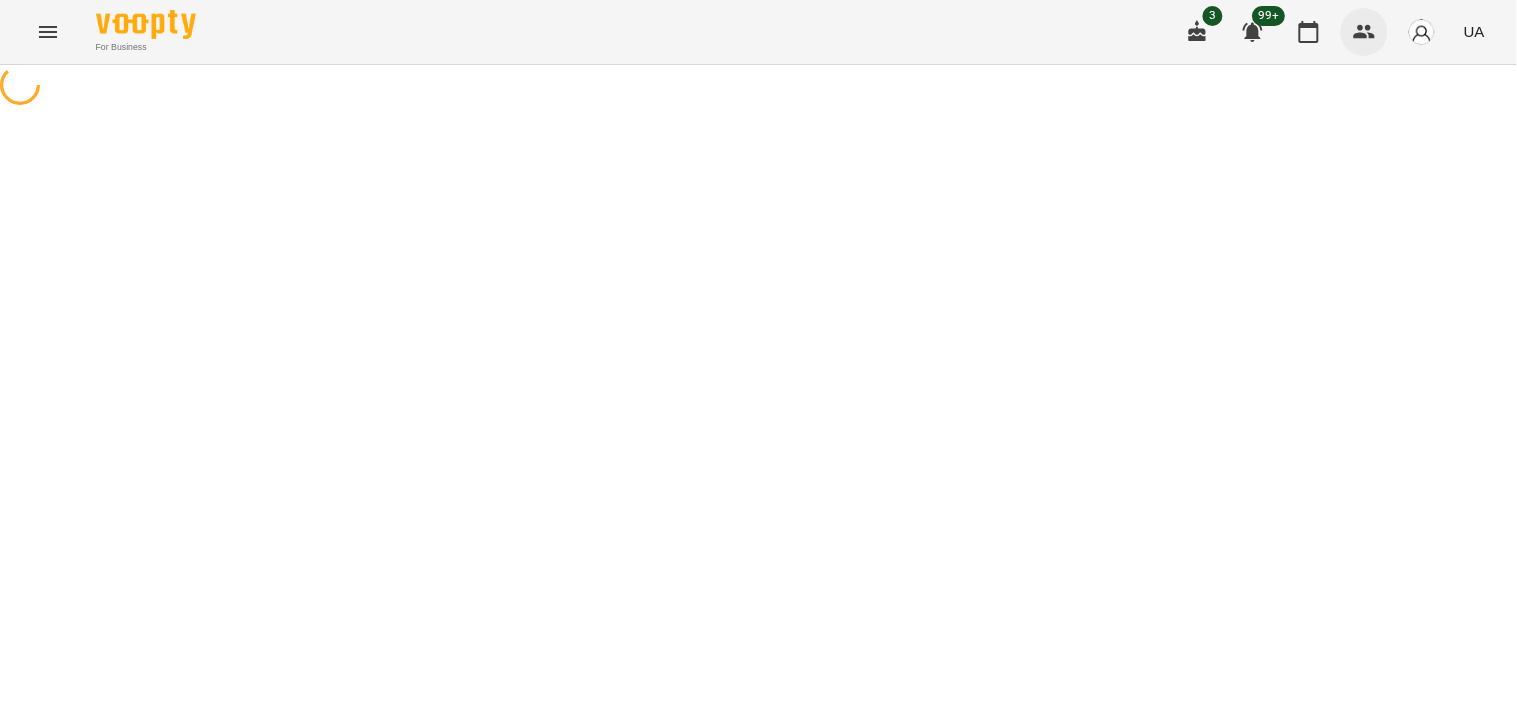 click 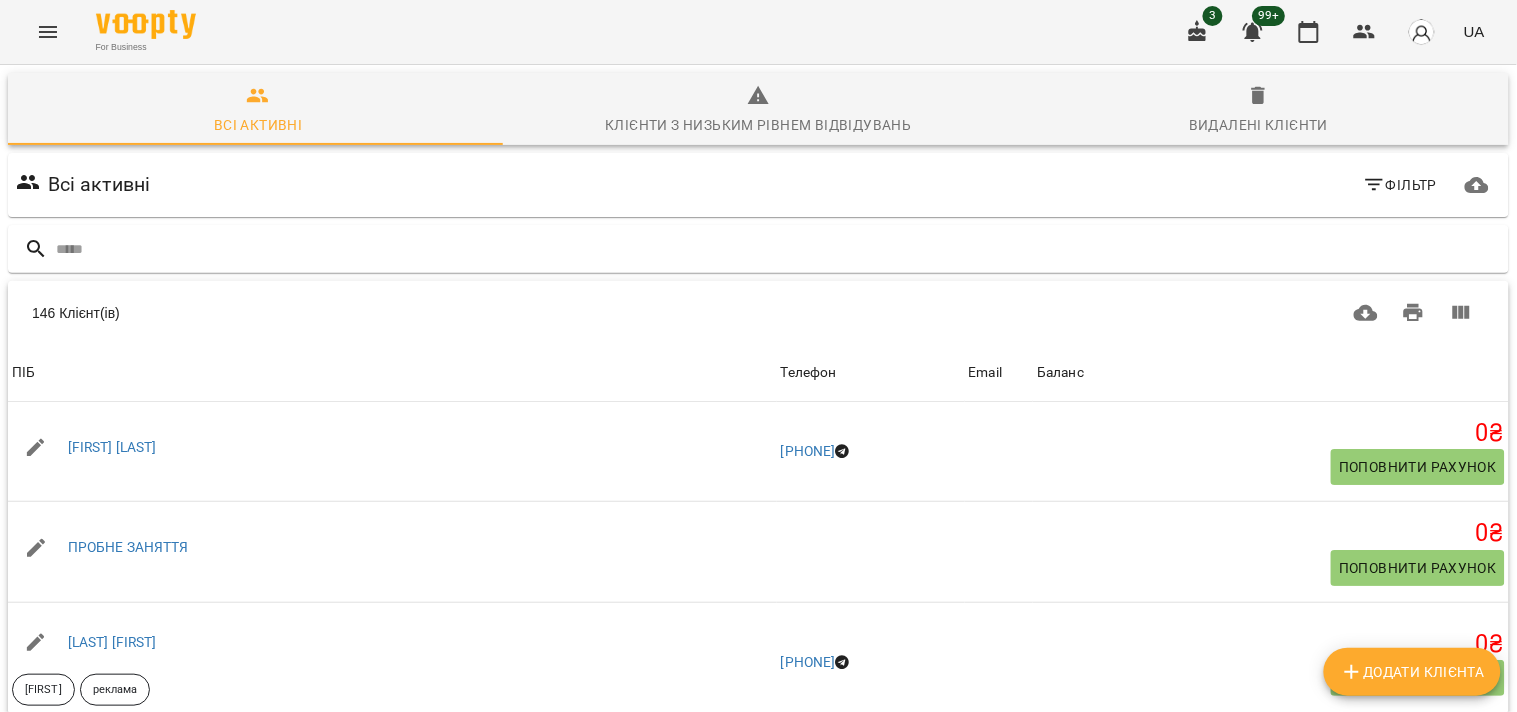 click at bounding box center [758, 249] 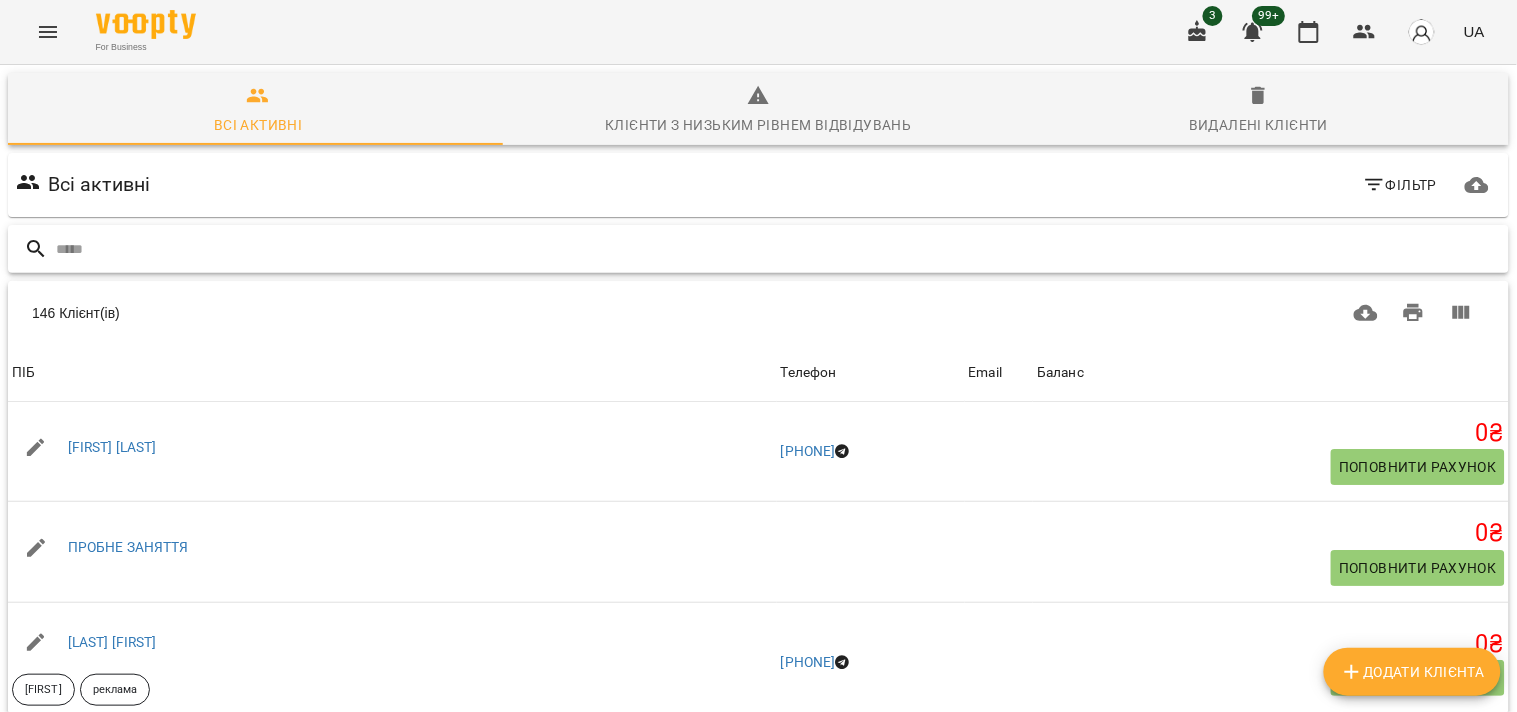 click at bounding box center (778, 249) 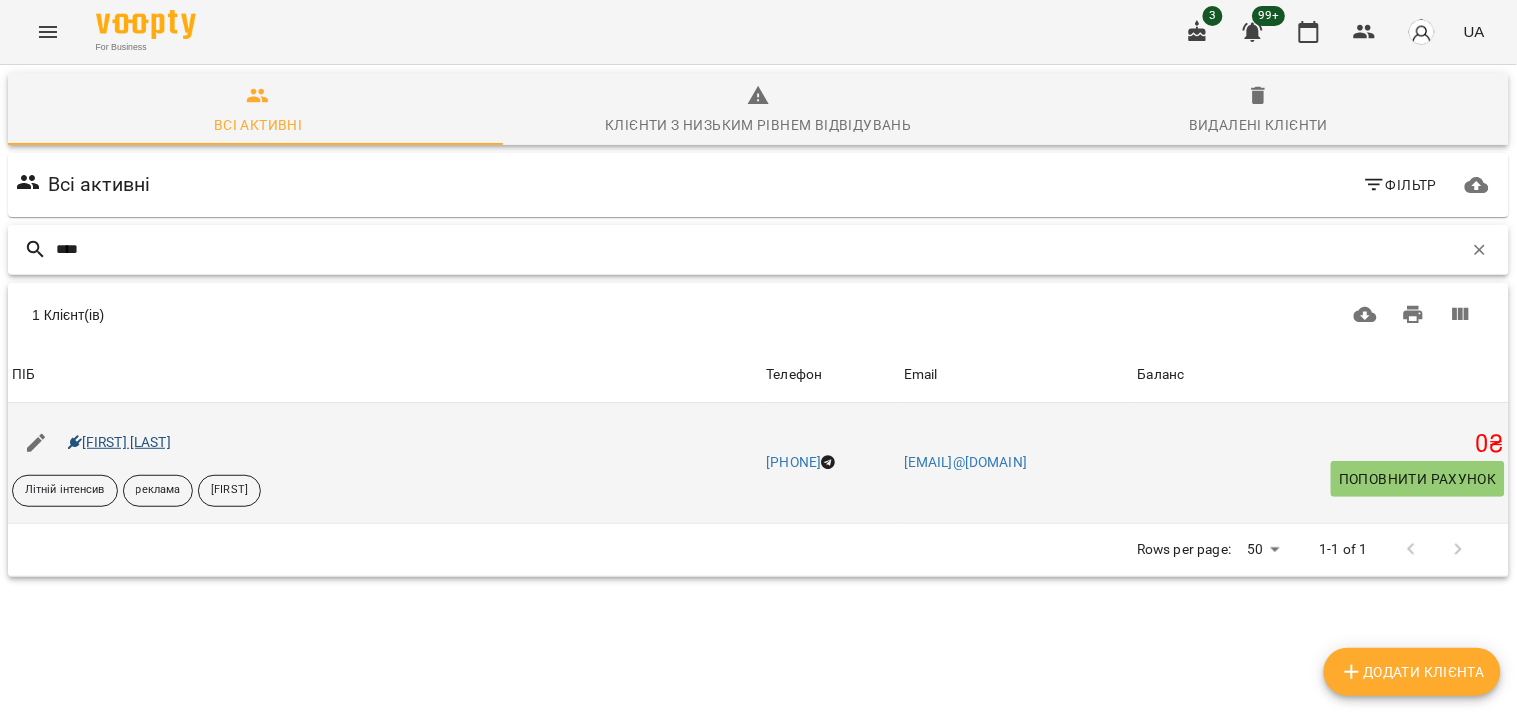 type on "****" 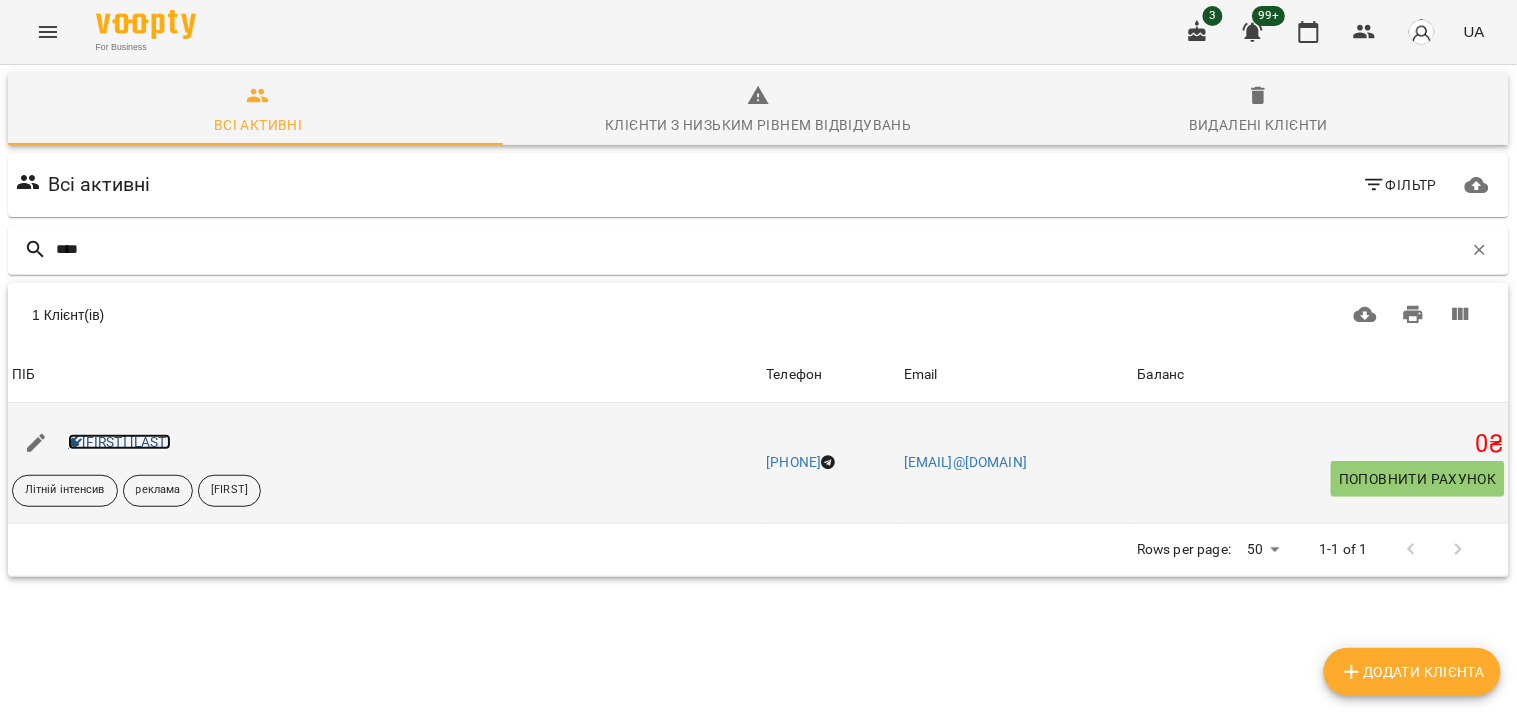 click on "[FIRST] [LAST]" at bounding box center (119, 442) 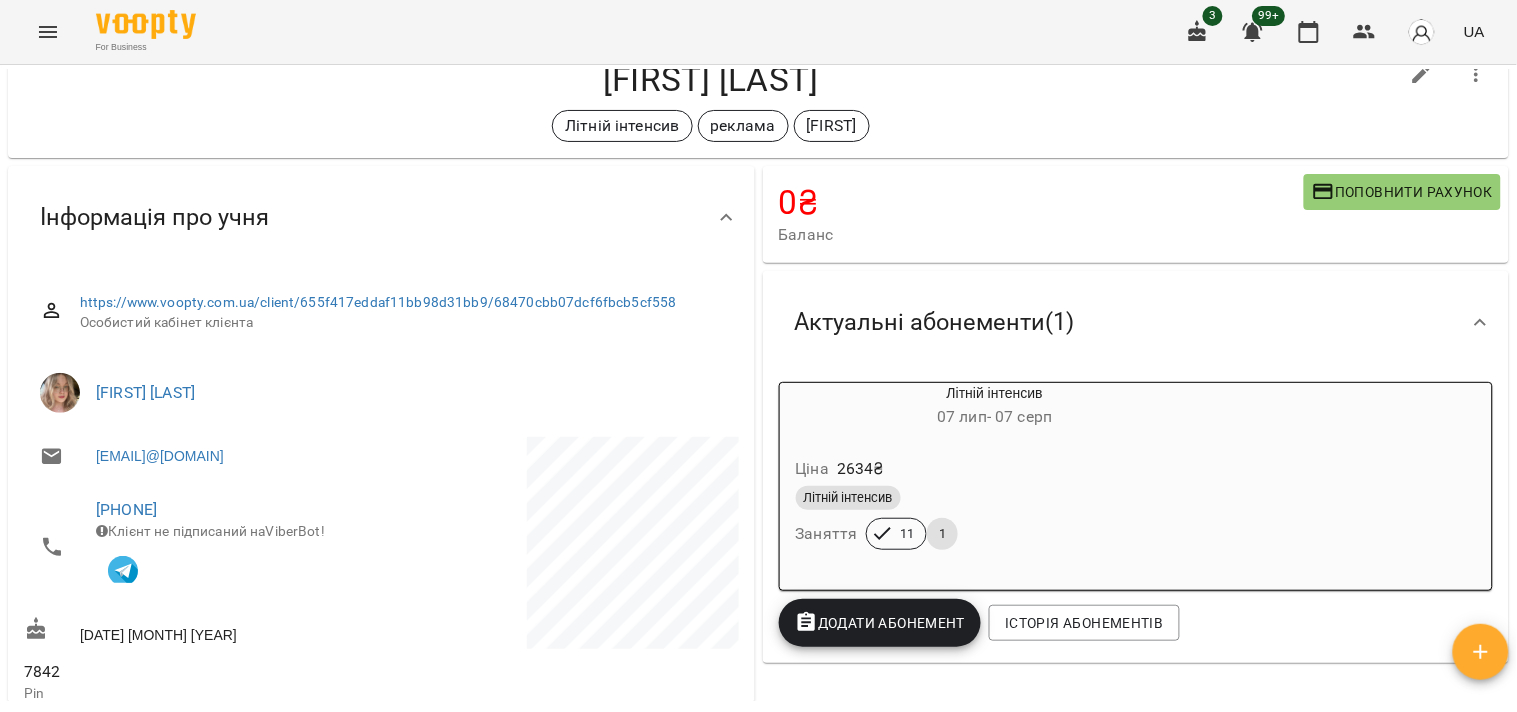 scroll, scrollTop: 111, scrollLeft: 0, axis: vertical 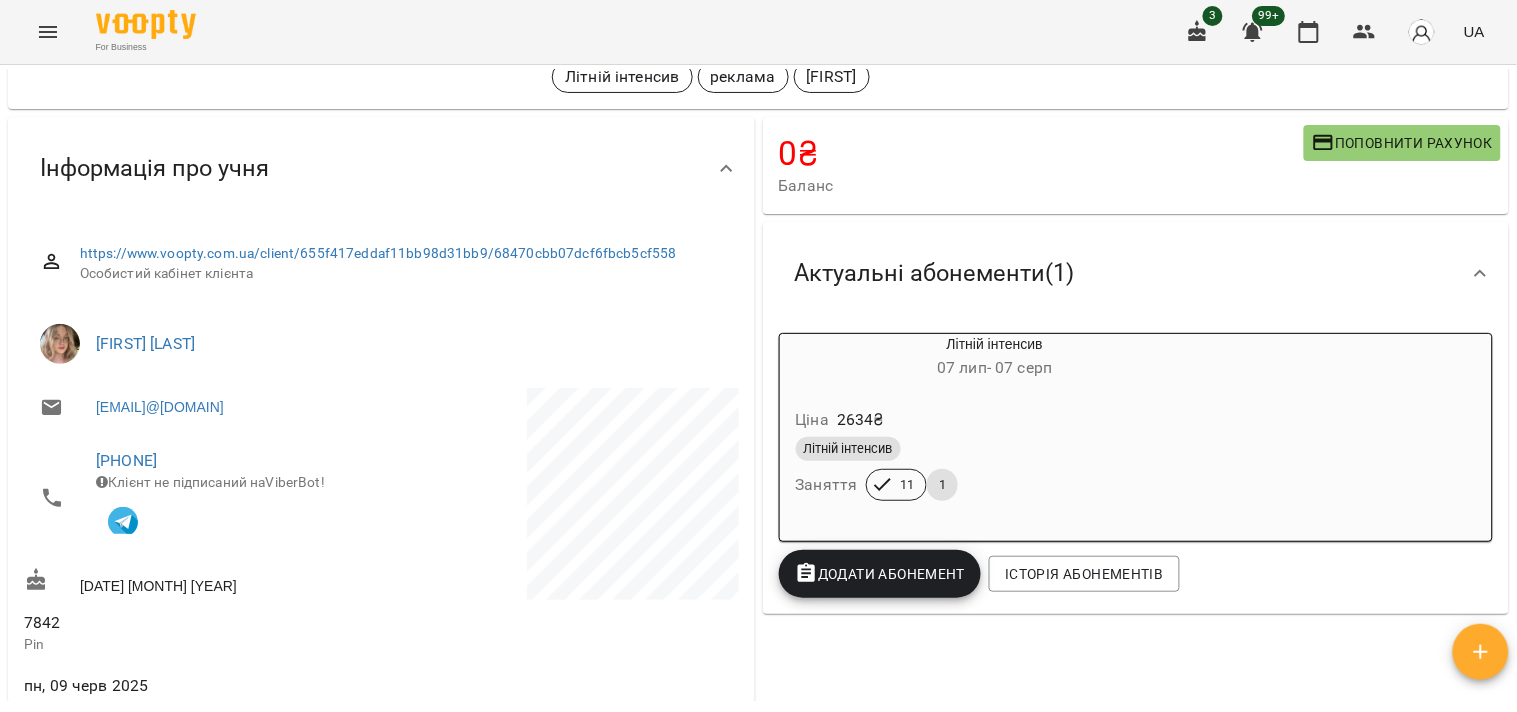 click on "Ціна [PRICE] [CURRENCY]" at bounding box center [995, 420] 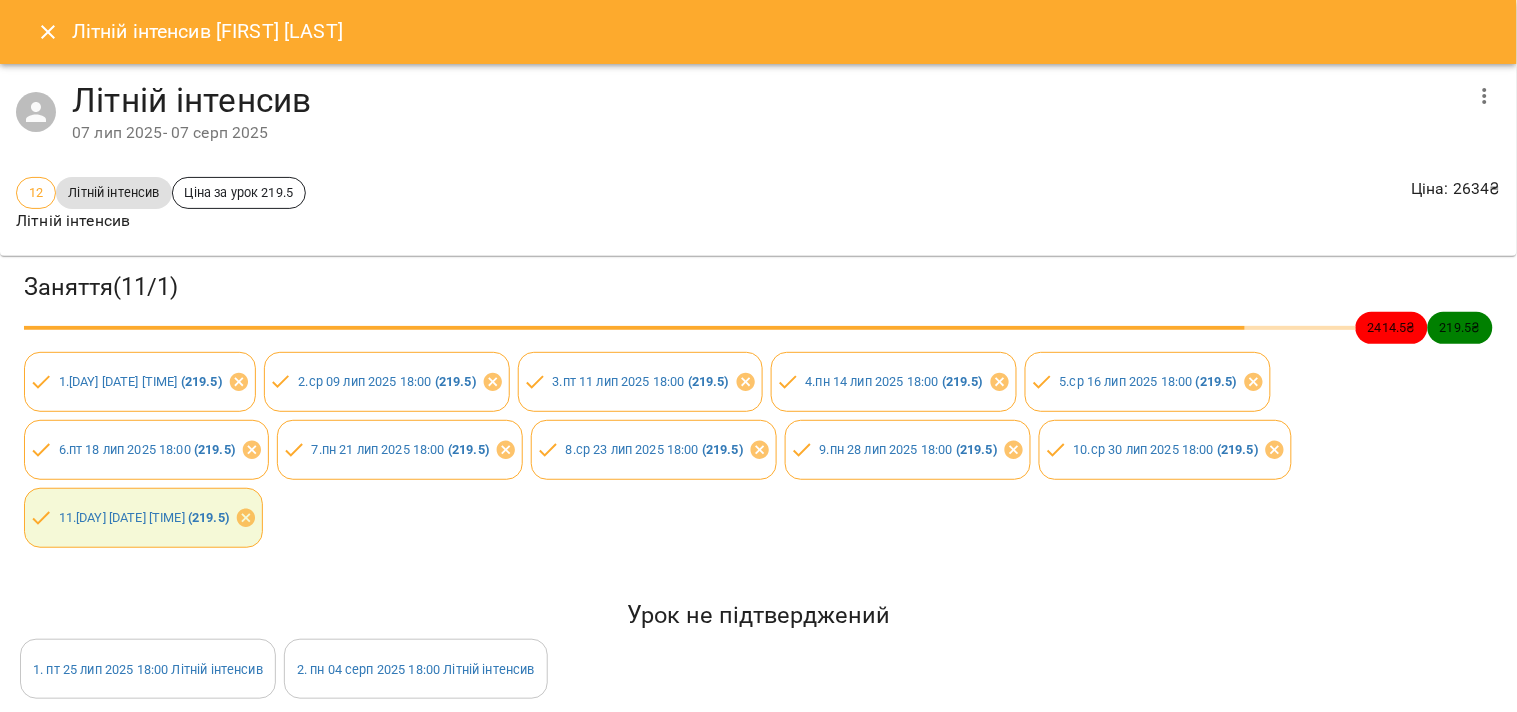 scroll, scrollTop: 111, scrollLeft: 0, axis: vertical 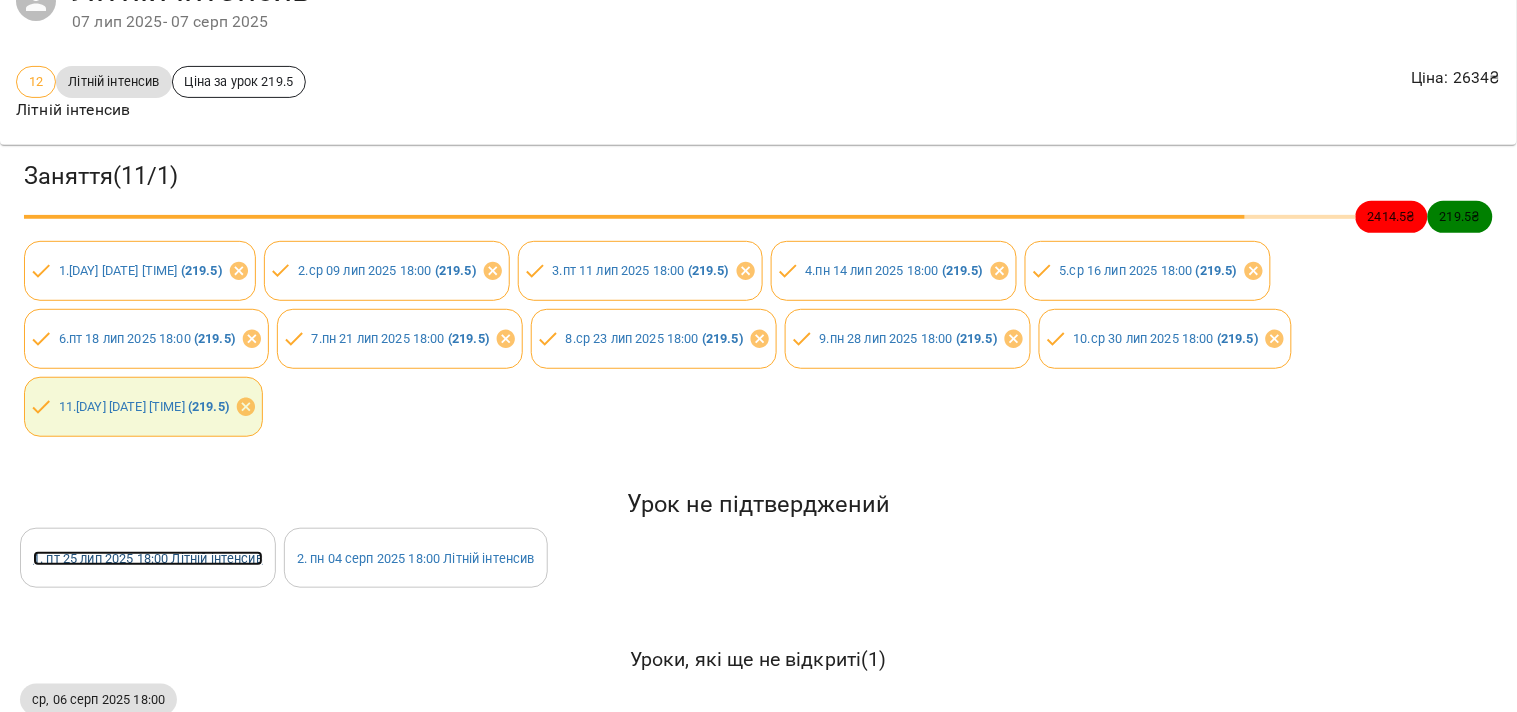 click on "[NUMBER] . [DAY] [DATE] [MONTH] [YEAR] [TIME] [INTENSIVE]" at bounding box center [148, 558] 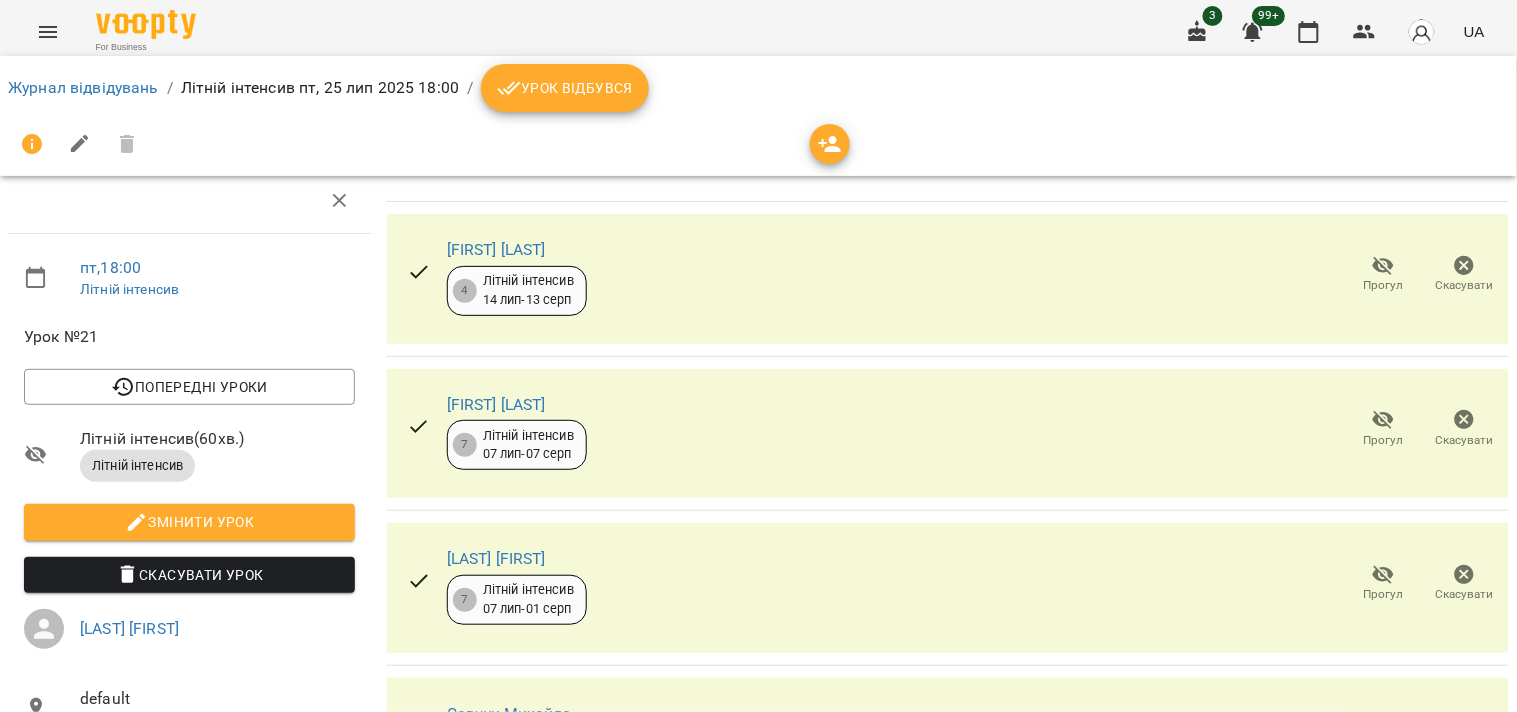 scroll, scrollTop: 222, scrollLeft: 0, axis: vertical 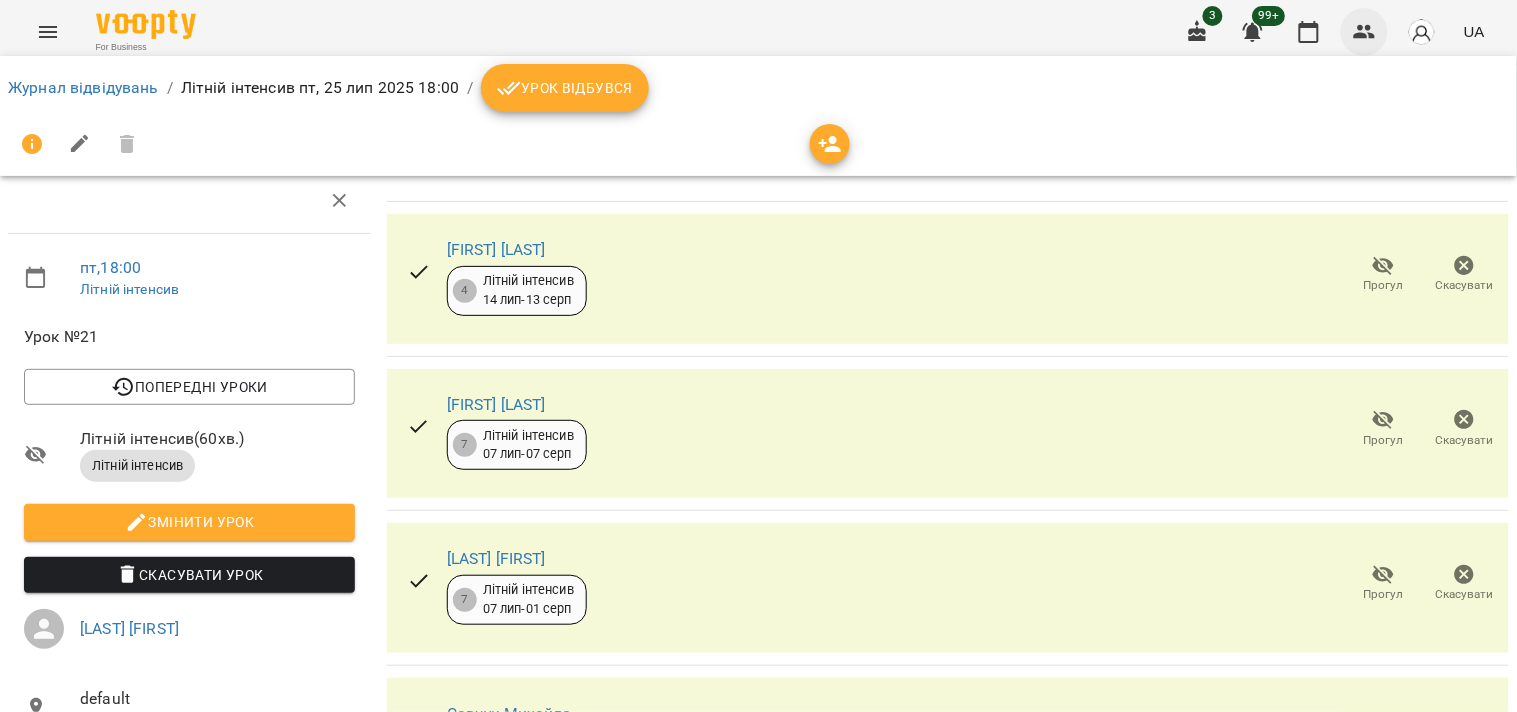 click 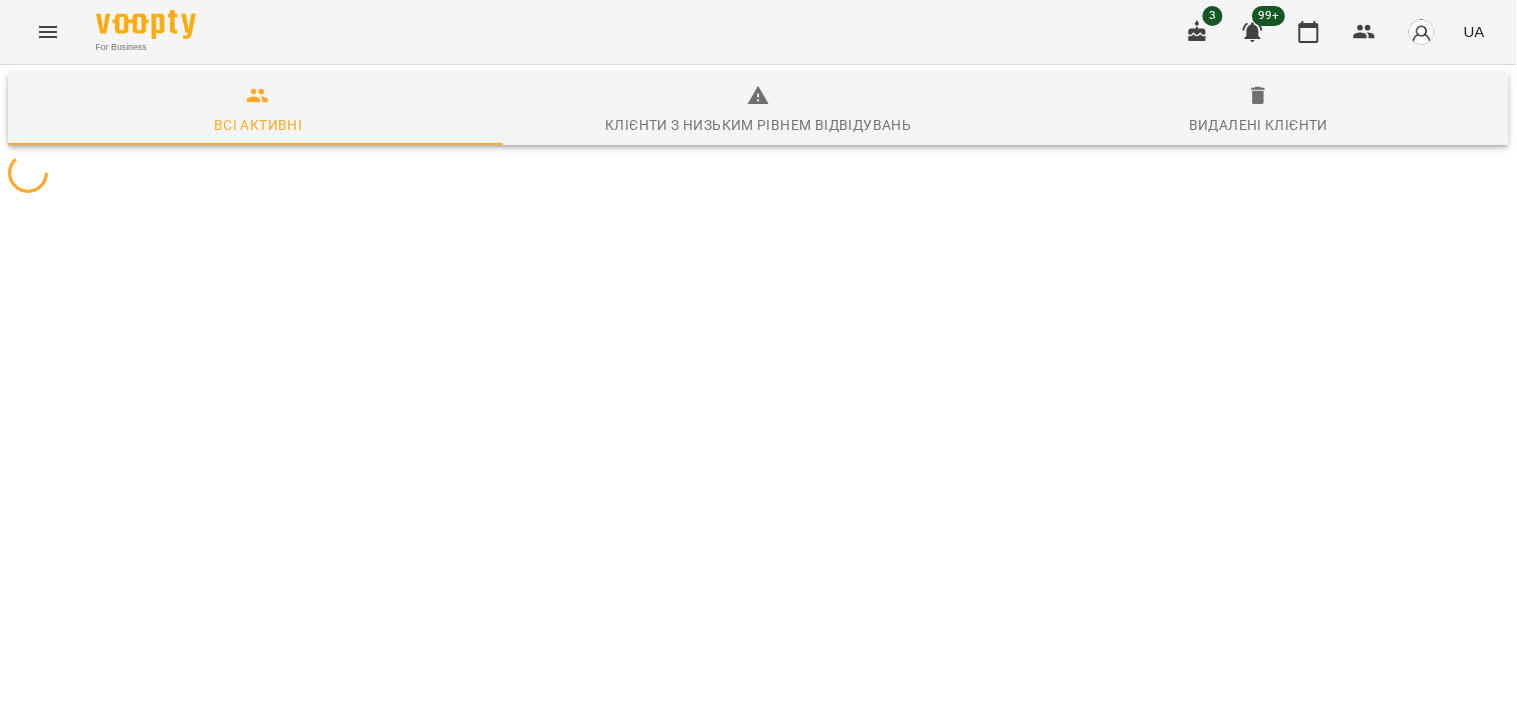 scroll, scrollTop: 0, scrollLeft: 0, axis: both 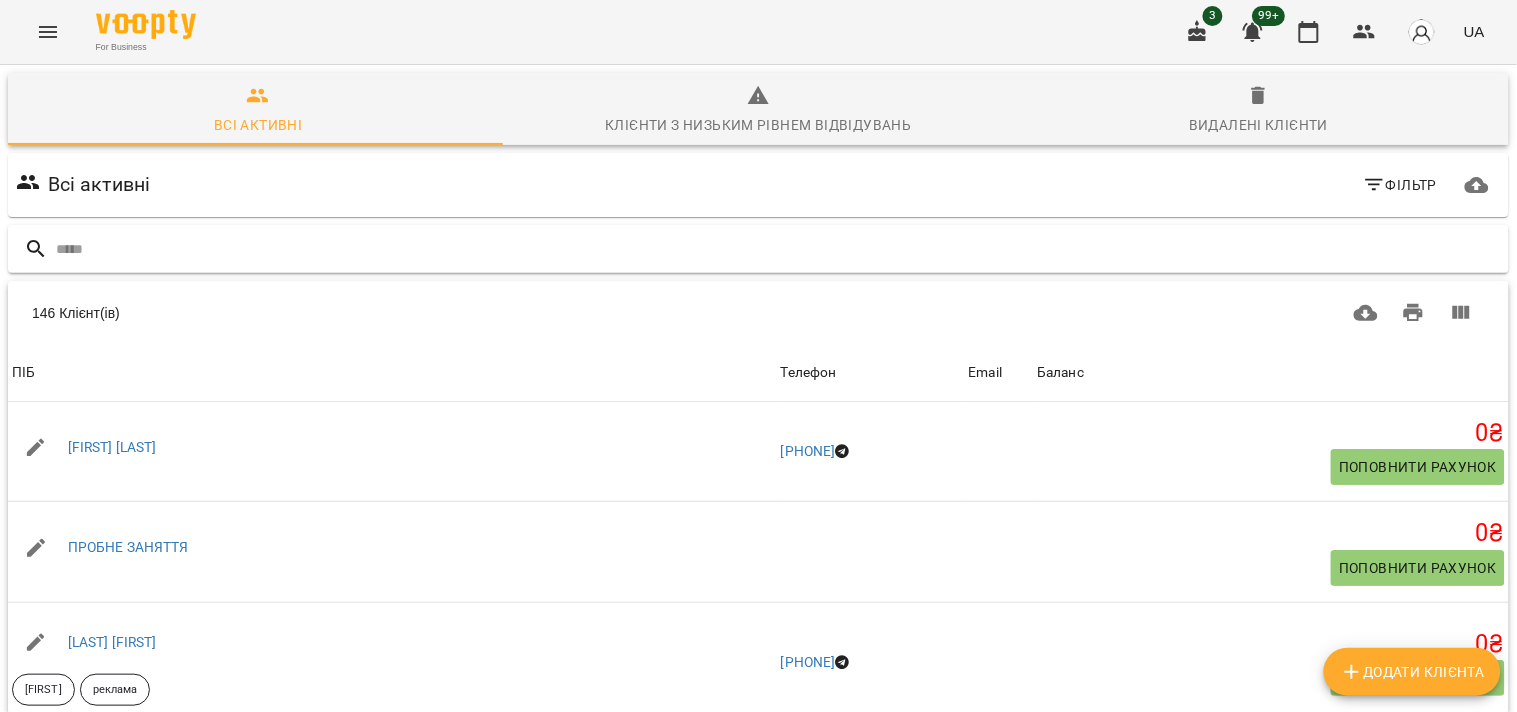 click at bounding box center [758, 249] 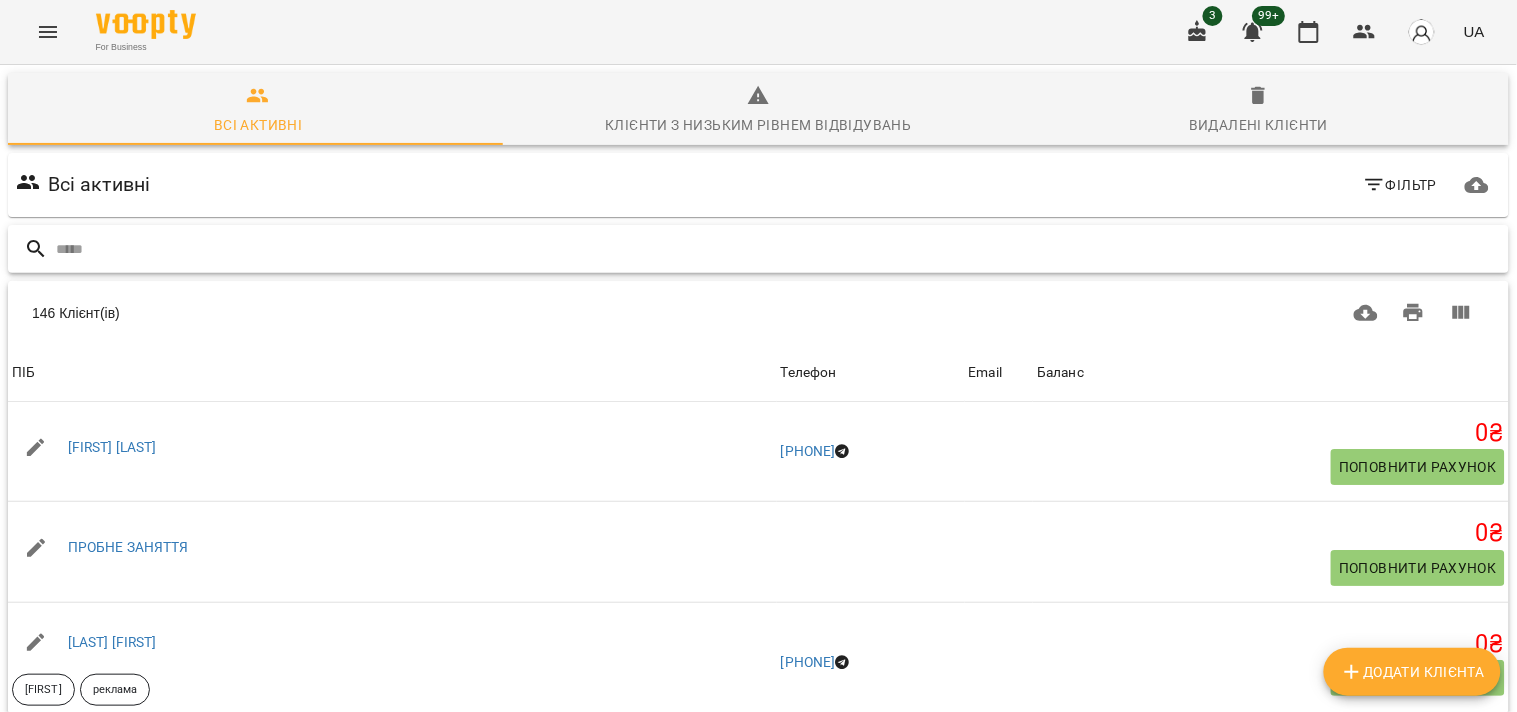 click at bounding box center (778, 249) 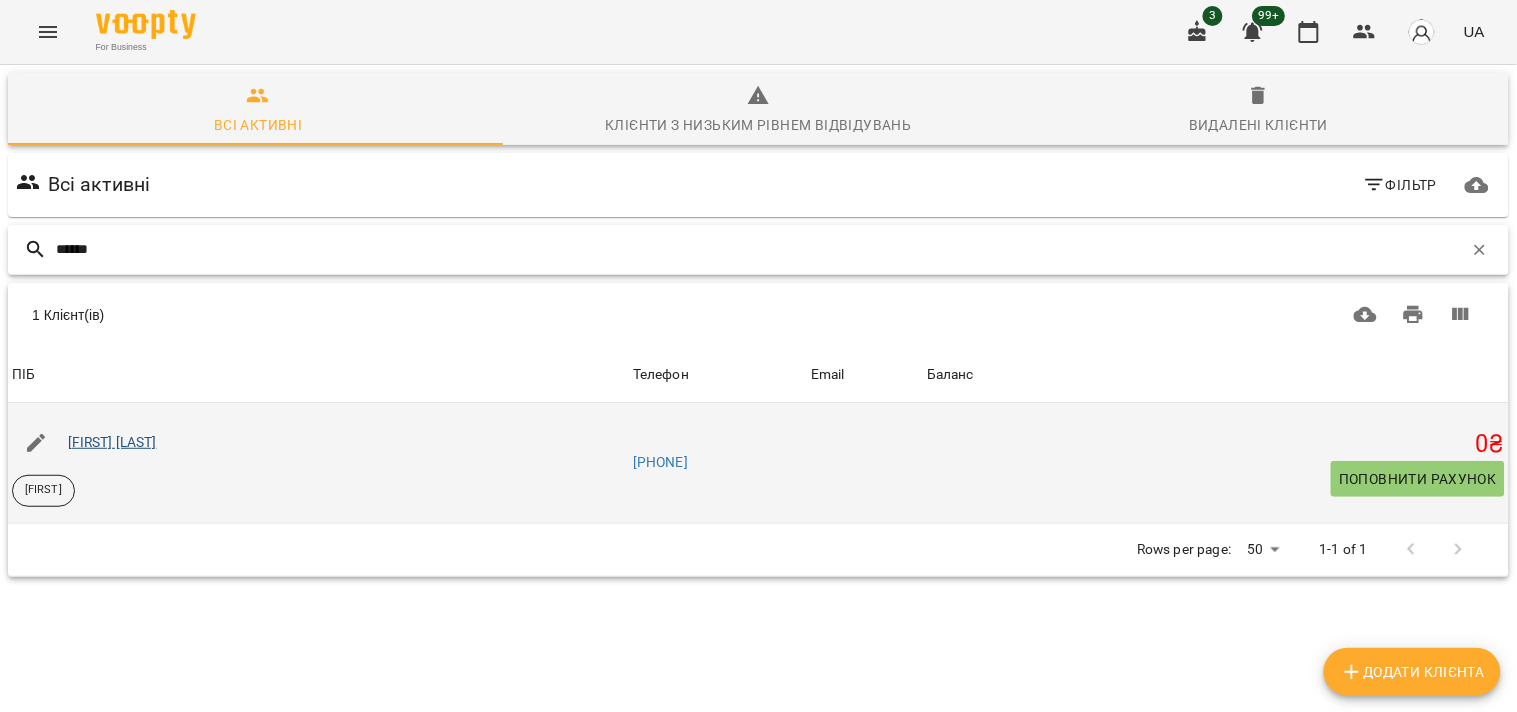 type on "******" 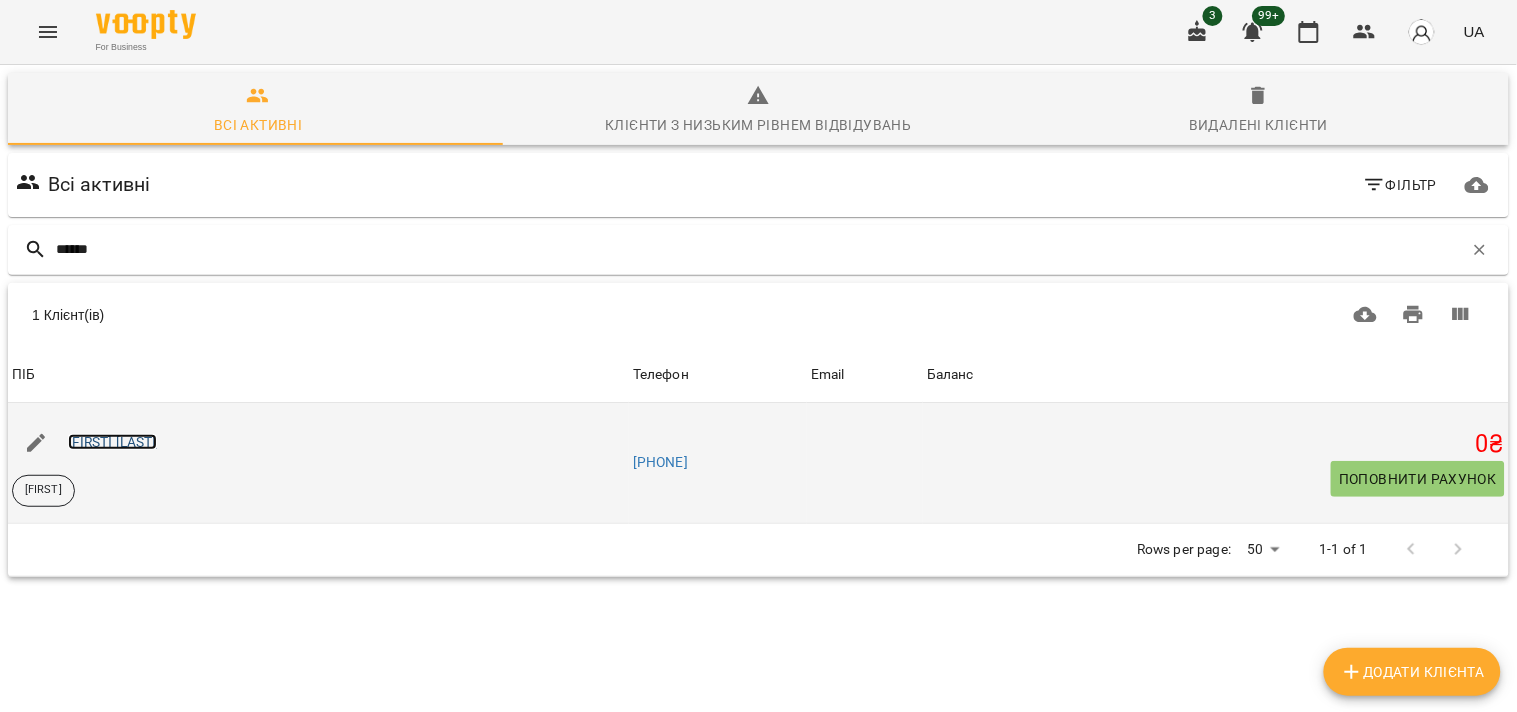 click on "[FIRST] [LAST]" at bounding box center [112, 442] 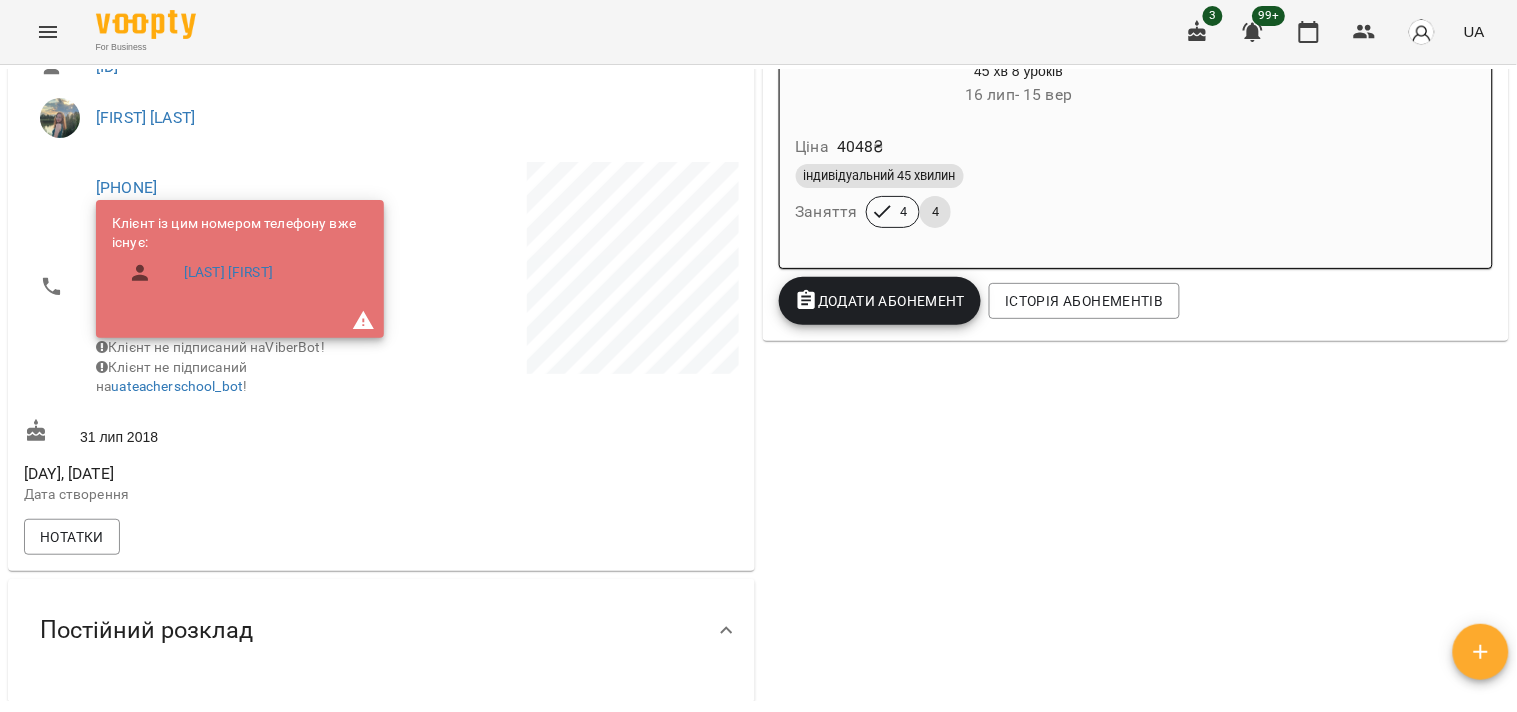 scroll, scrollTop: 333, scrollLeft: 0, axis: vertical 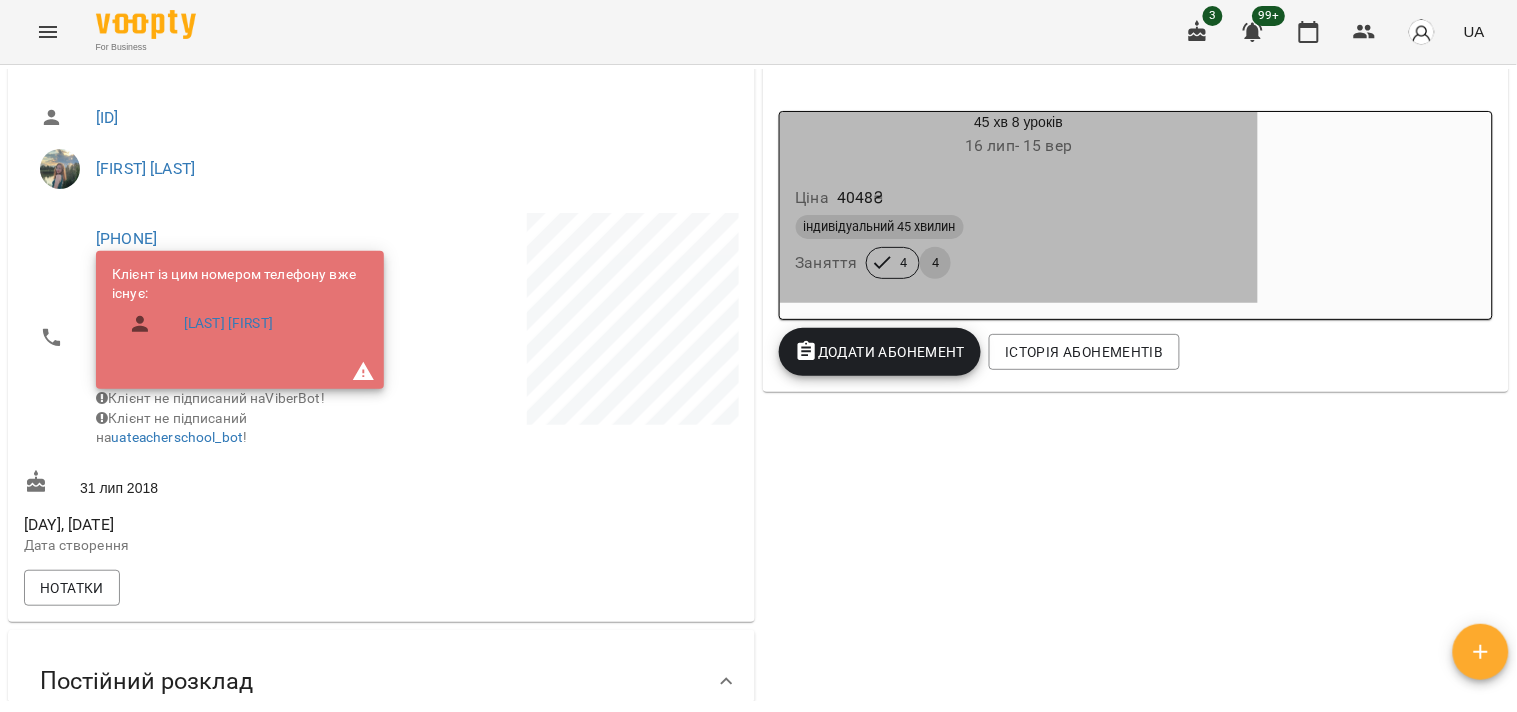 click on "[PRICE] [CURRENCY] [DESCRIPTION] [NUMBER] [NUMBER]" at bounding box center [1019, 236] 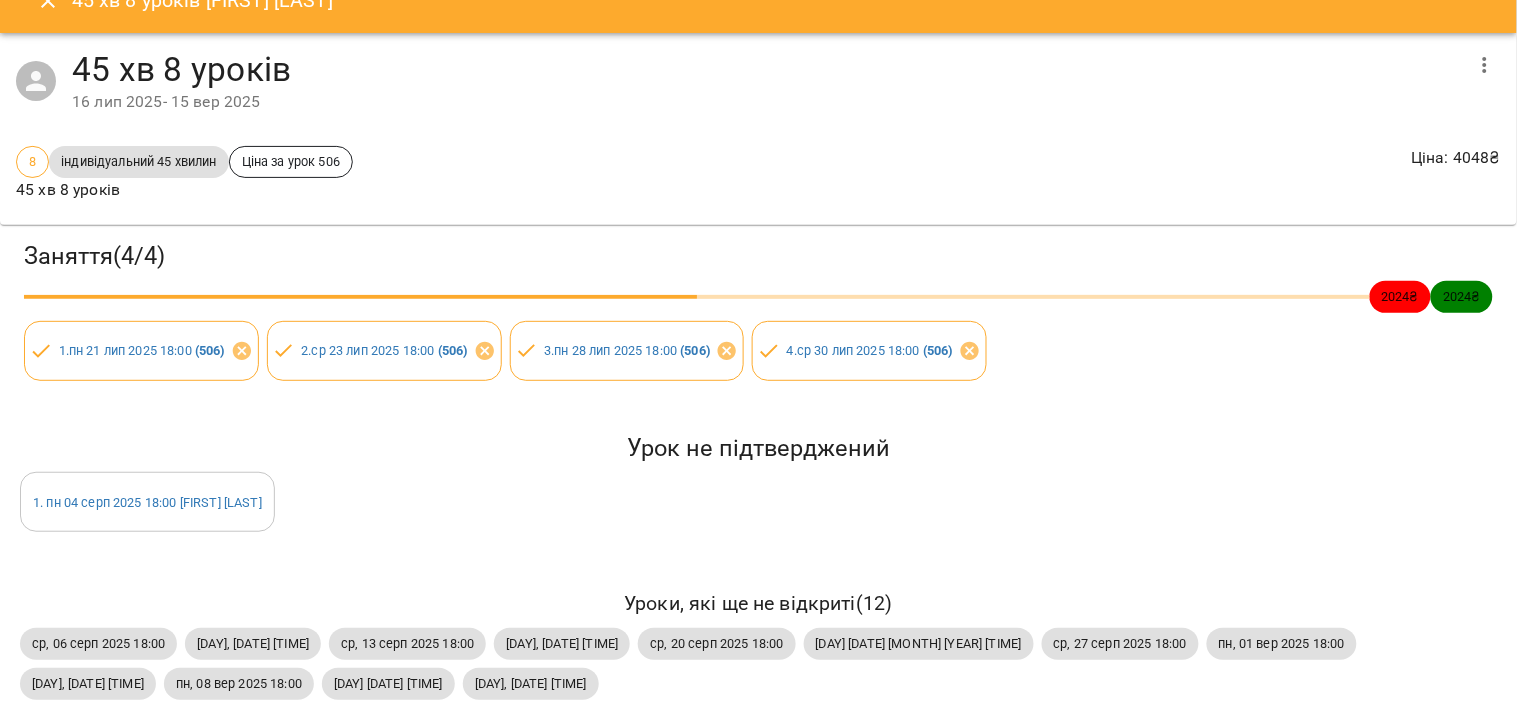 scroll, scrollTop: 0, scrollLeft: 0, axis: both 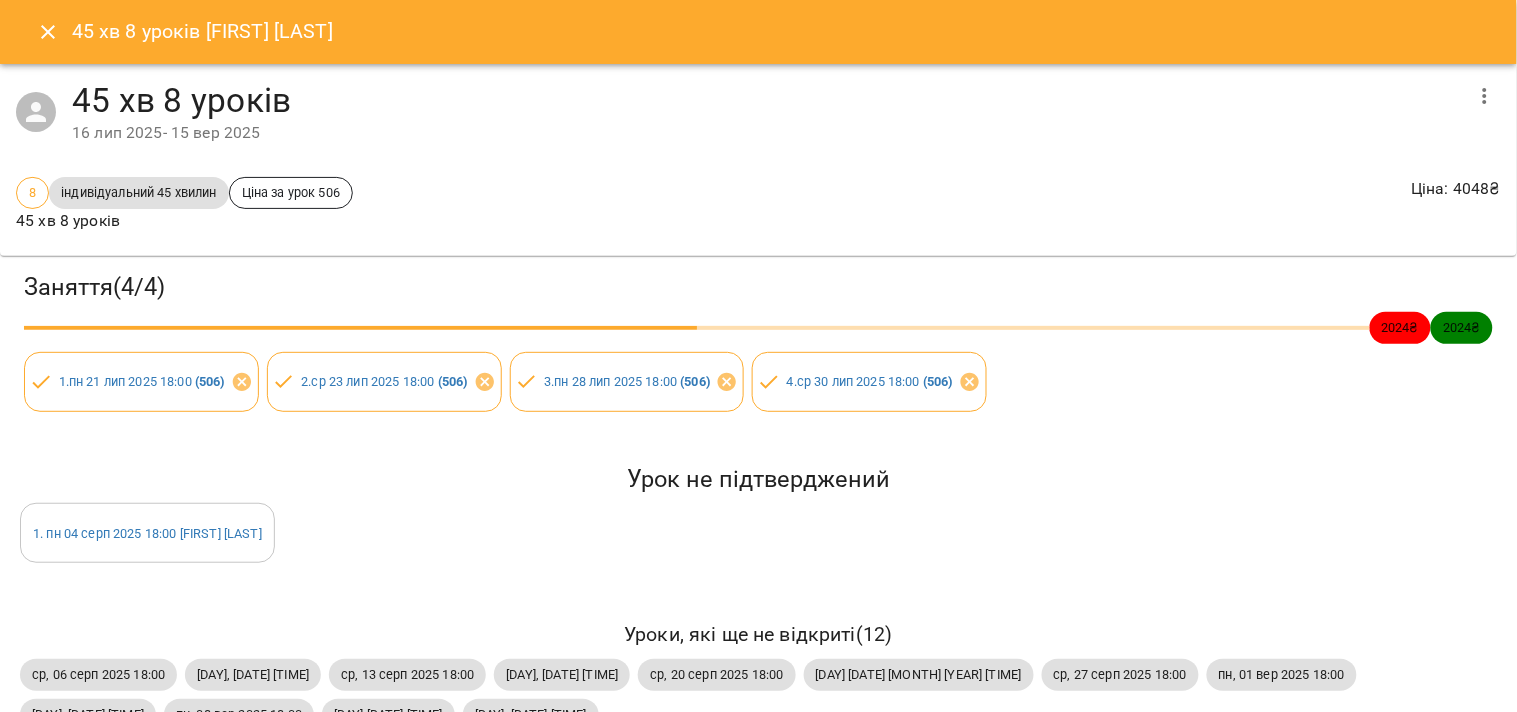click 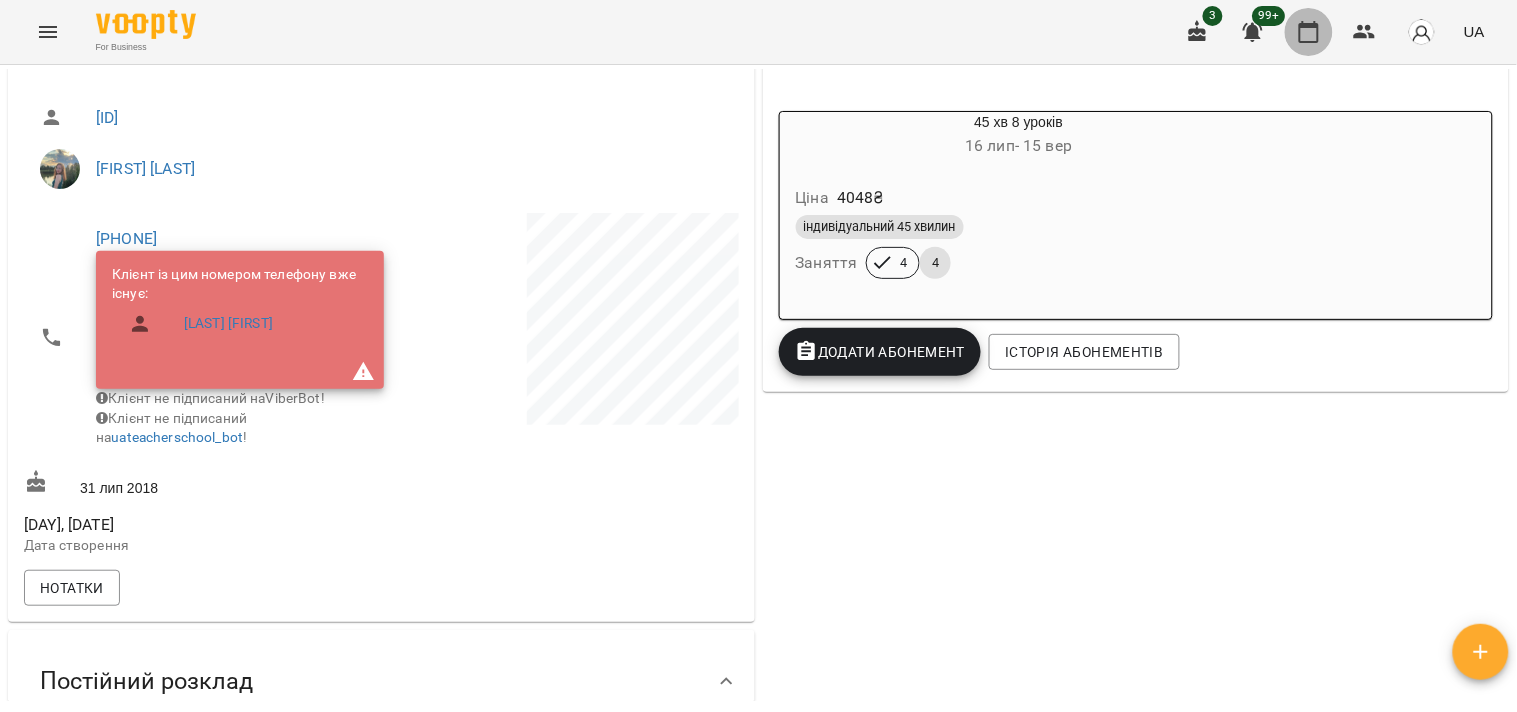 click 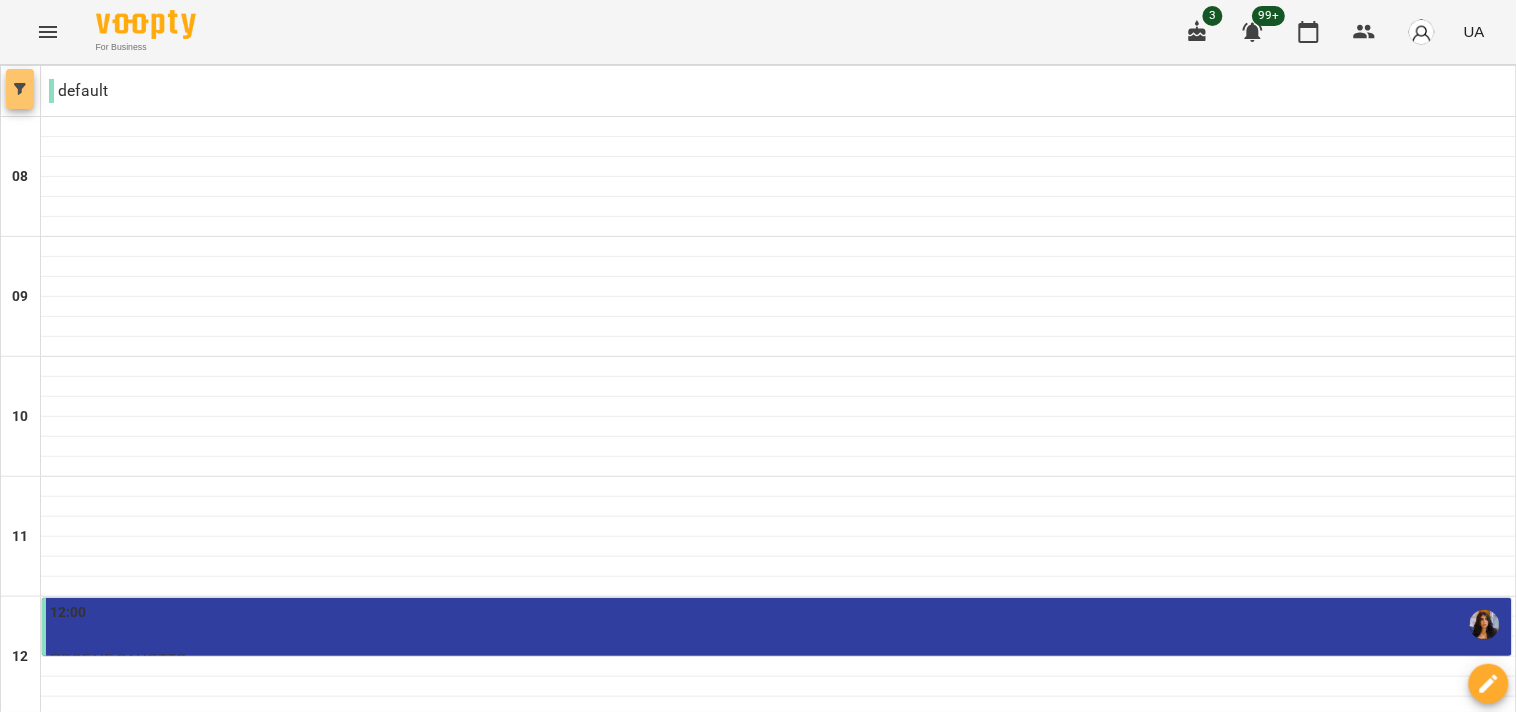 click at bounding box center [20, 89] 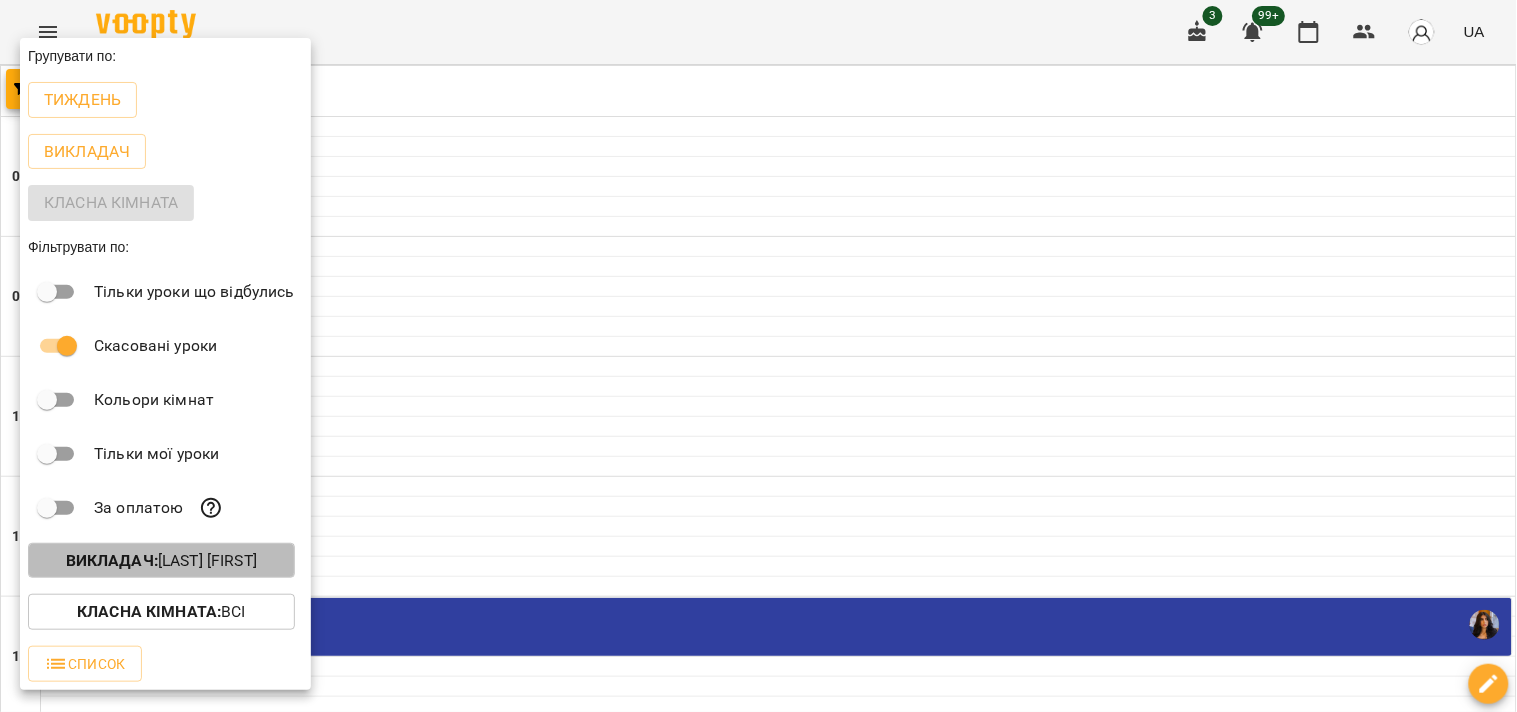 click on "Викладач : [FIRST] [LAST]" at bounding box center (161, 561) 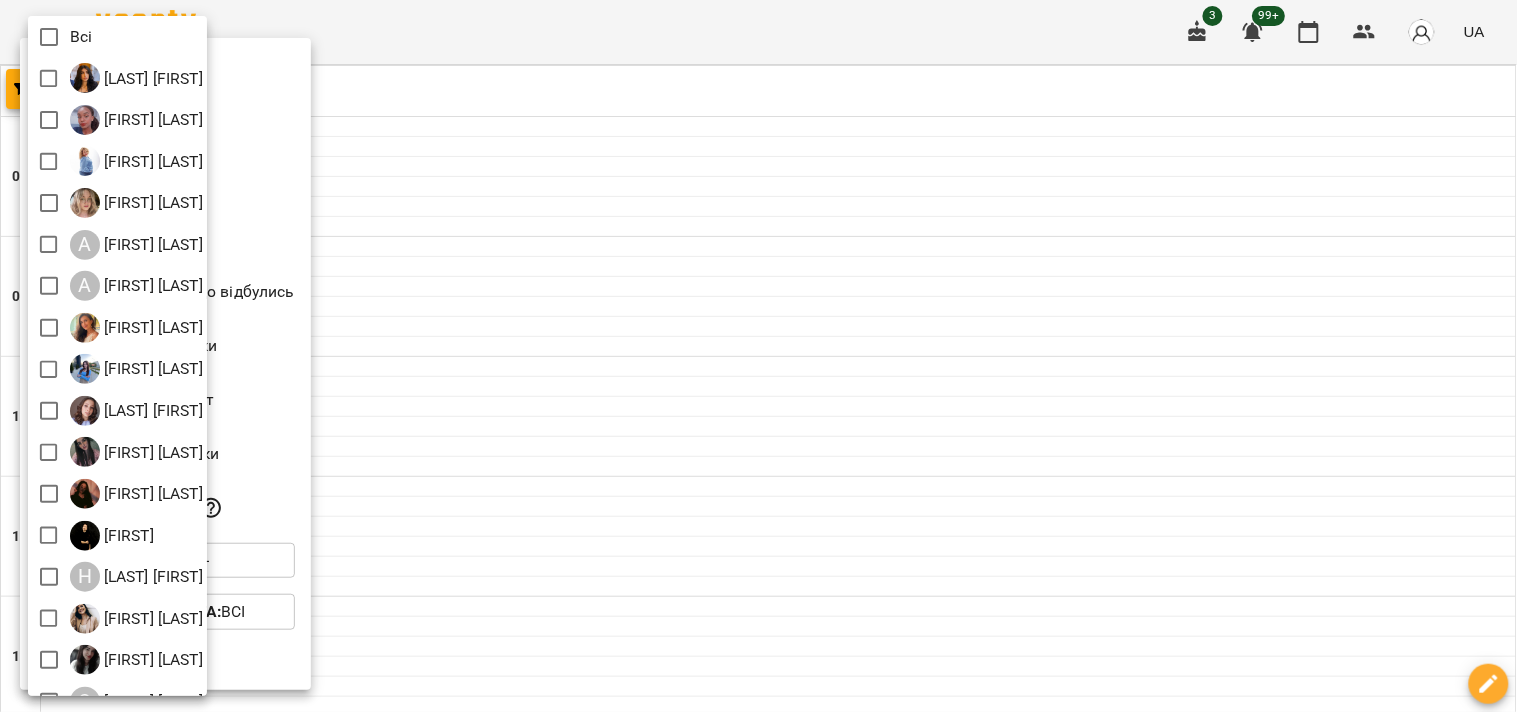 scroll, scrollTop: 71, scrollLeft: 0, axis: vertical 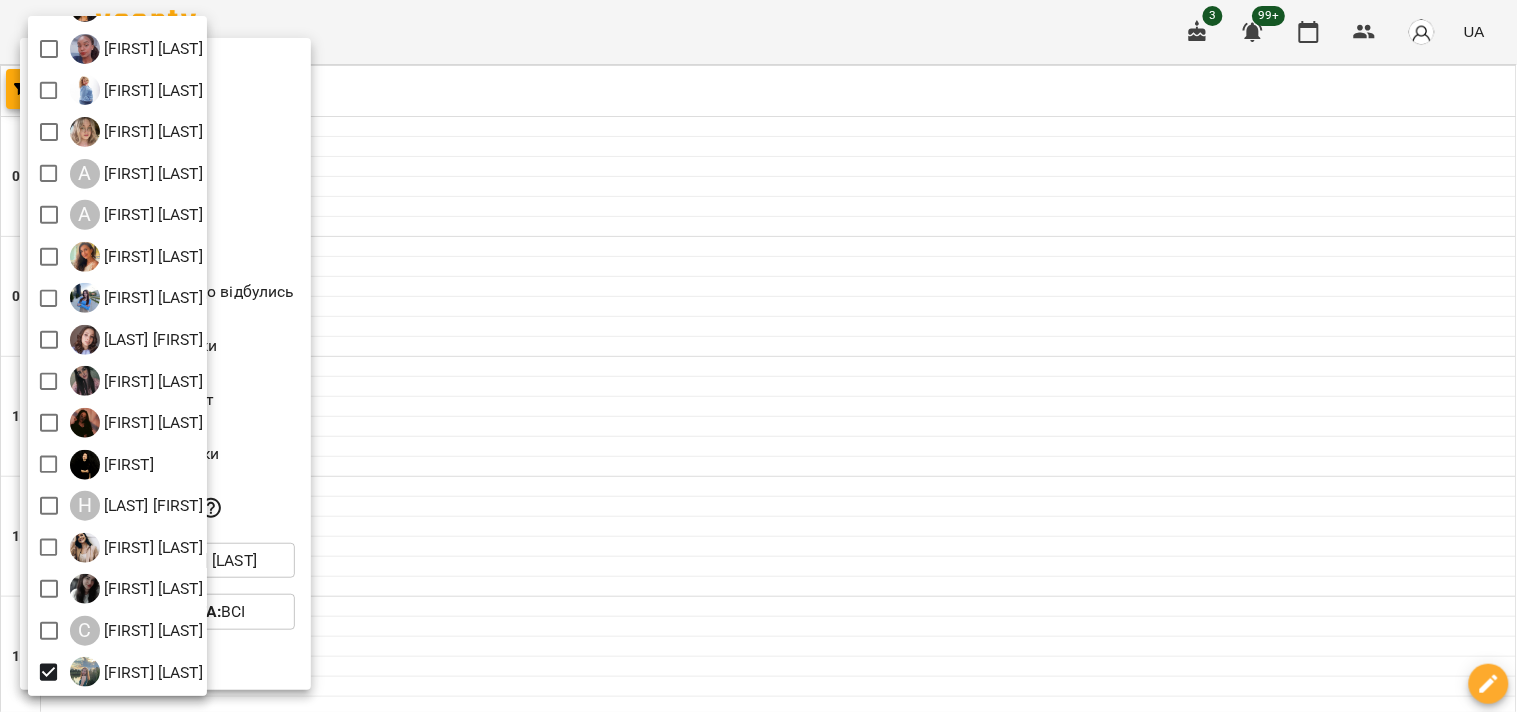 click at bounding box center (758, 356) 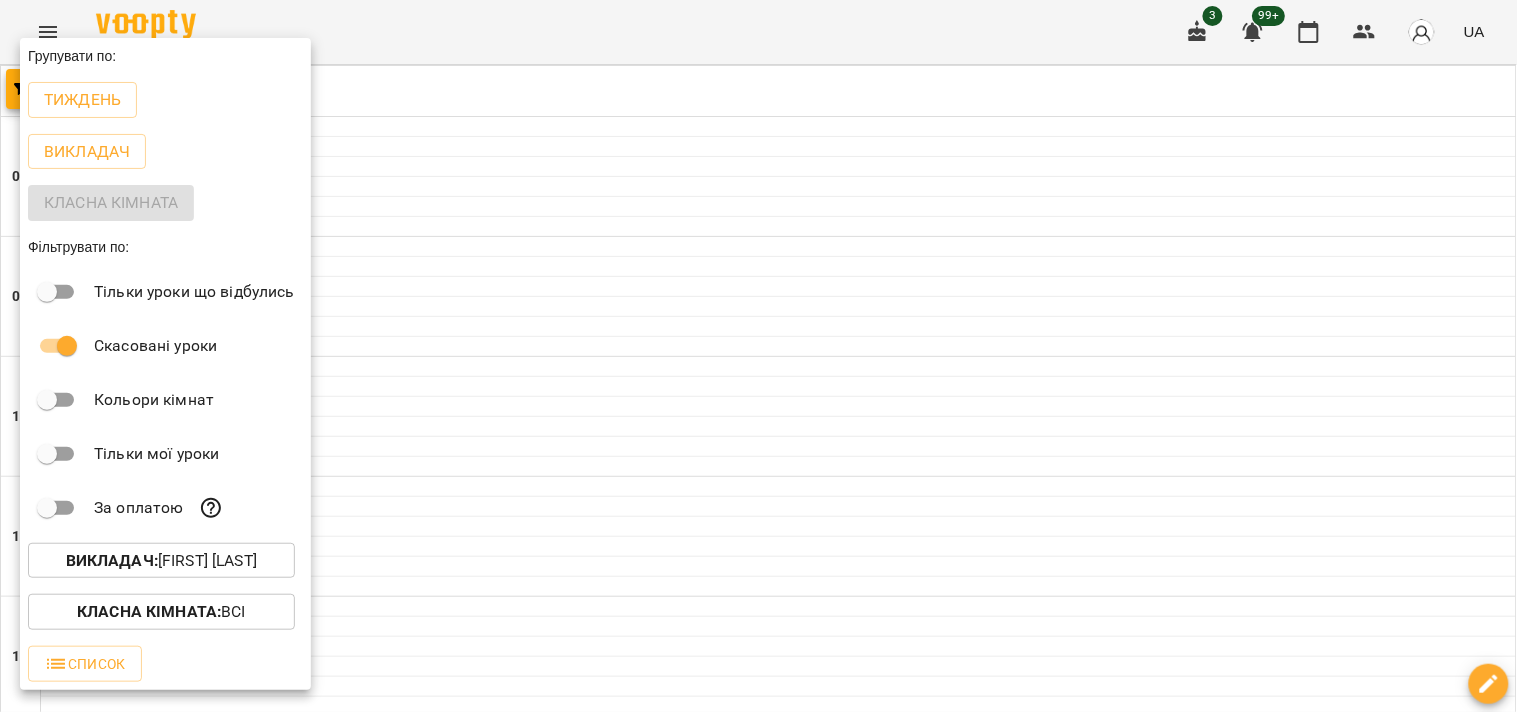 click at bounding box center (758, 356) 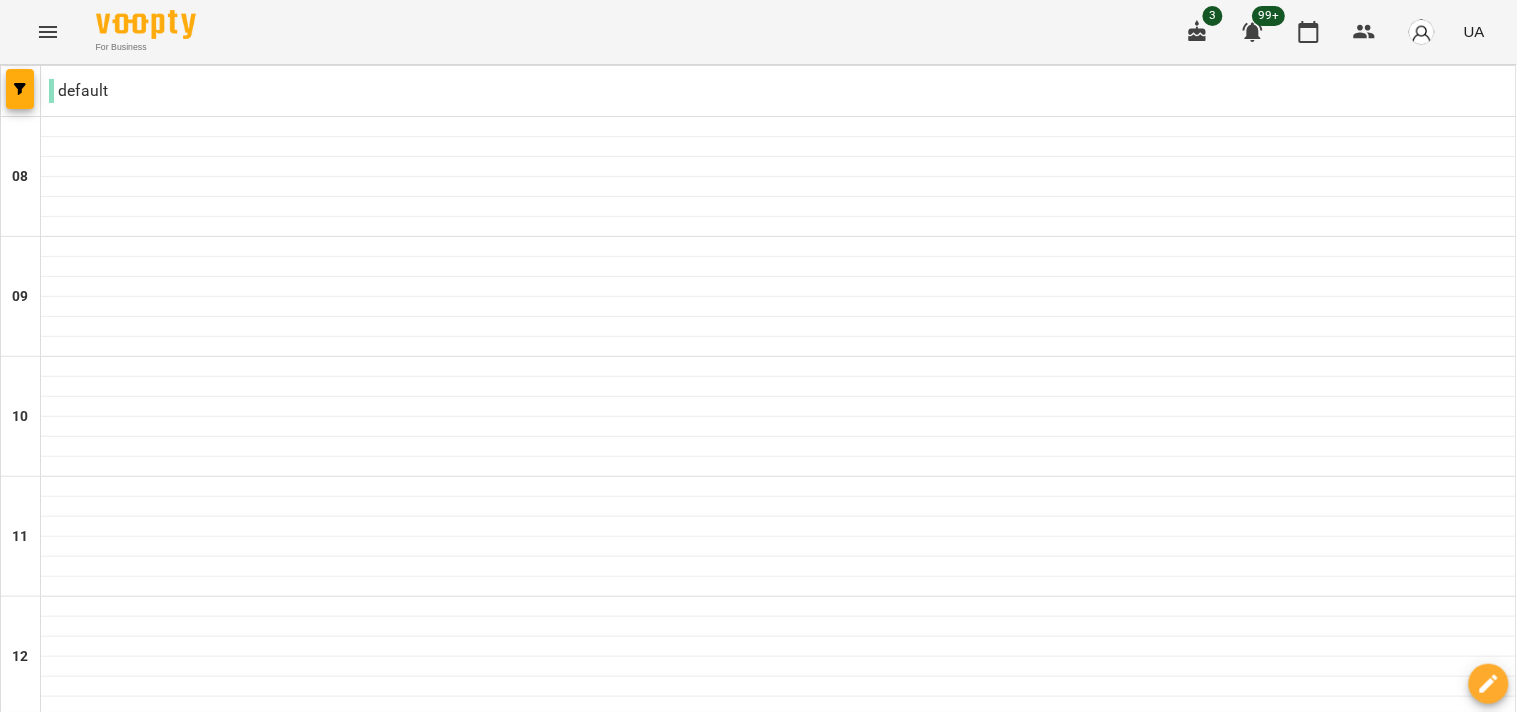 click on "16 лип" at bounding box center (457, 1842) 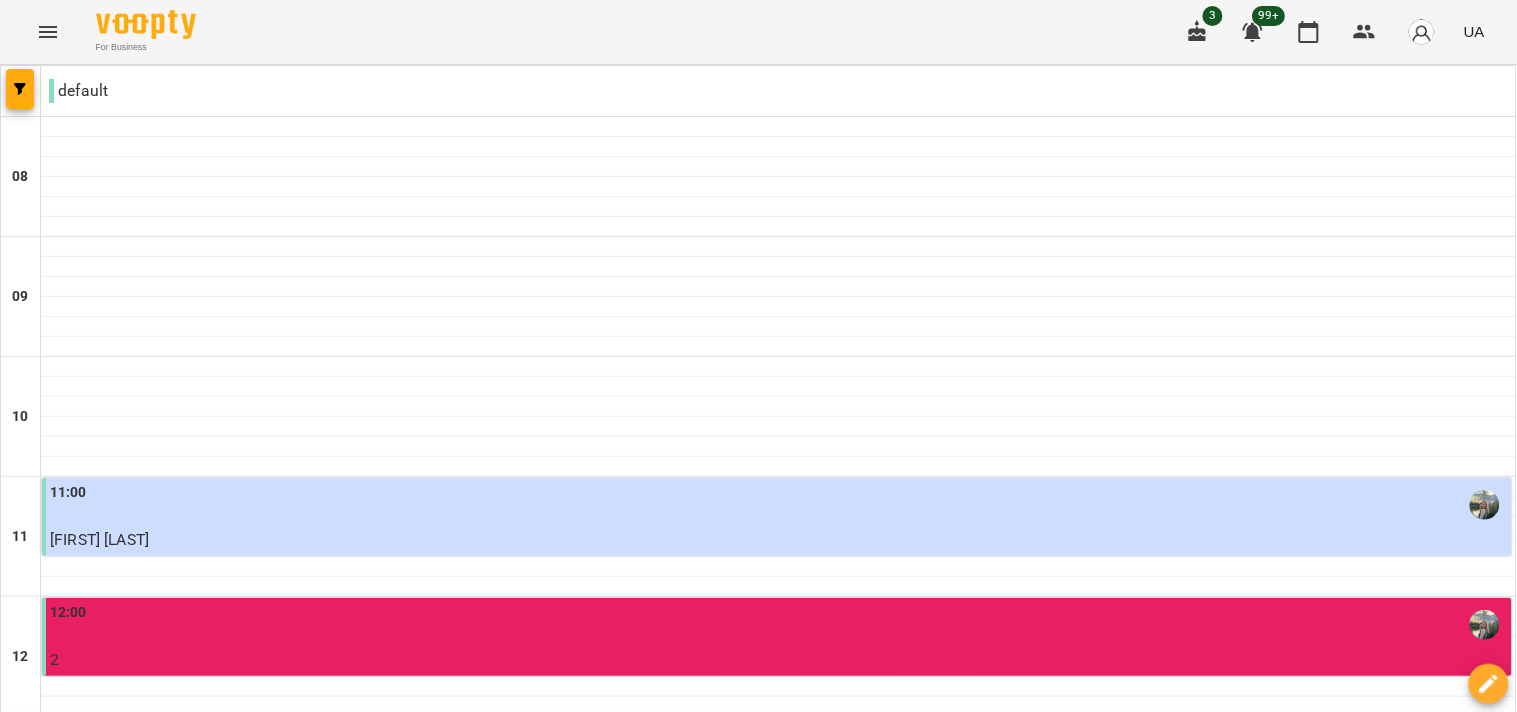 scroll, scrollTop: 0, scrollLeft: 0, axis: both 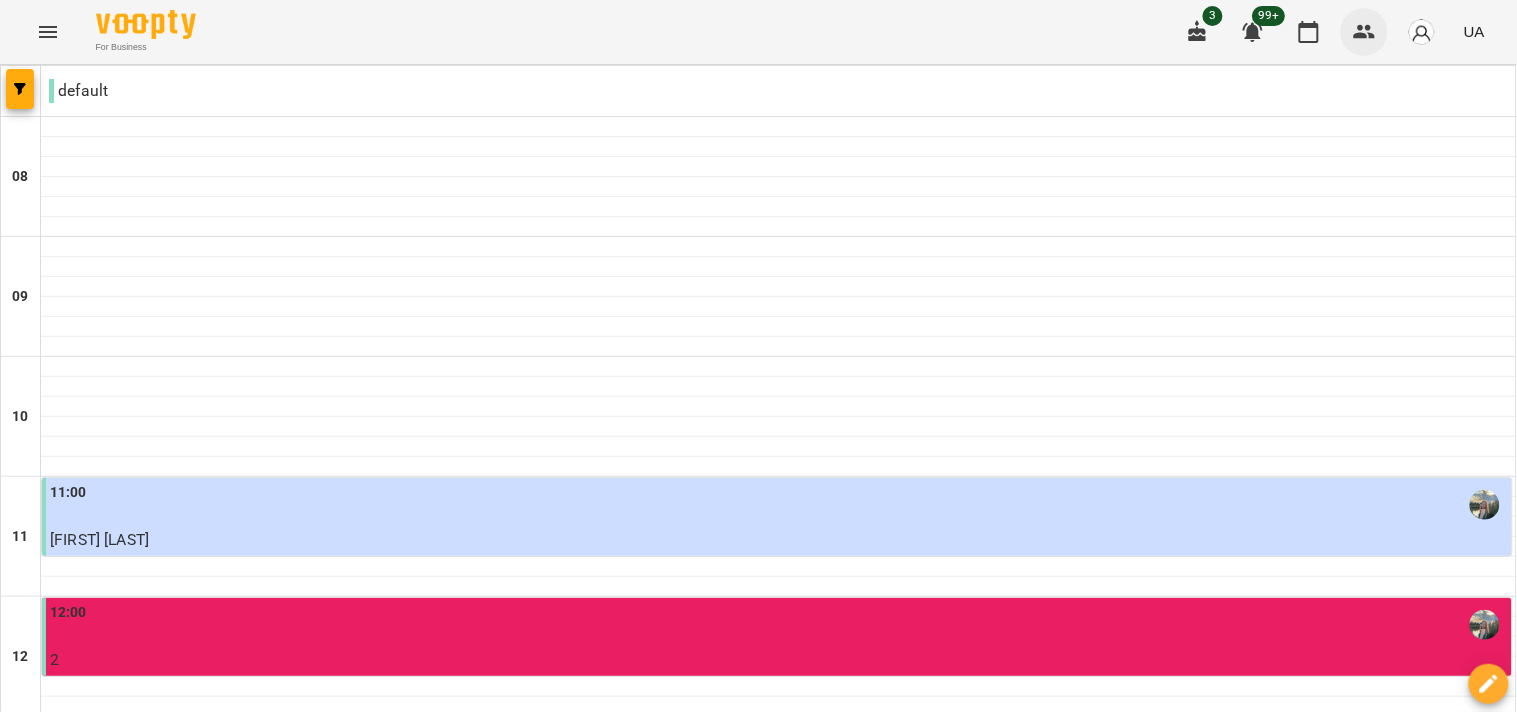 click 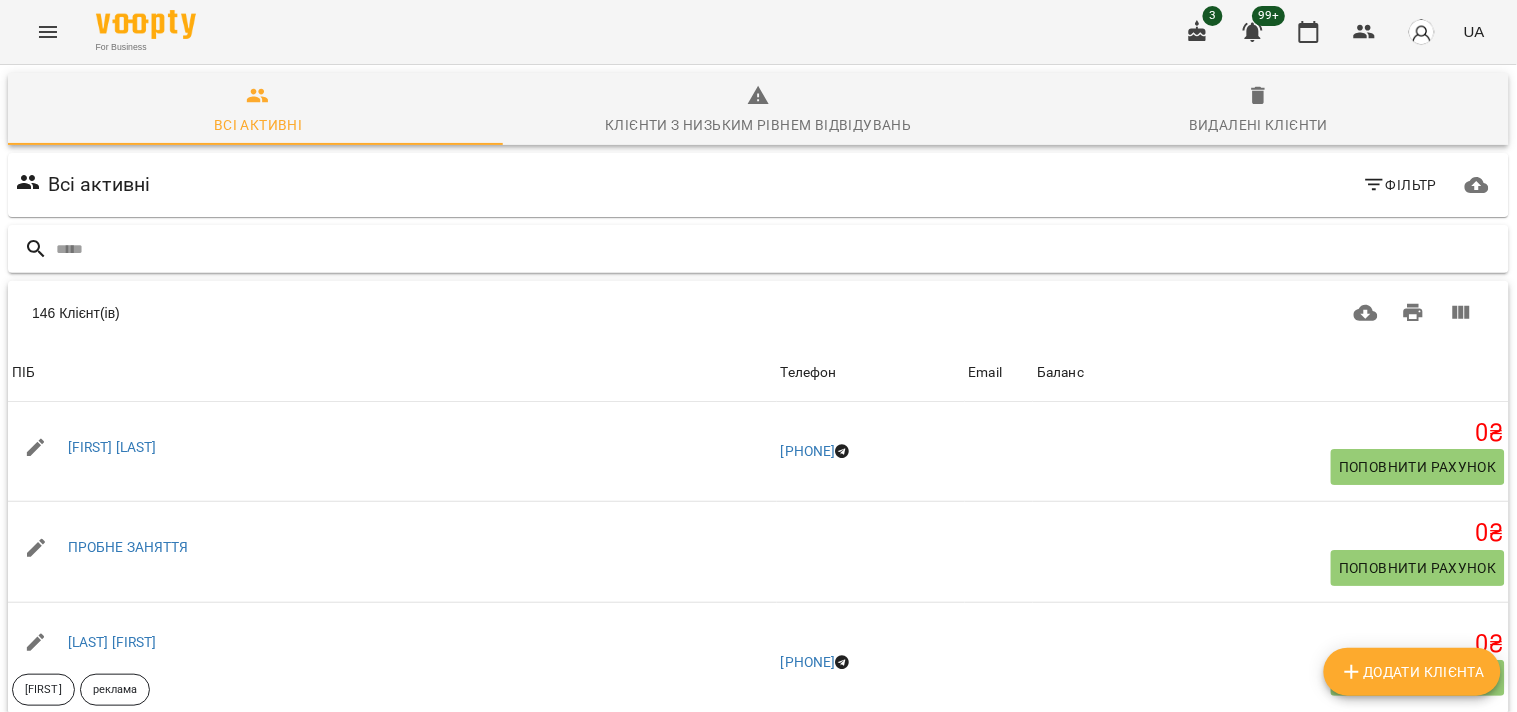 click at bounding box center (778, 249) 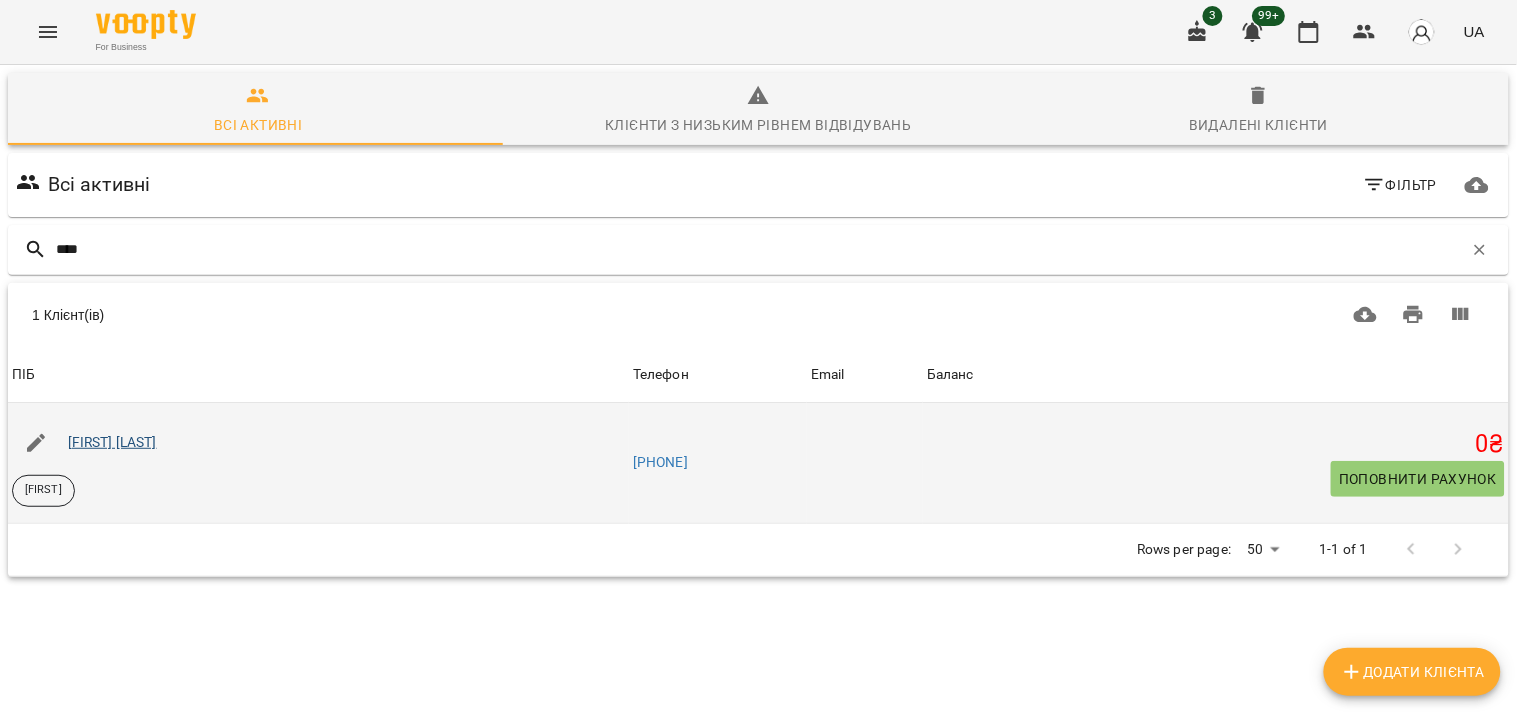 type on "****" 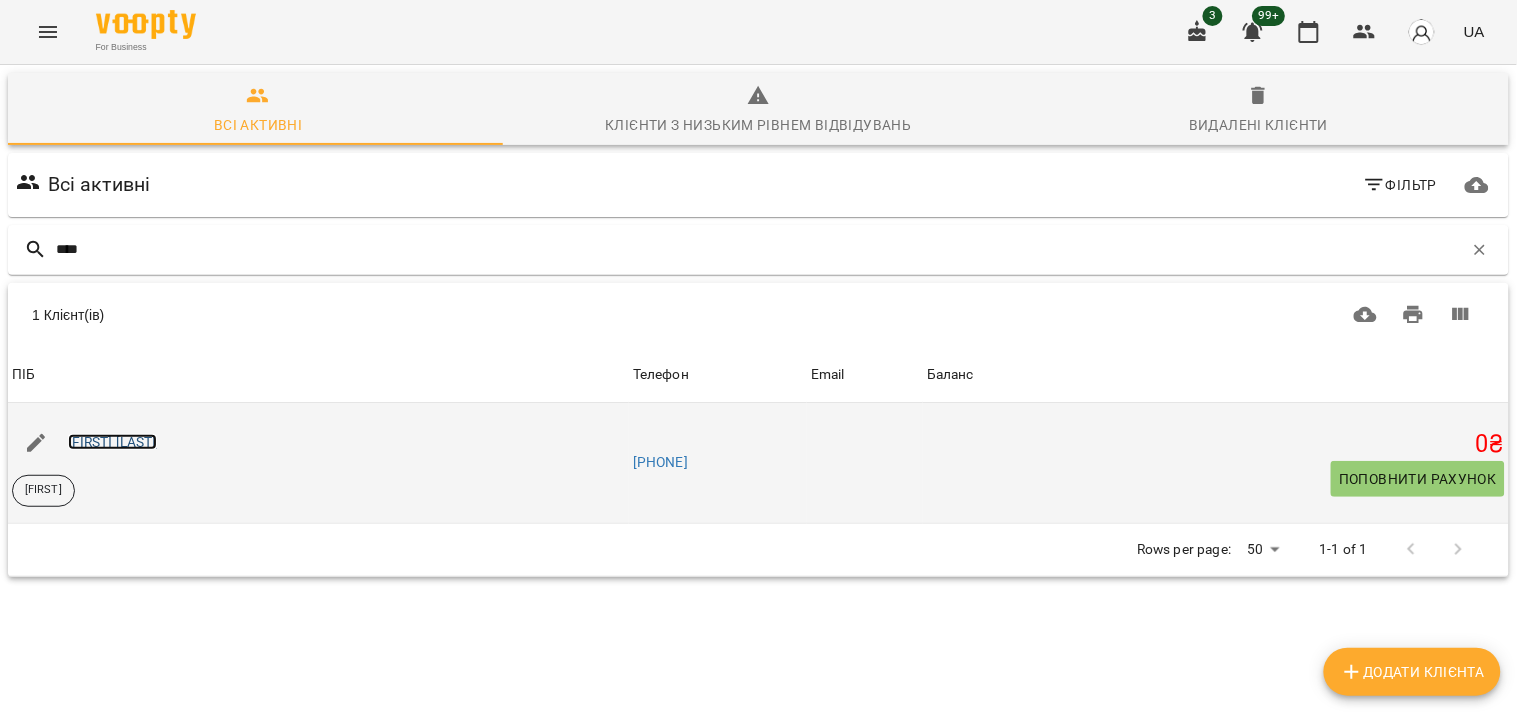 click on "[FIRST] [LAST]" at bounding box center (112, 442) 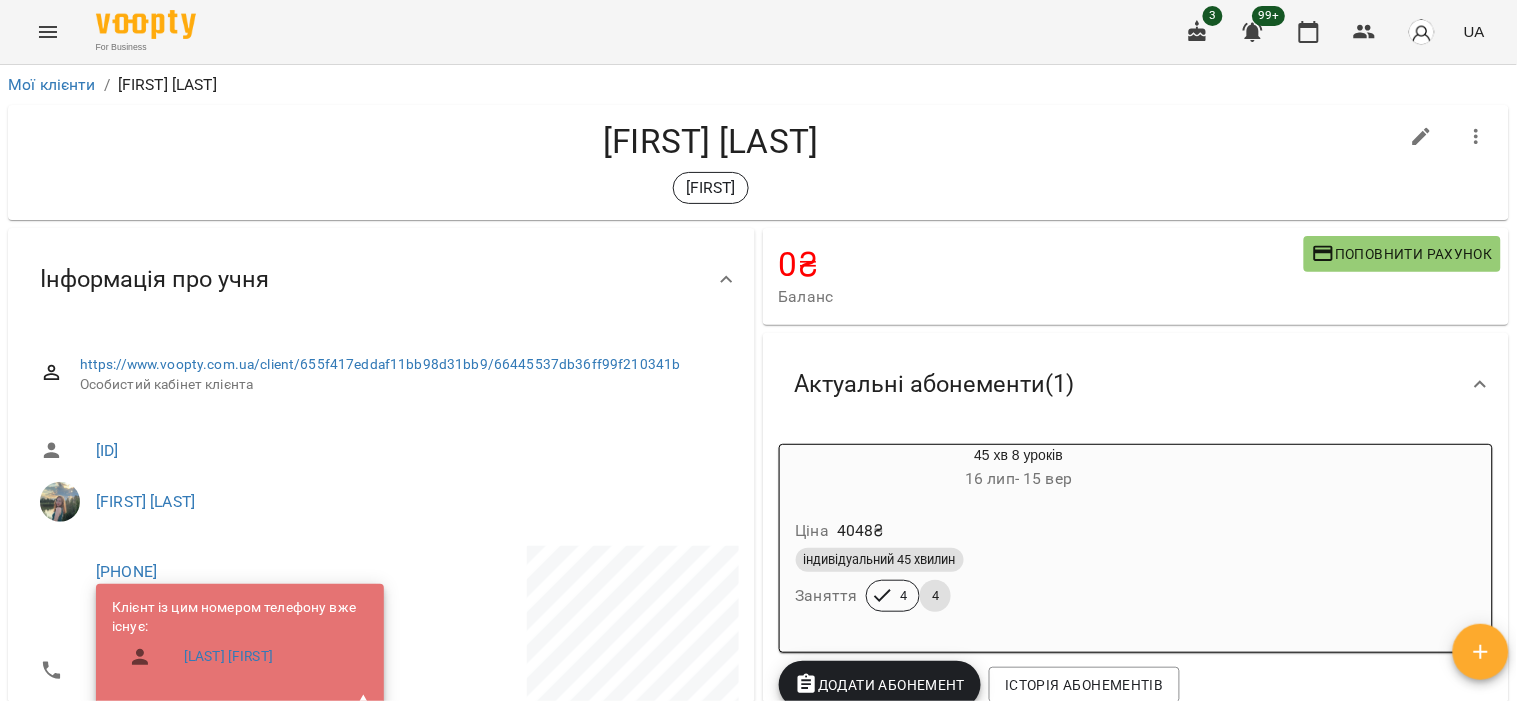 click on "Ціна 4048 ₴" at bounding box center (1019, 531) 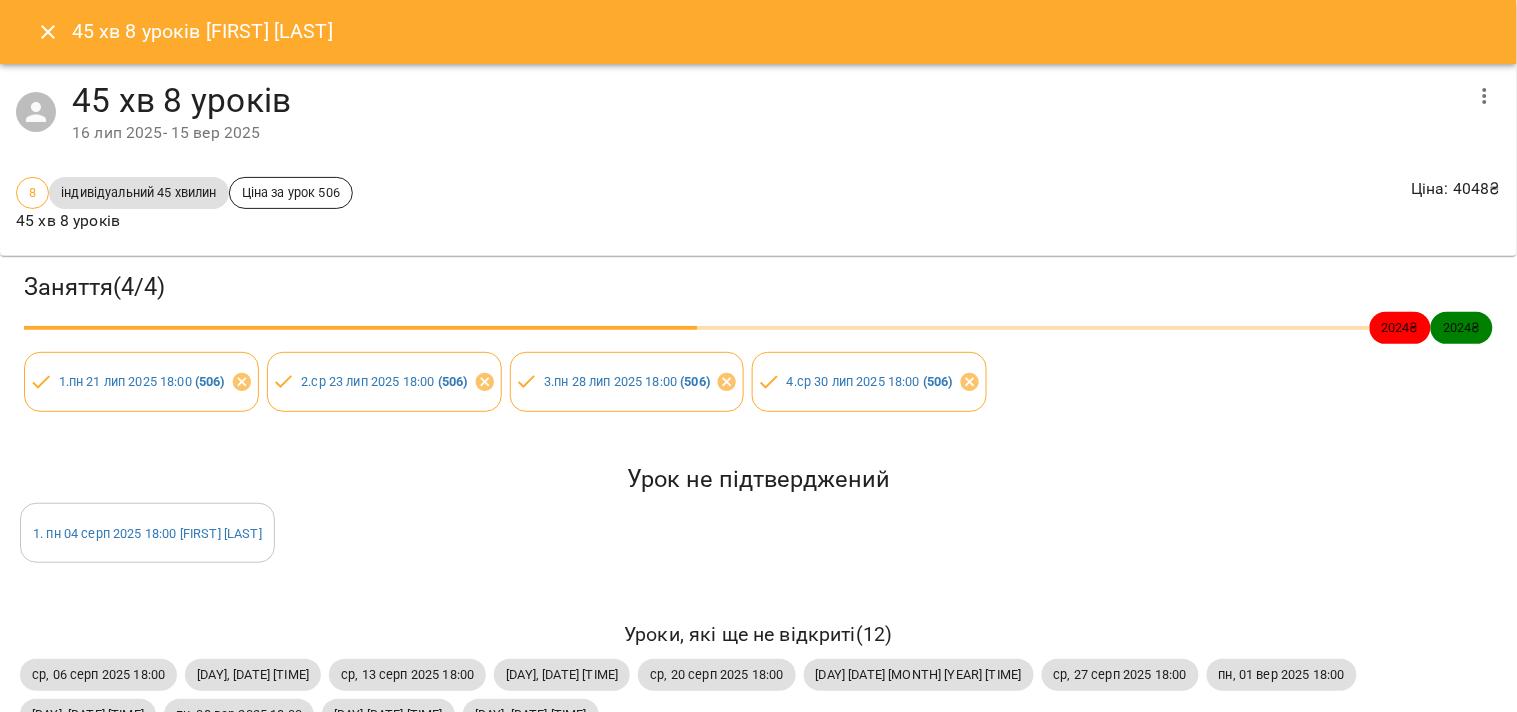 click at bounding box center [48, 32] 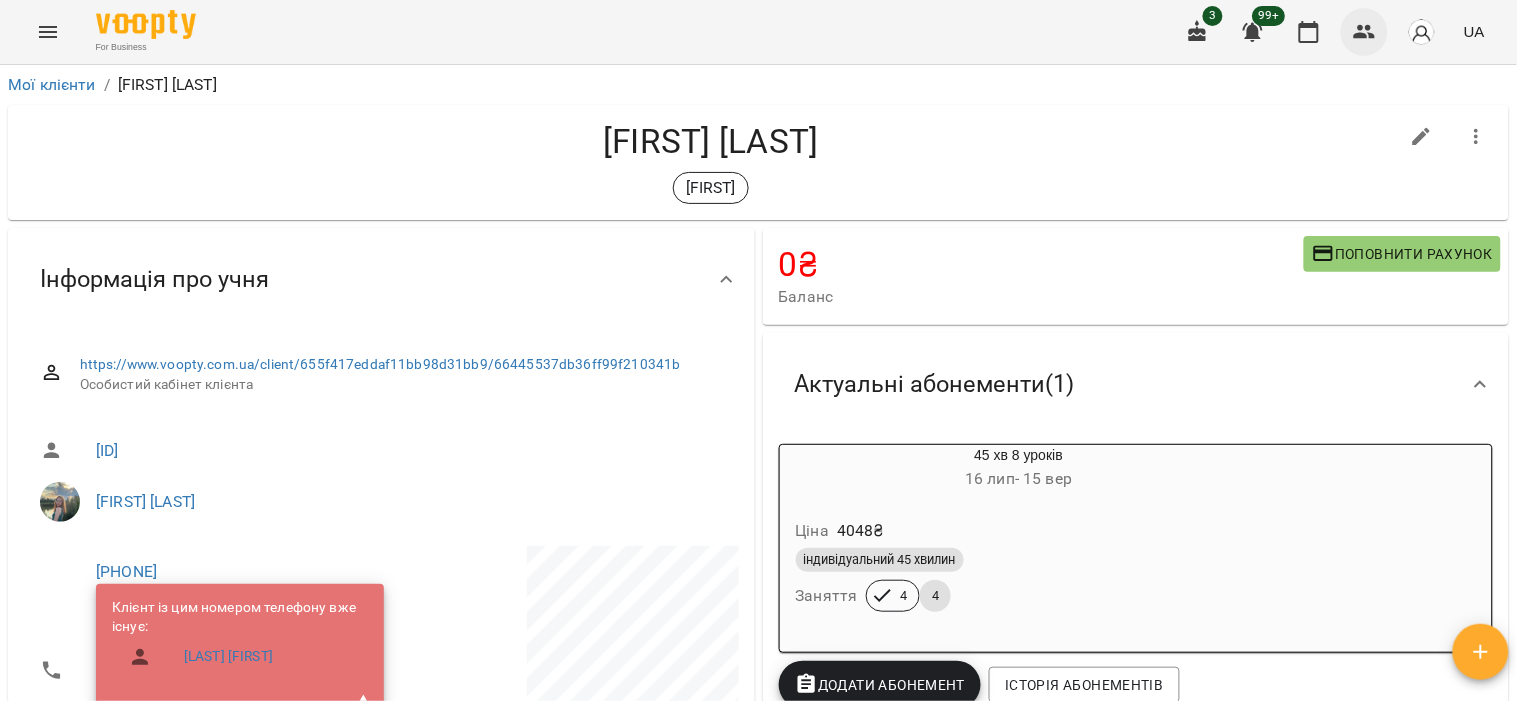 click 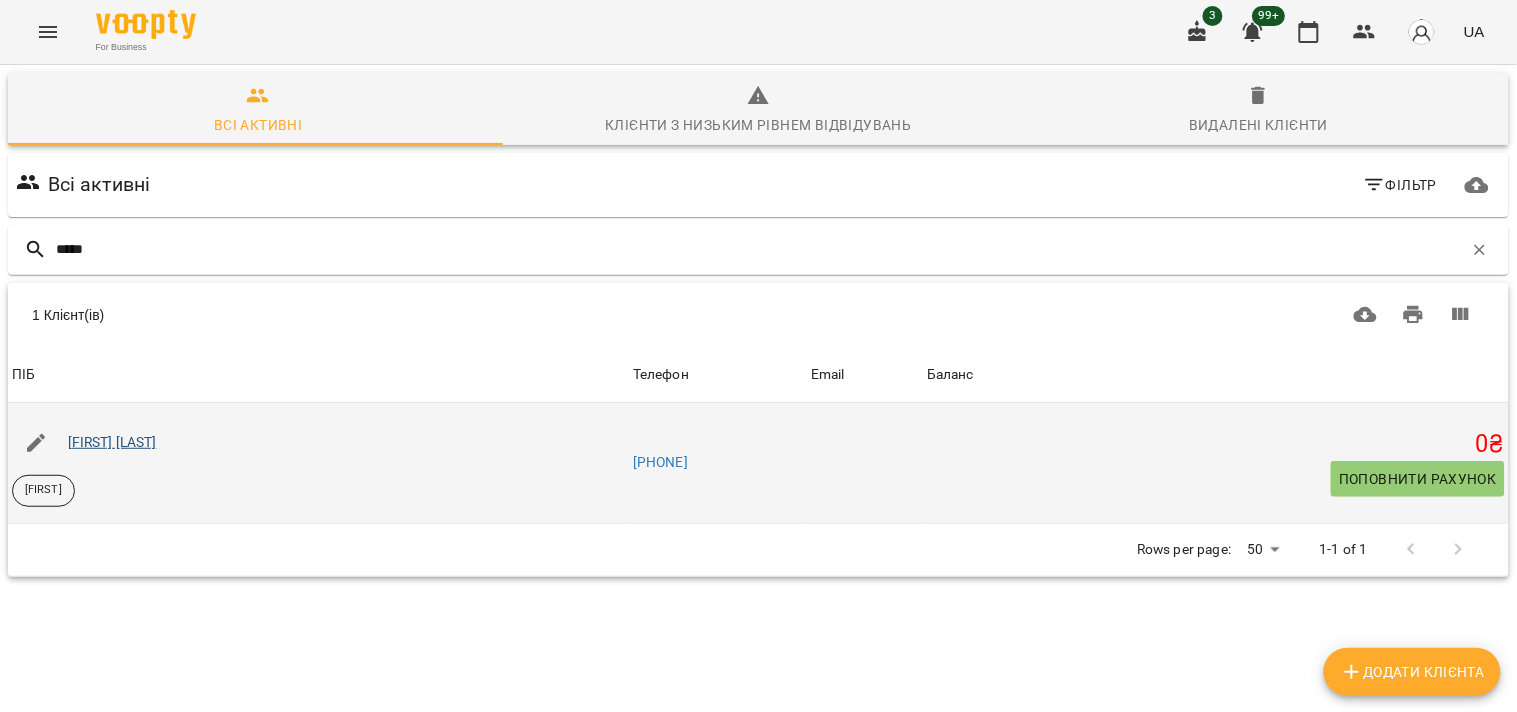 type on "*****" 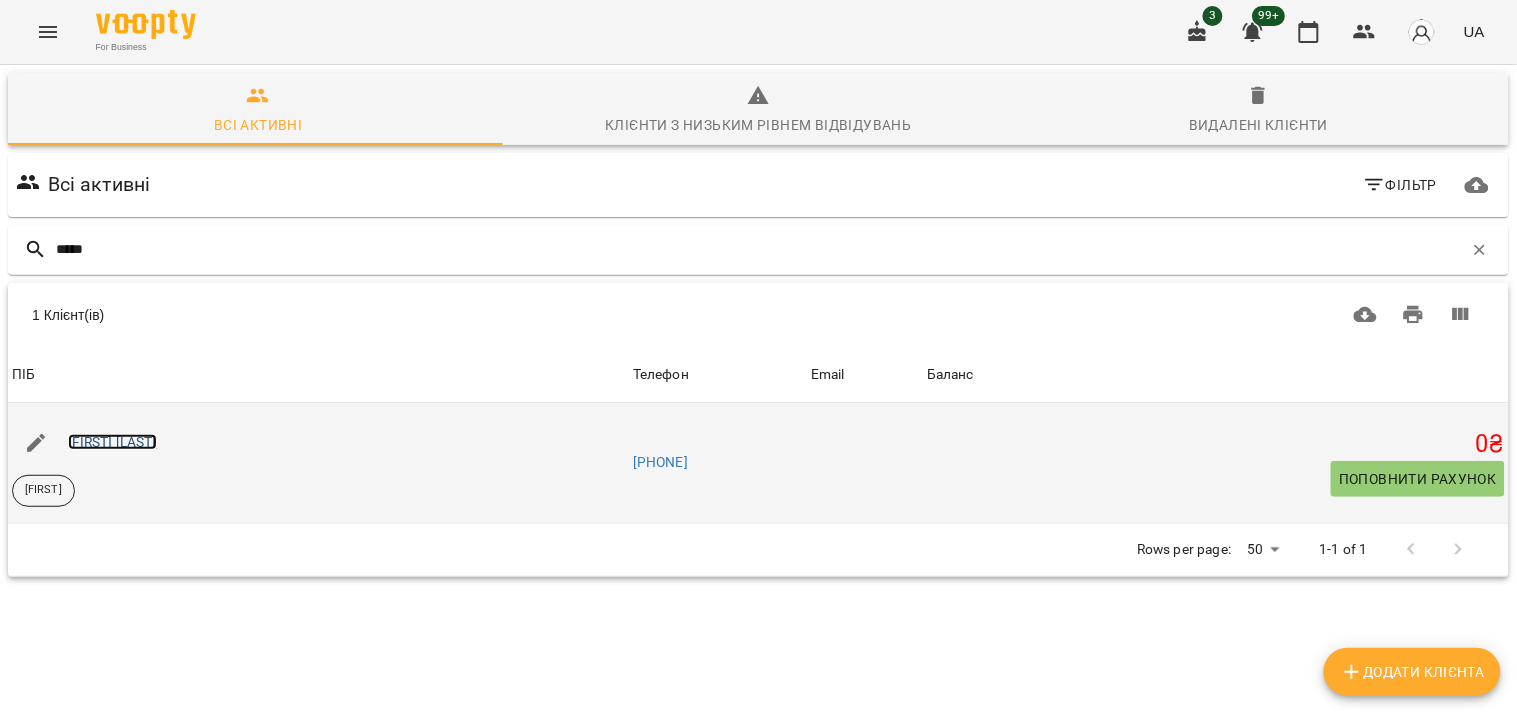 click on "[FIRST] [LAST]" at bounding box center (112, 442) 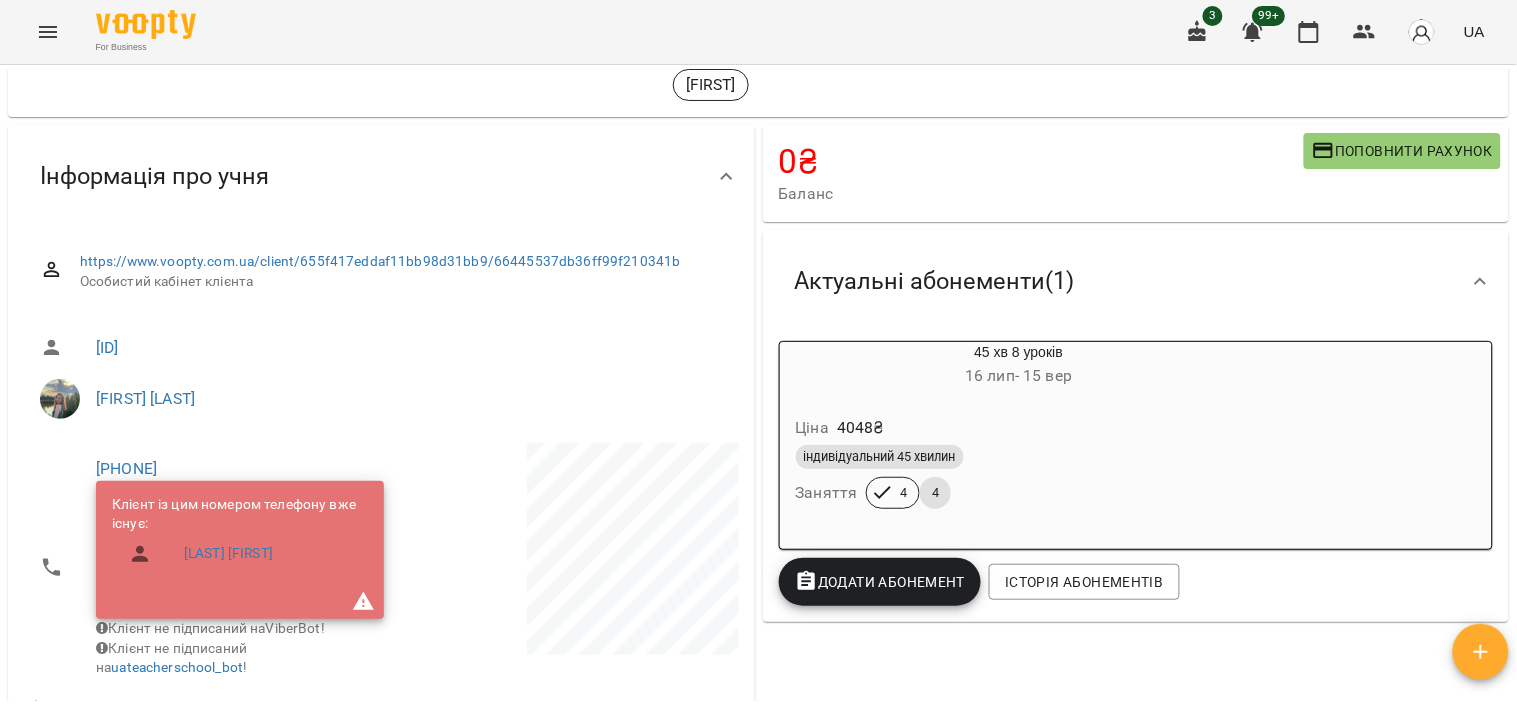 scroll, scrollTop: 222, scrollLeft: 0, axis: vertical 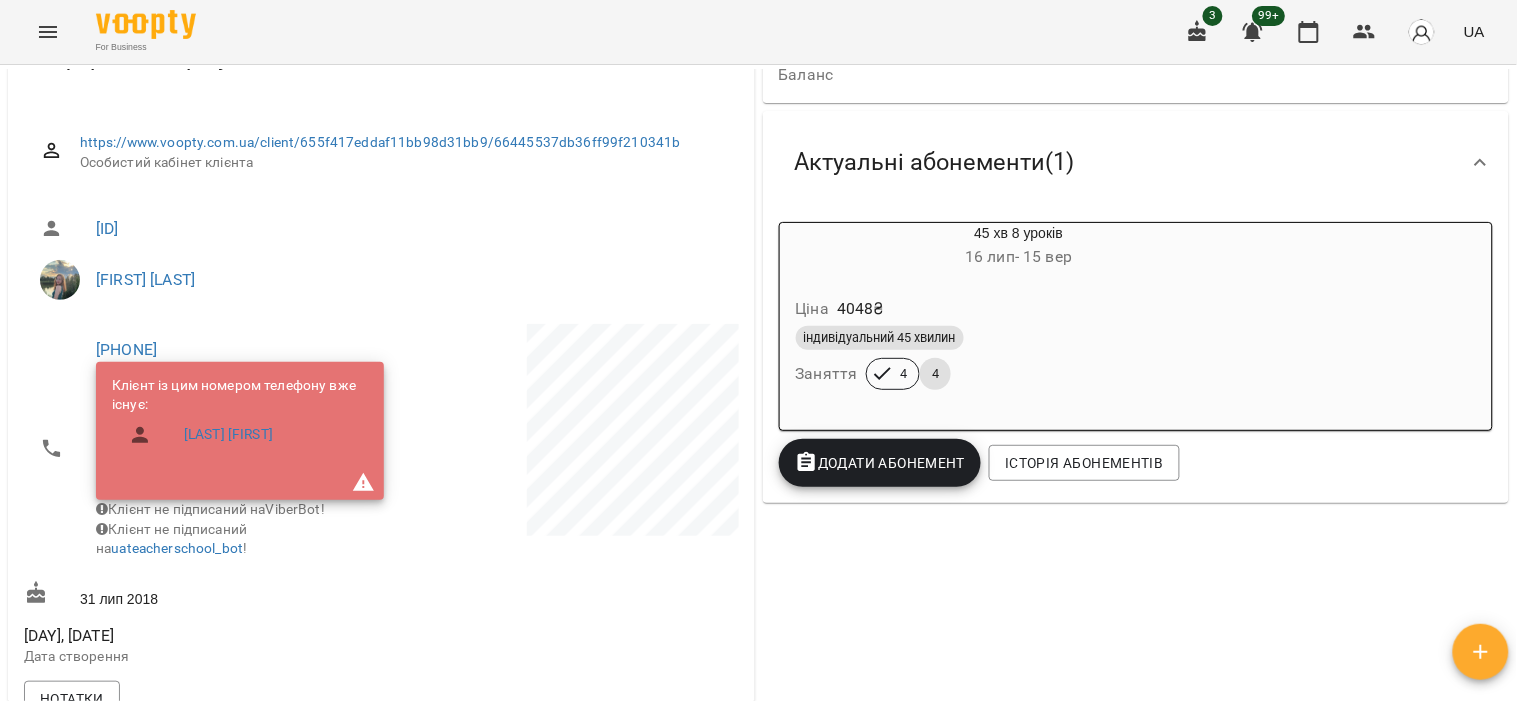click on "індивідуальний 45 хвилин" at bounding box center (1019, 338) 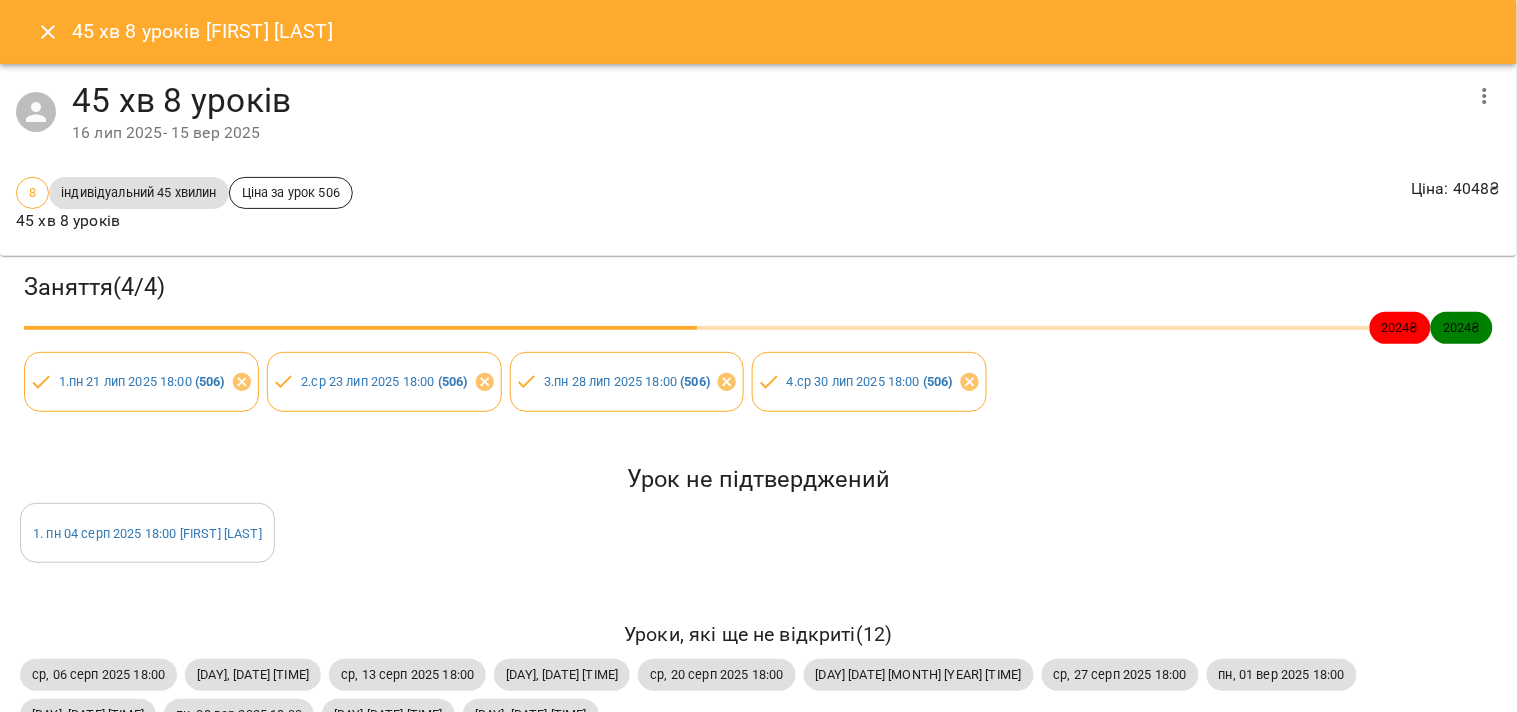 click 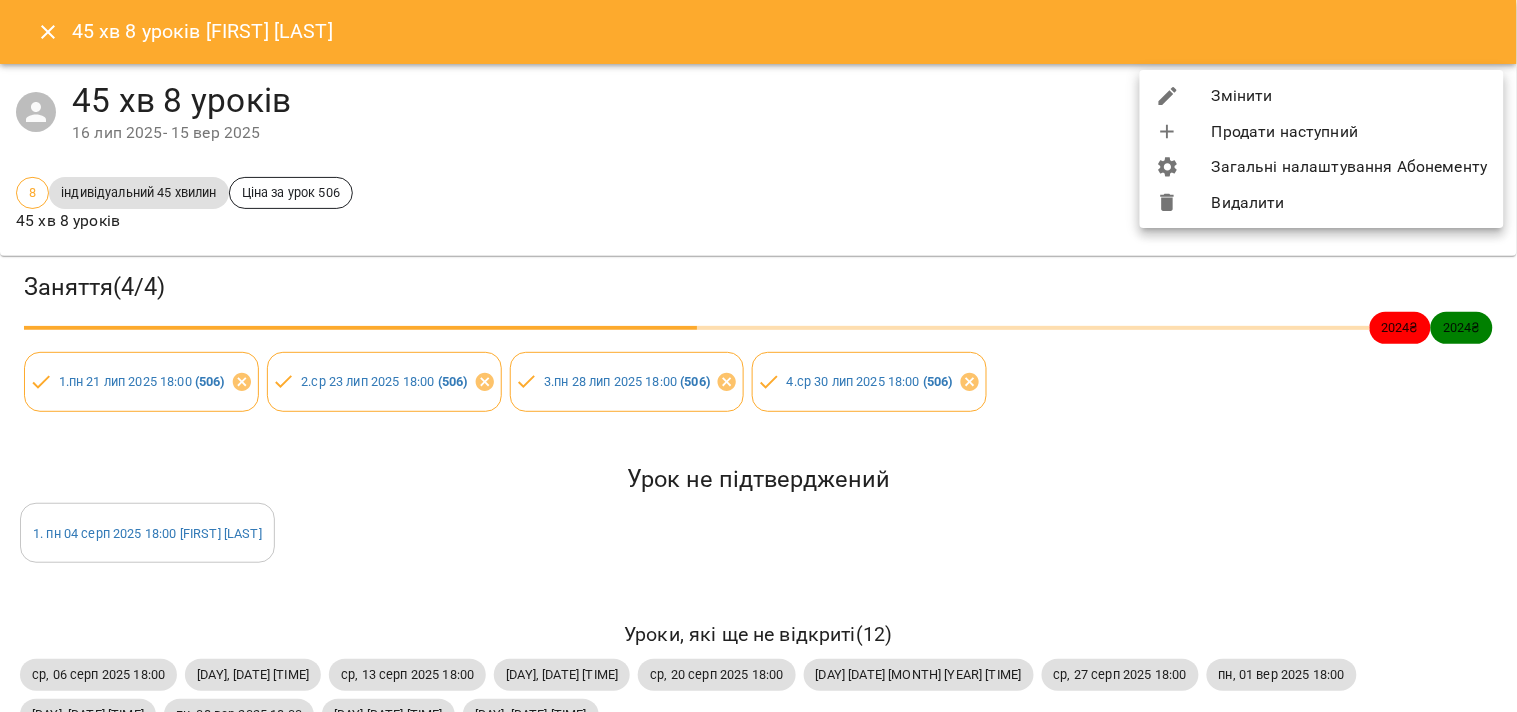 click on "Змінити" at bounding box center [1322, 96] 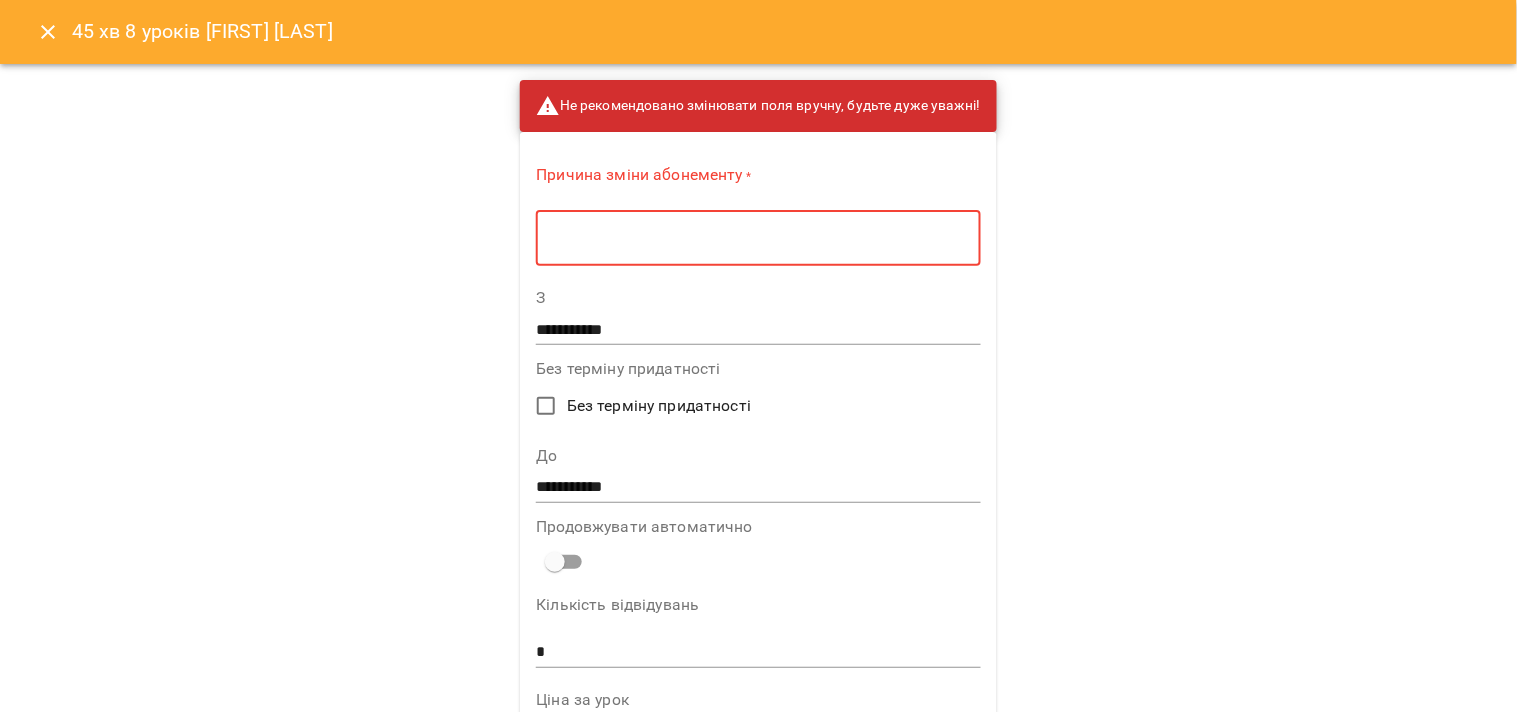 click at bounding box center (758, 238) 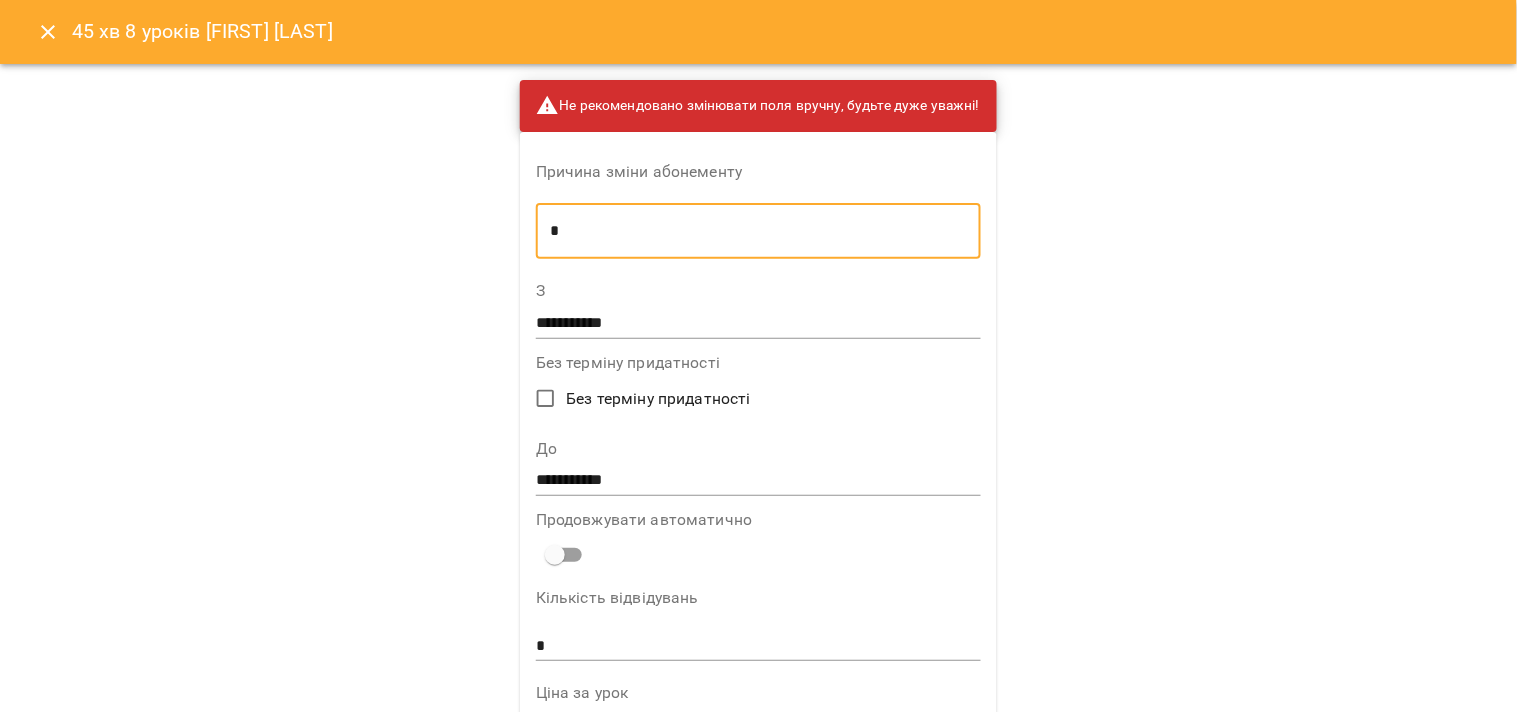 type on "*" 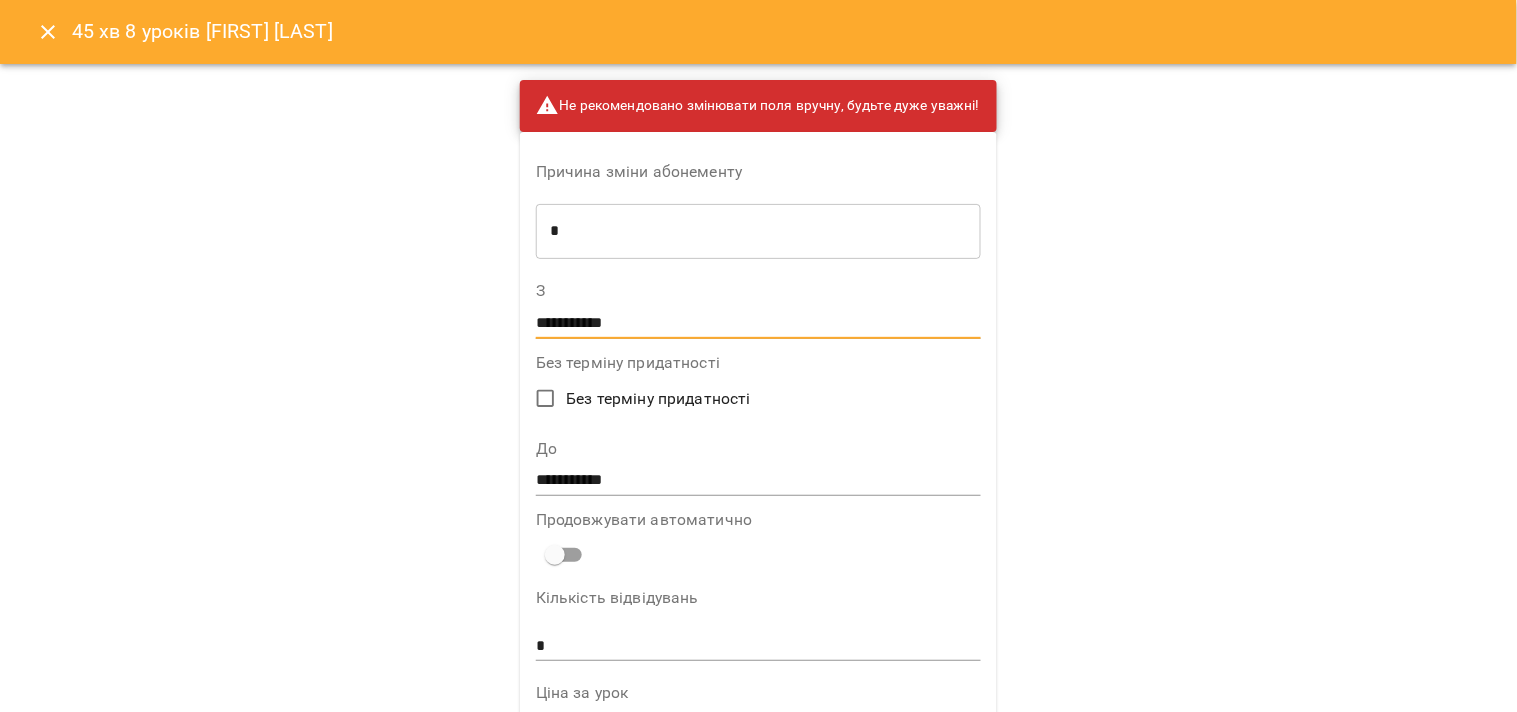 click on "**********" at bounding box center (758, 323) 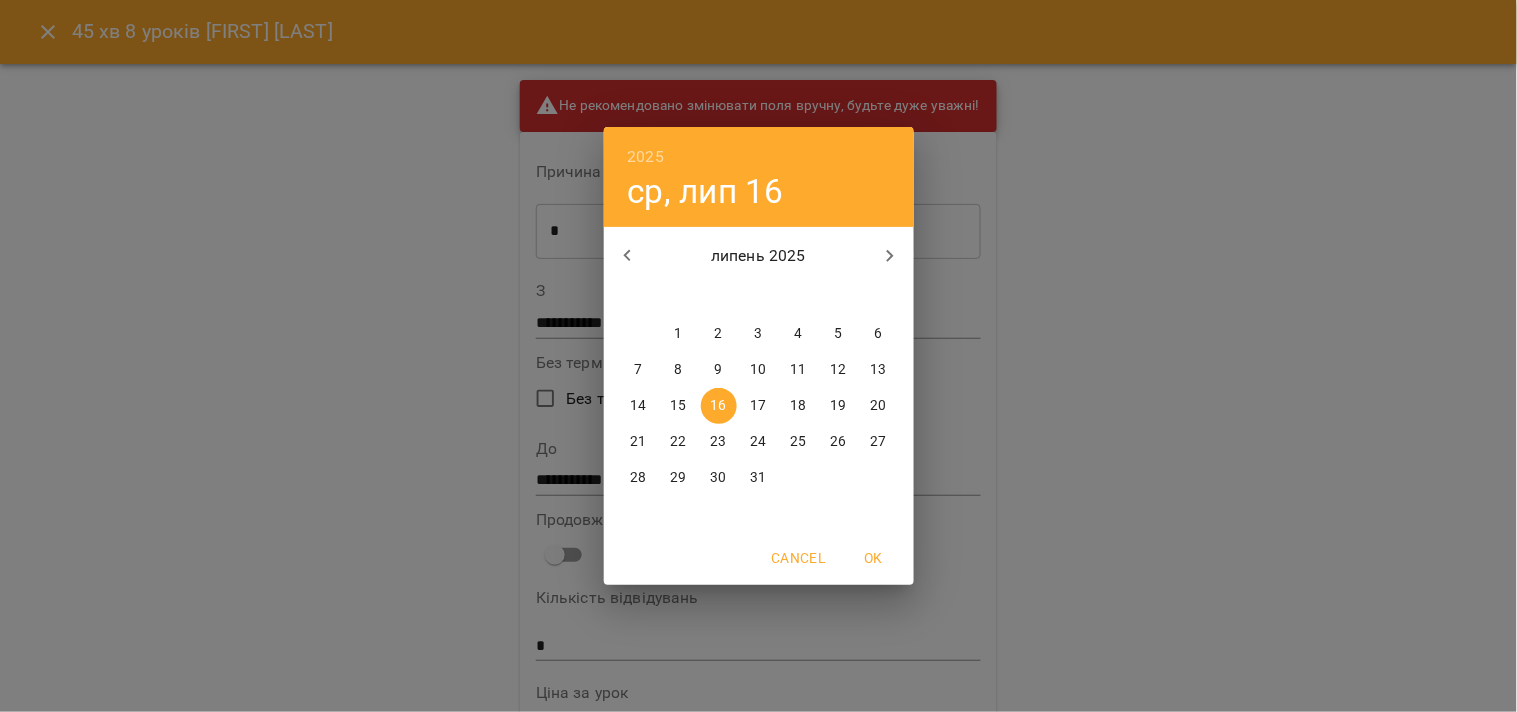 click on "21" at bounding box center (638, 442) 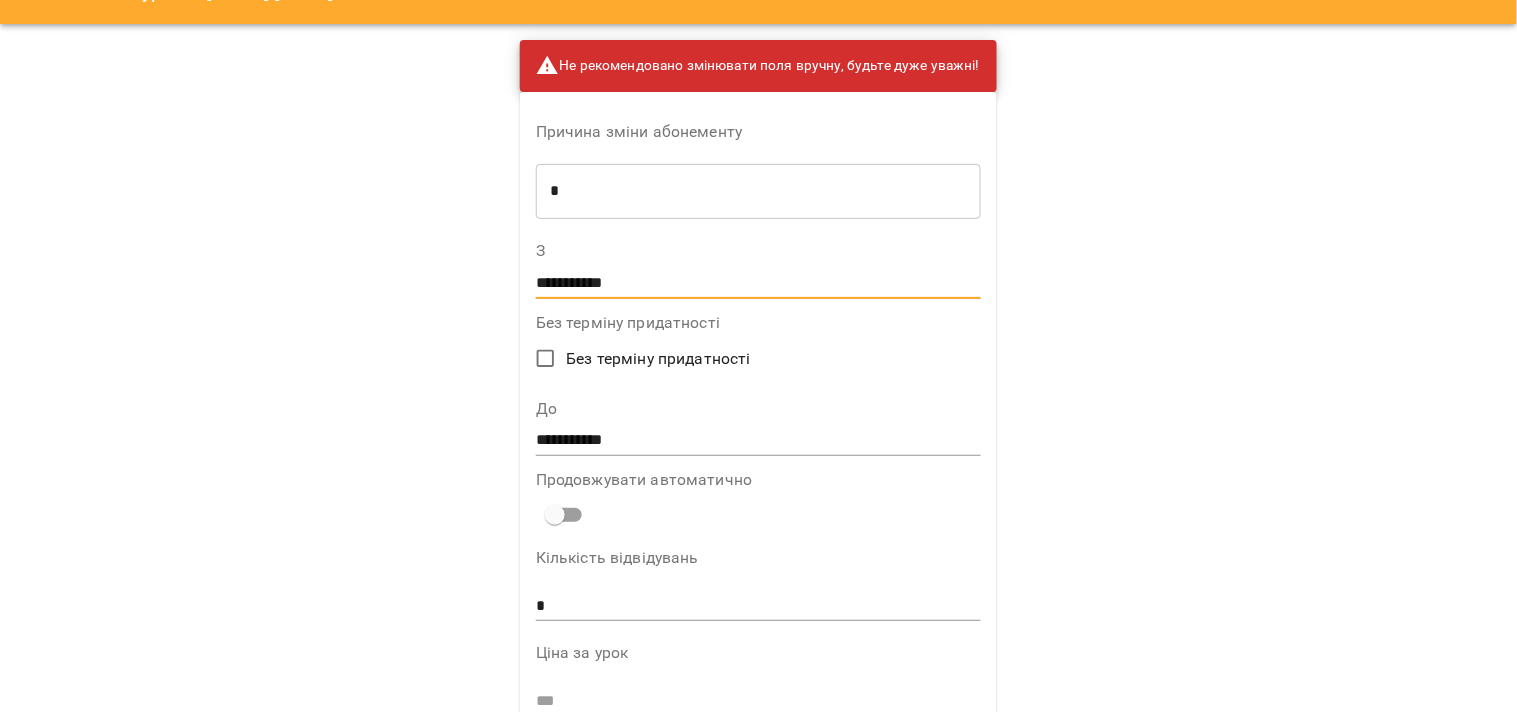 scroll, scrollTop: 111, scrollLeft: 0, axis: vertical 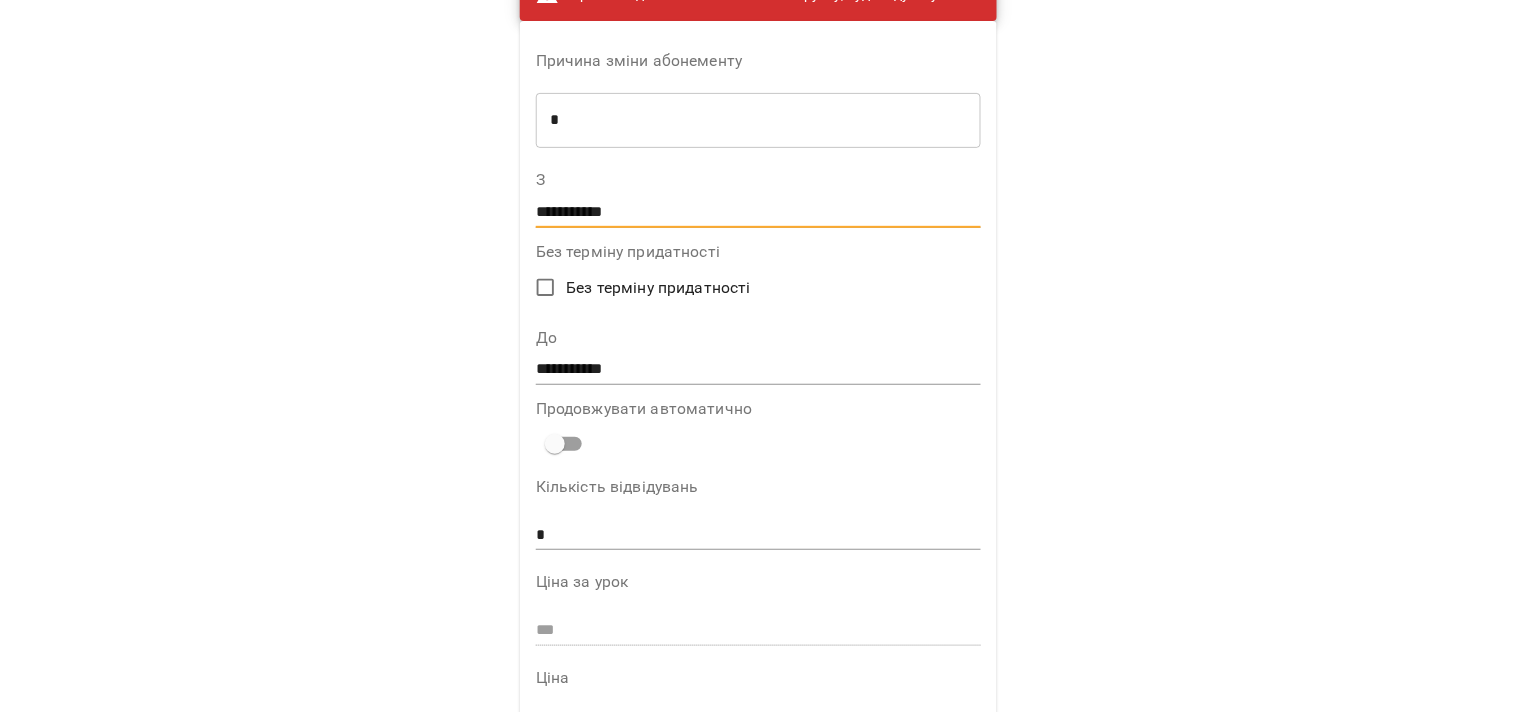 click on "**********" at bounding box center [758, 370] 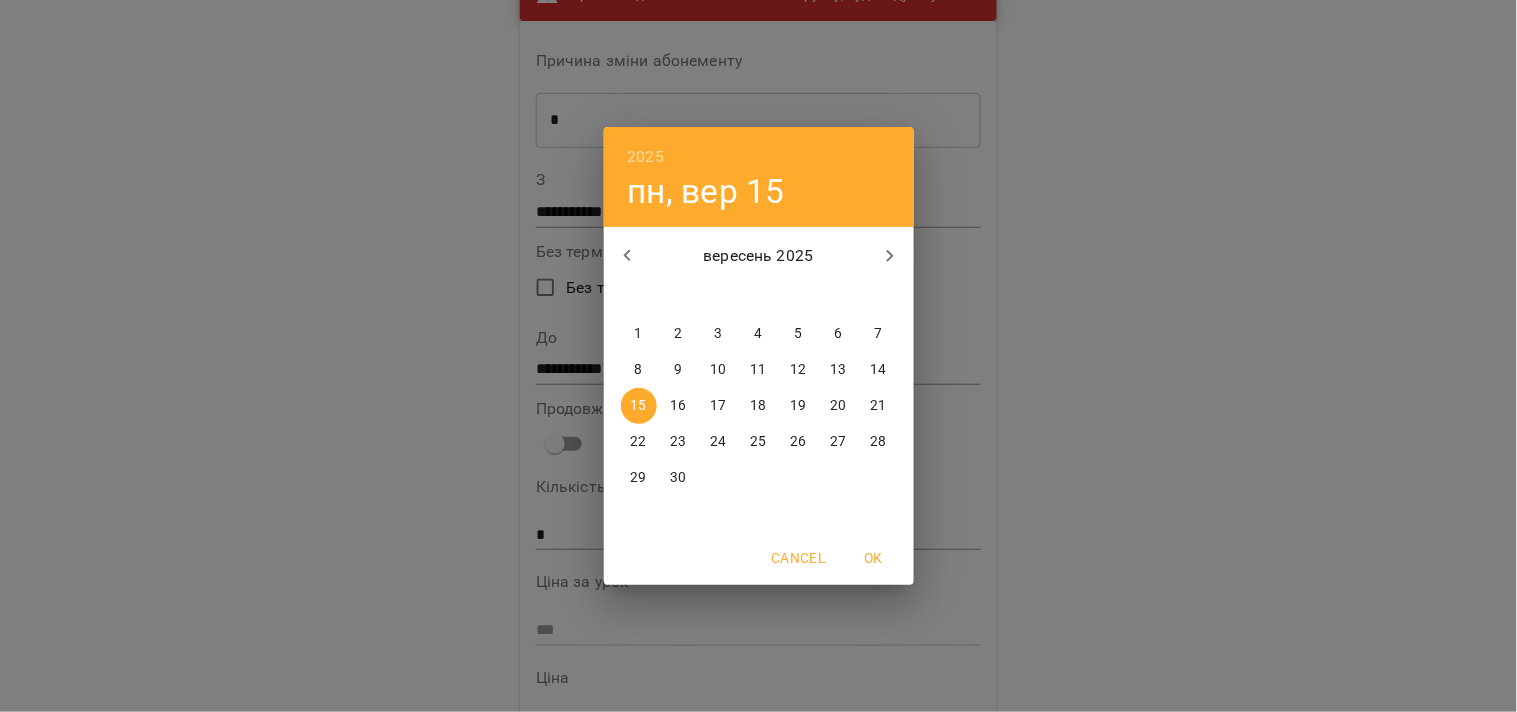 click 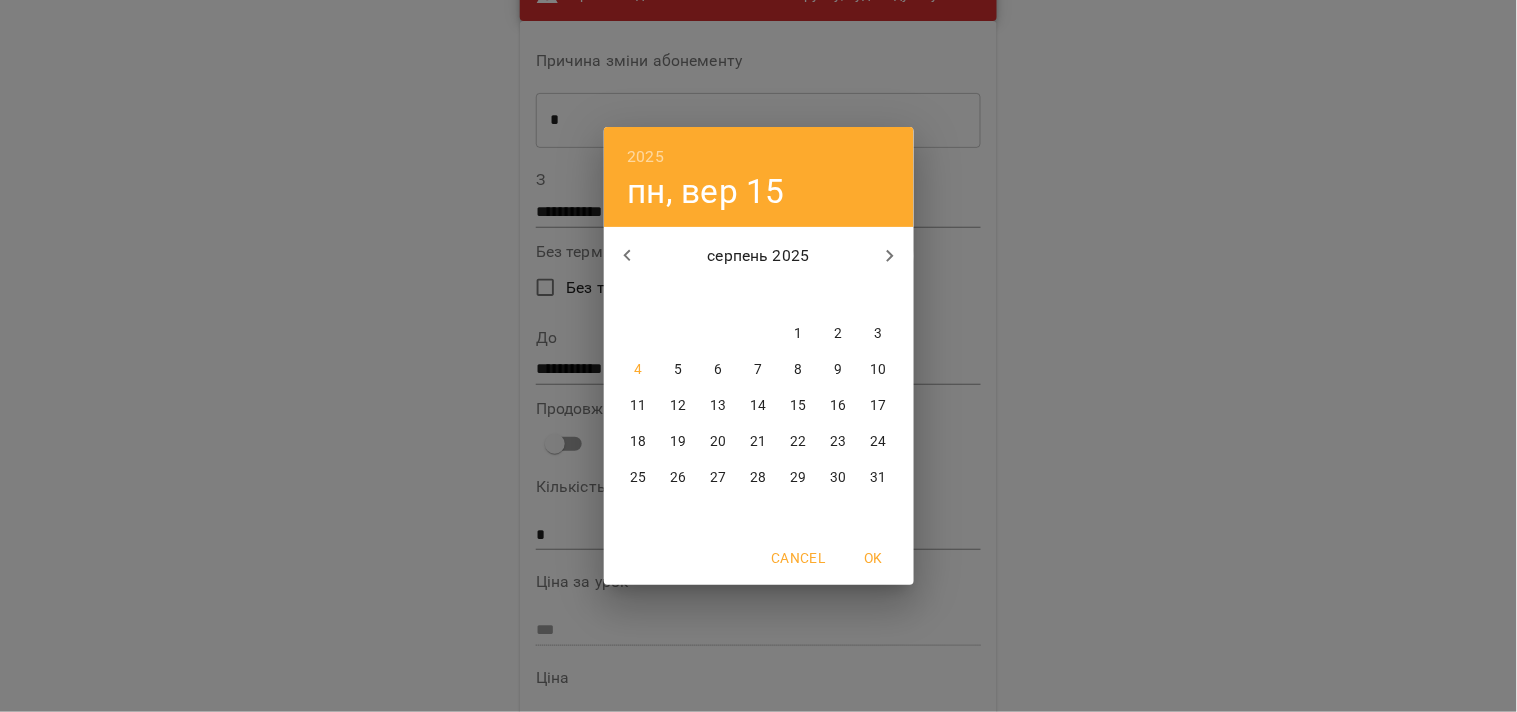 click 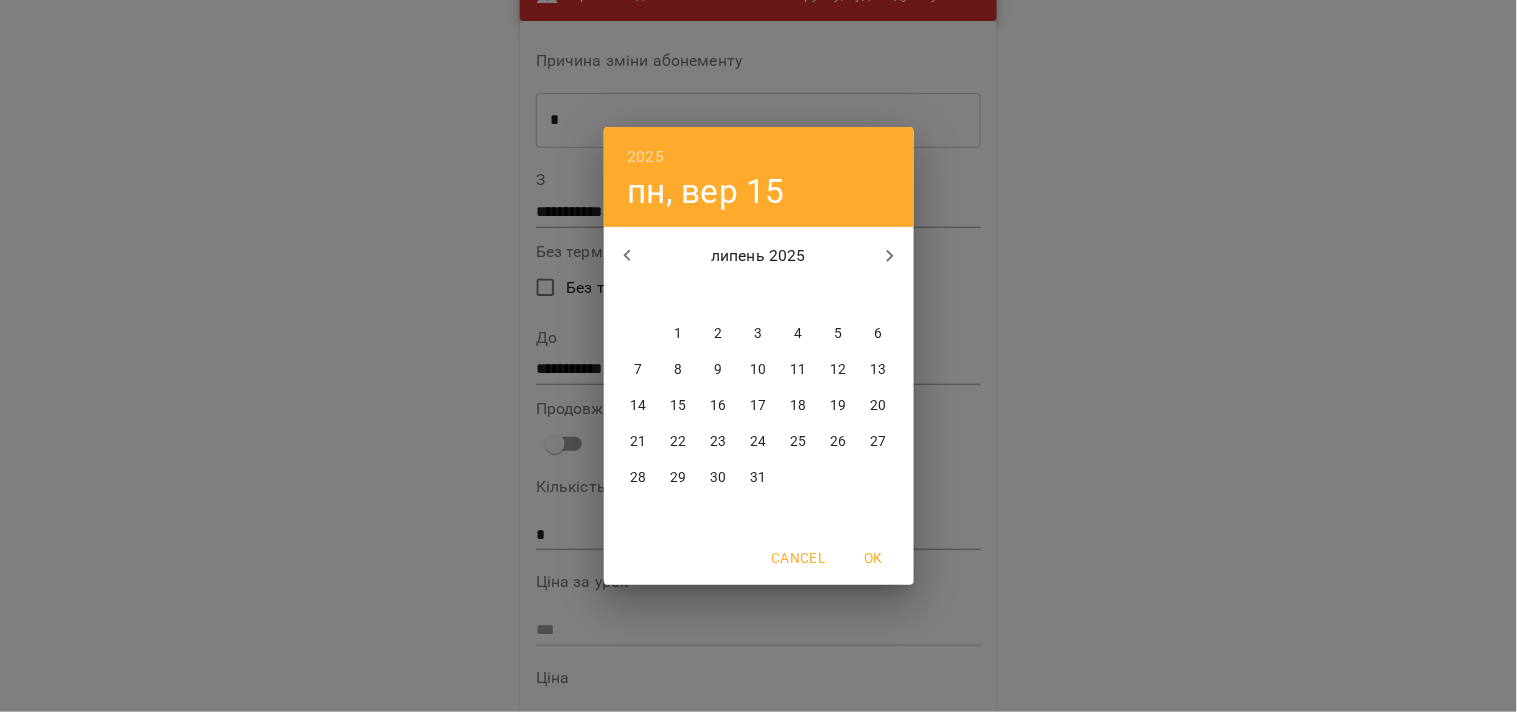 click 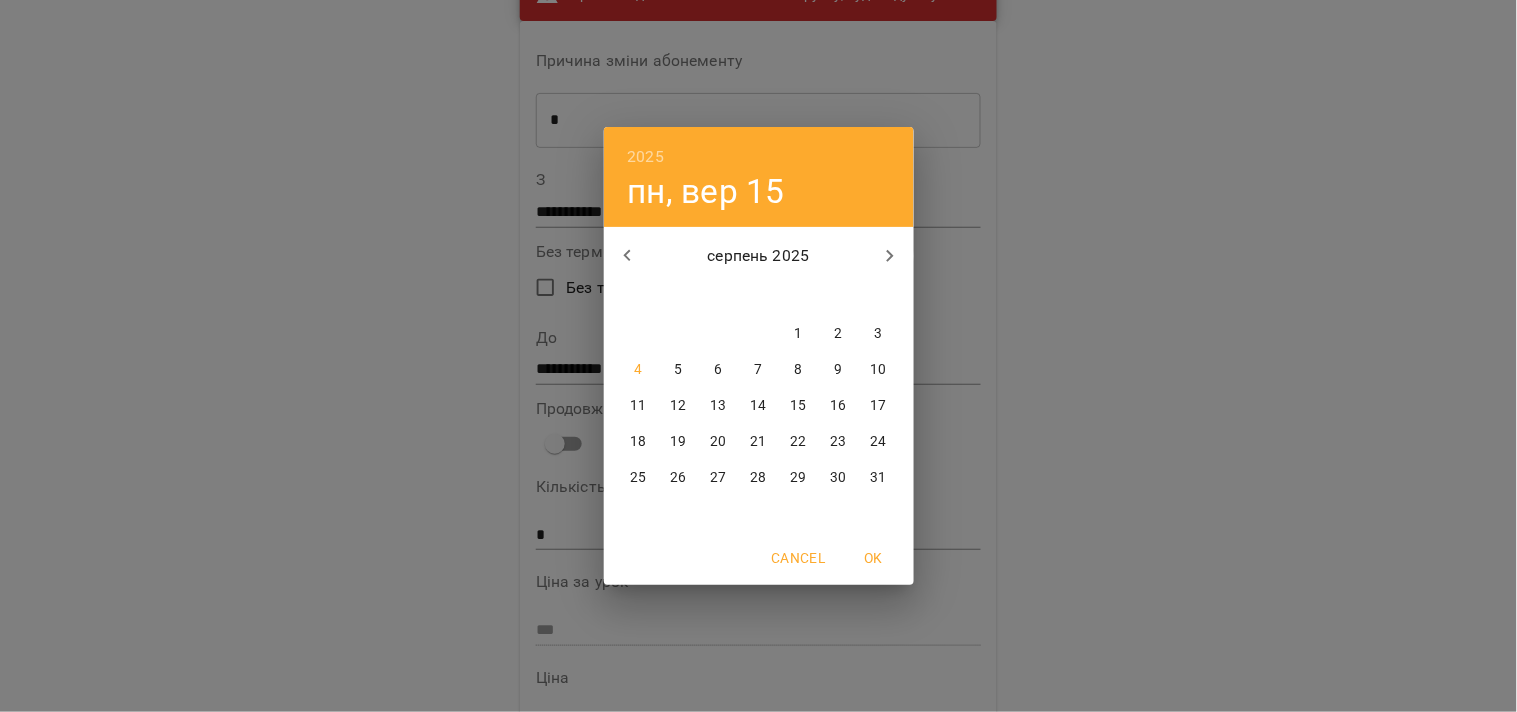 click on "20" at bounding box center (718, 442) 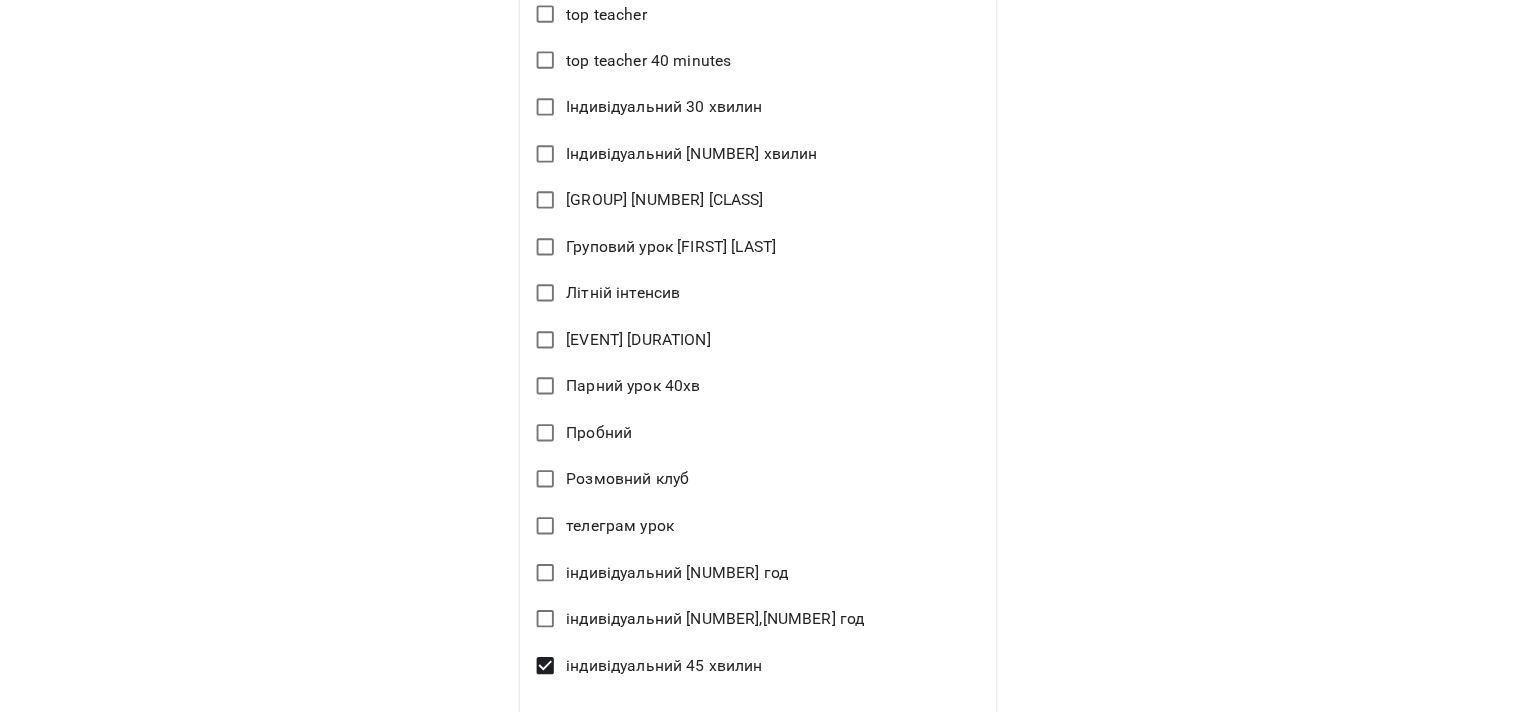 scroll, scrollTop: 1116, scrollLeft: 0, axis: vertical 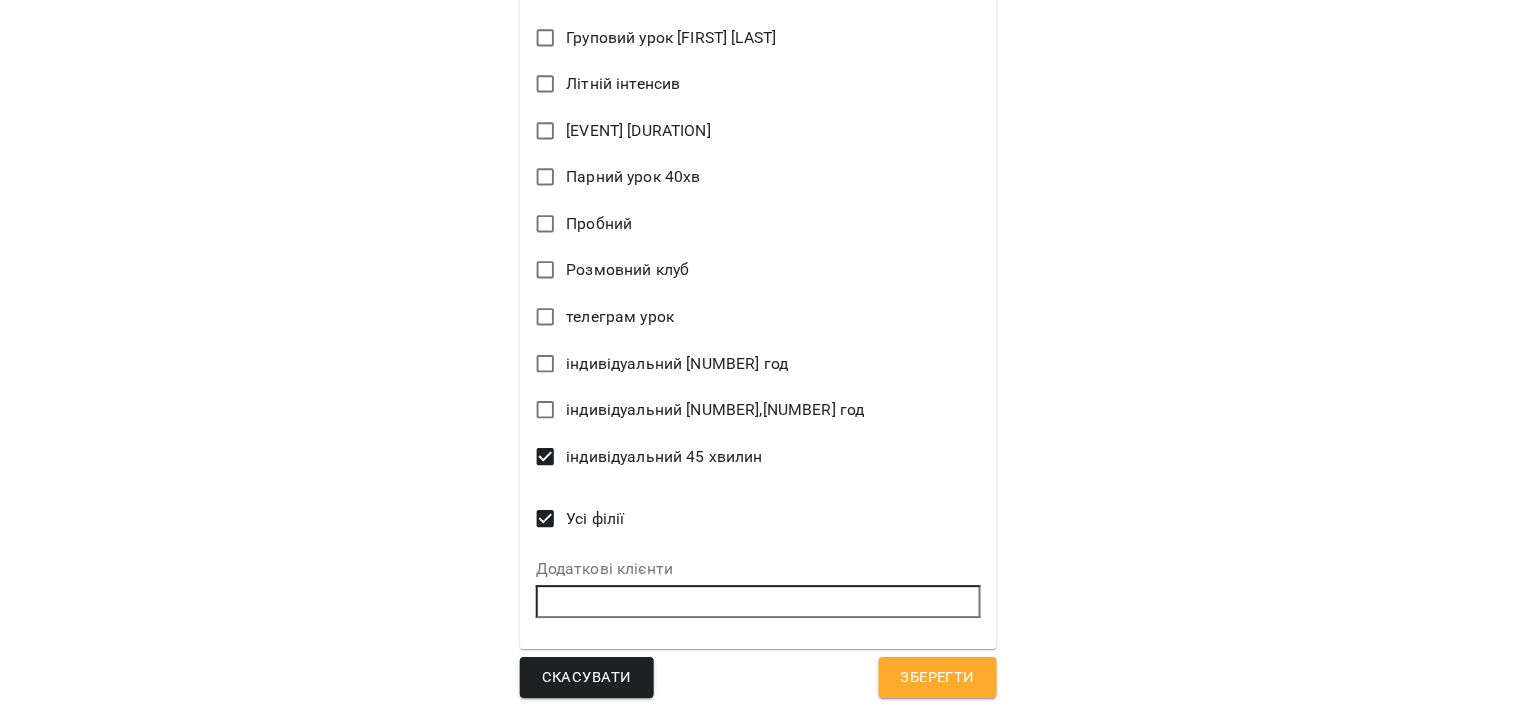 click on "Зберегти" at bounding box center (938, 678) 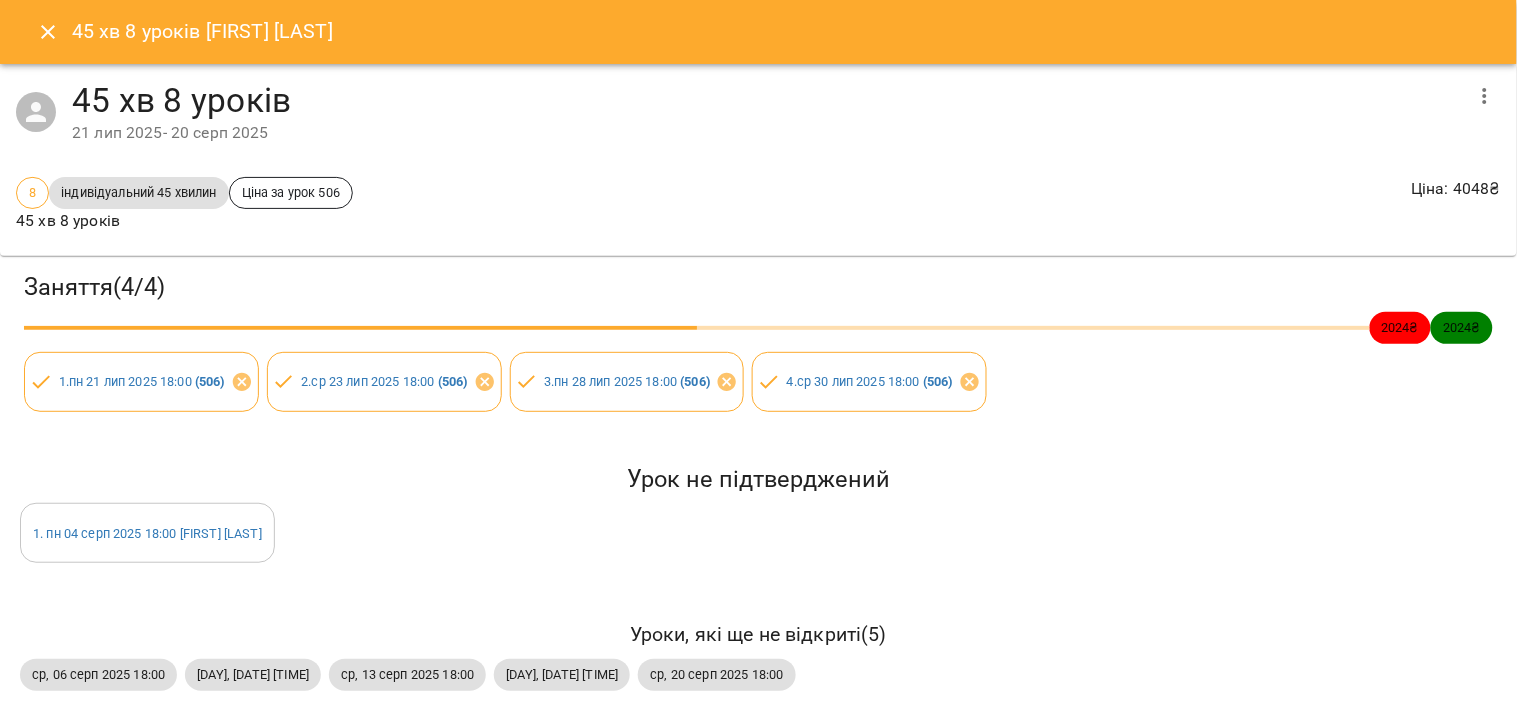 click 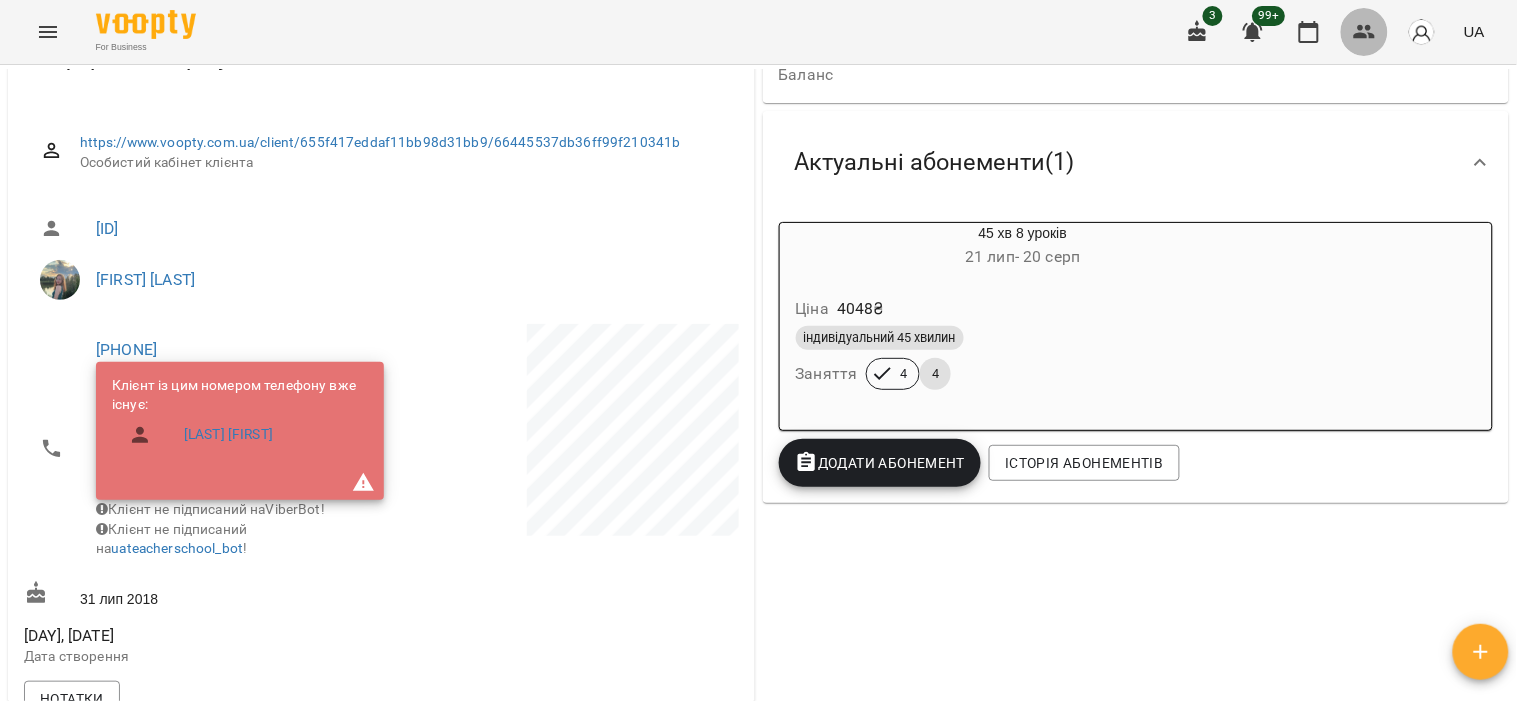 click 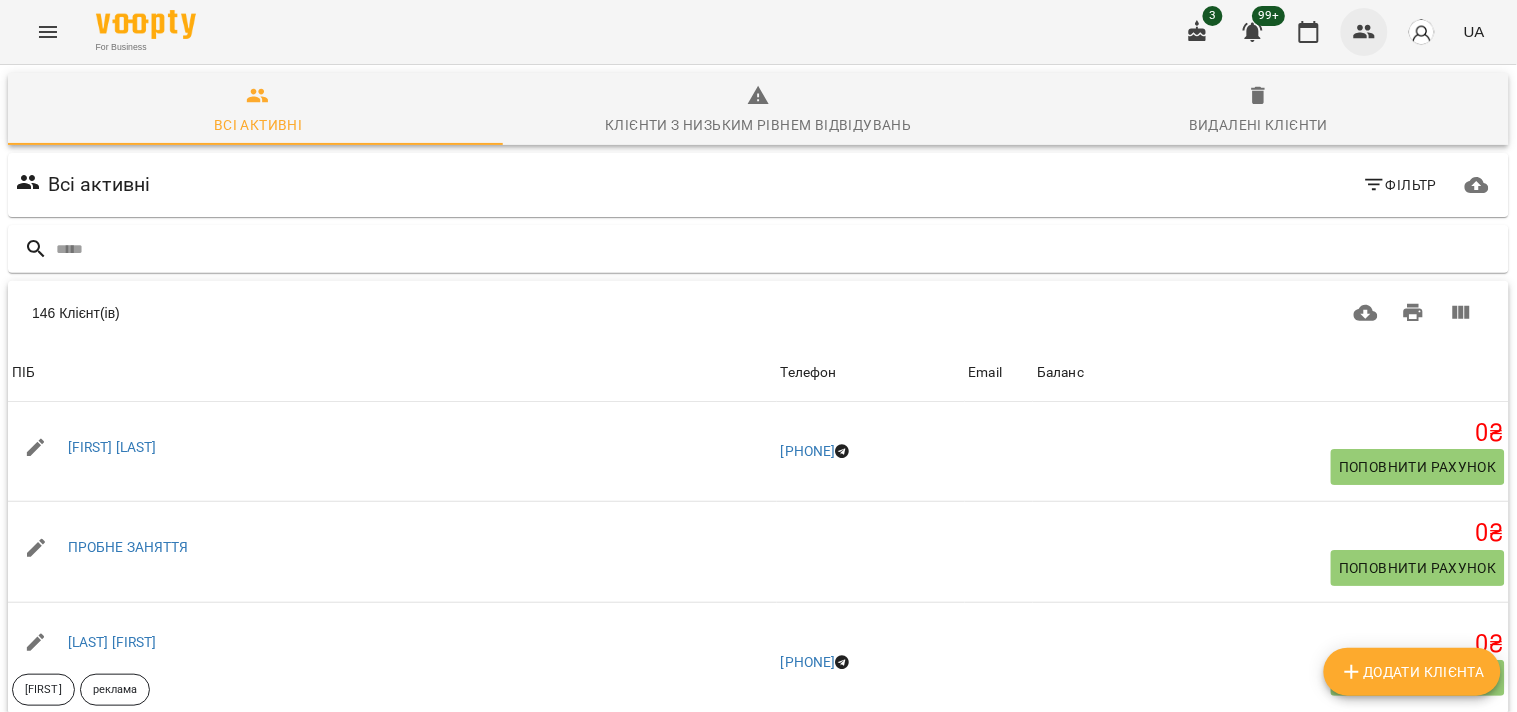 click at bounding box center [1365, 32] 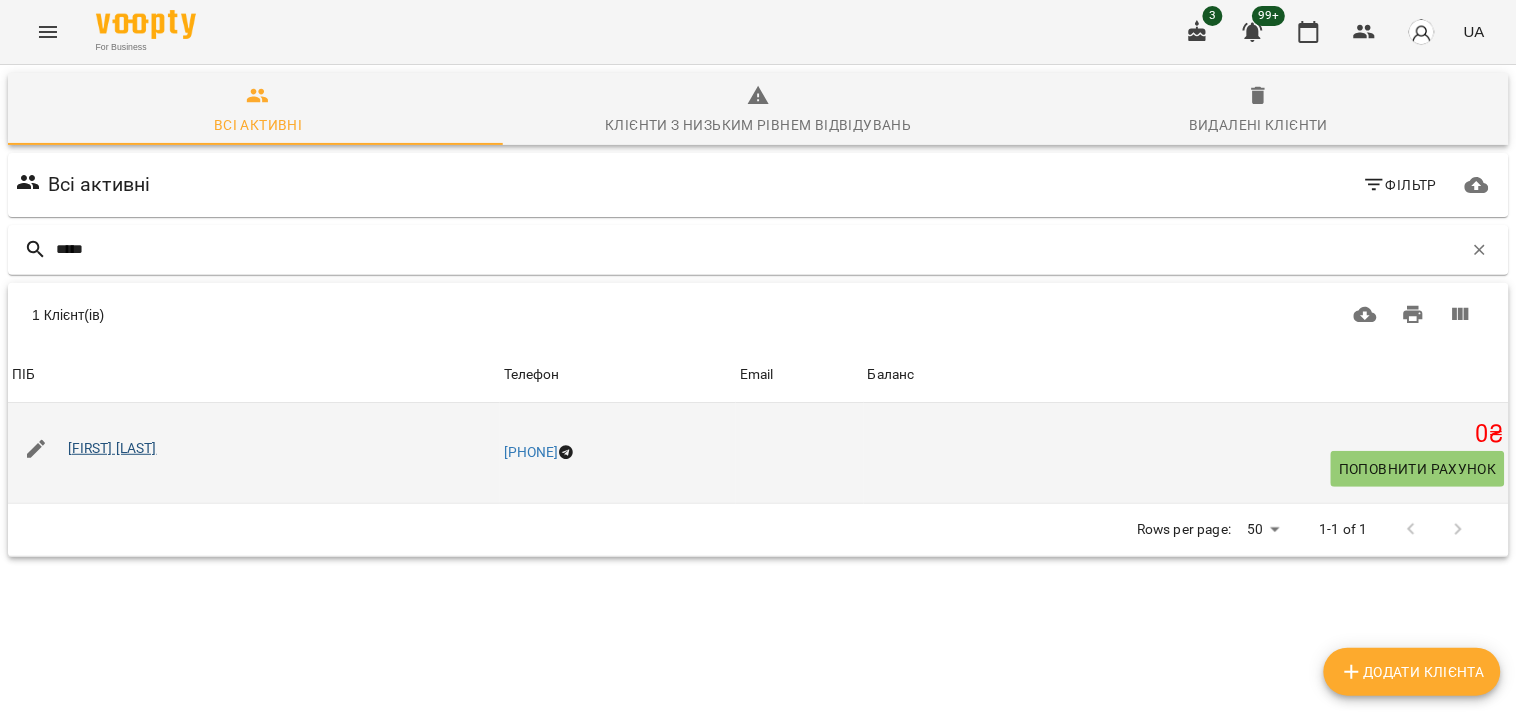 type on "*****" 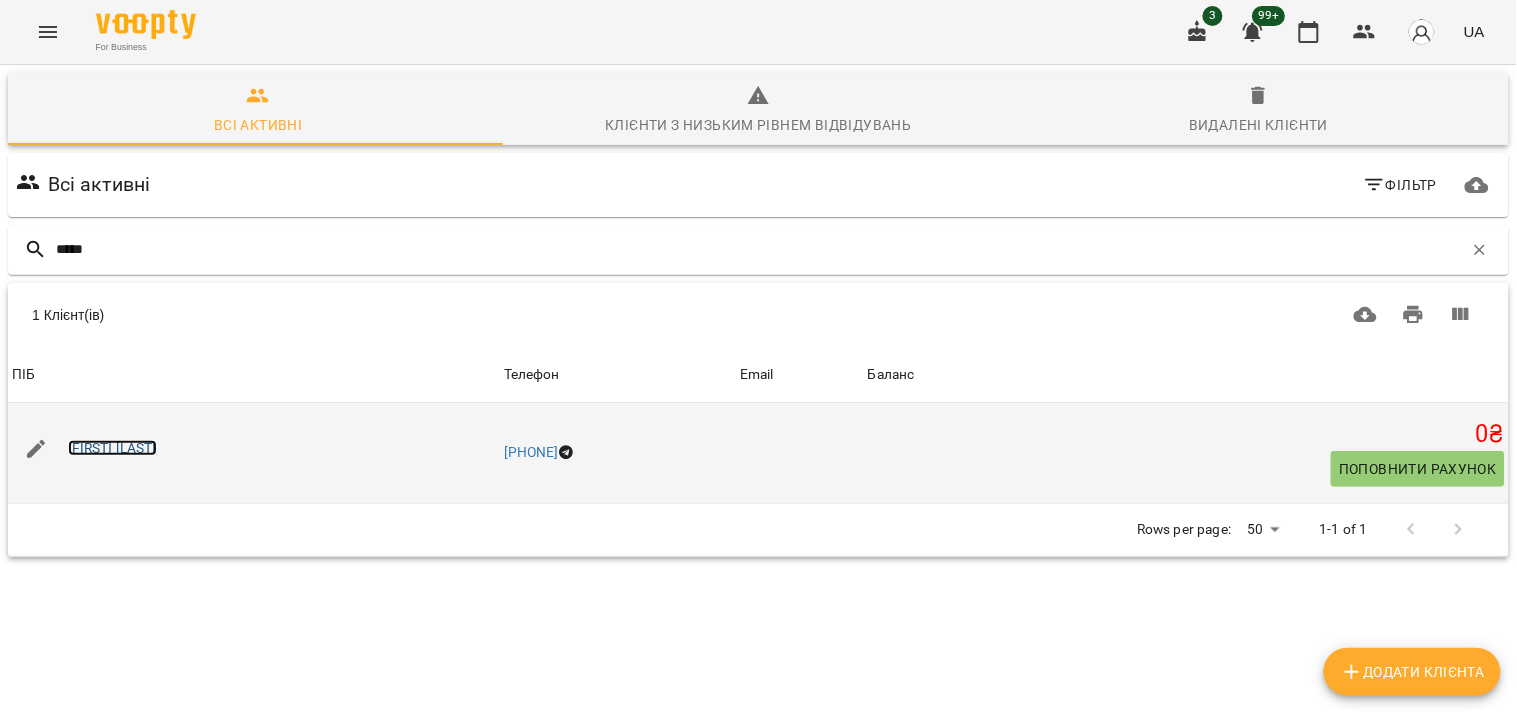 click on "[FIRST] [LAST]" at bounding box center [112, 448] 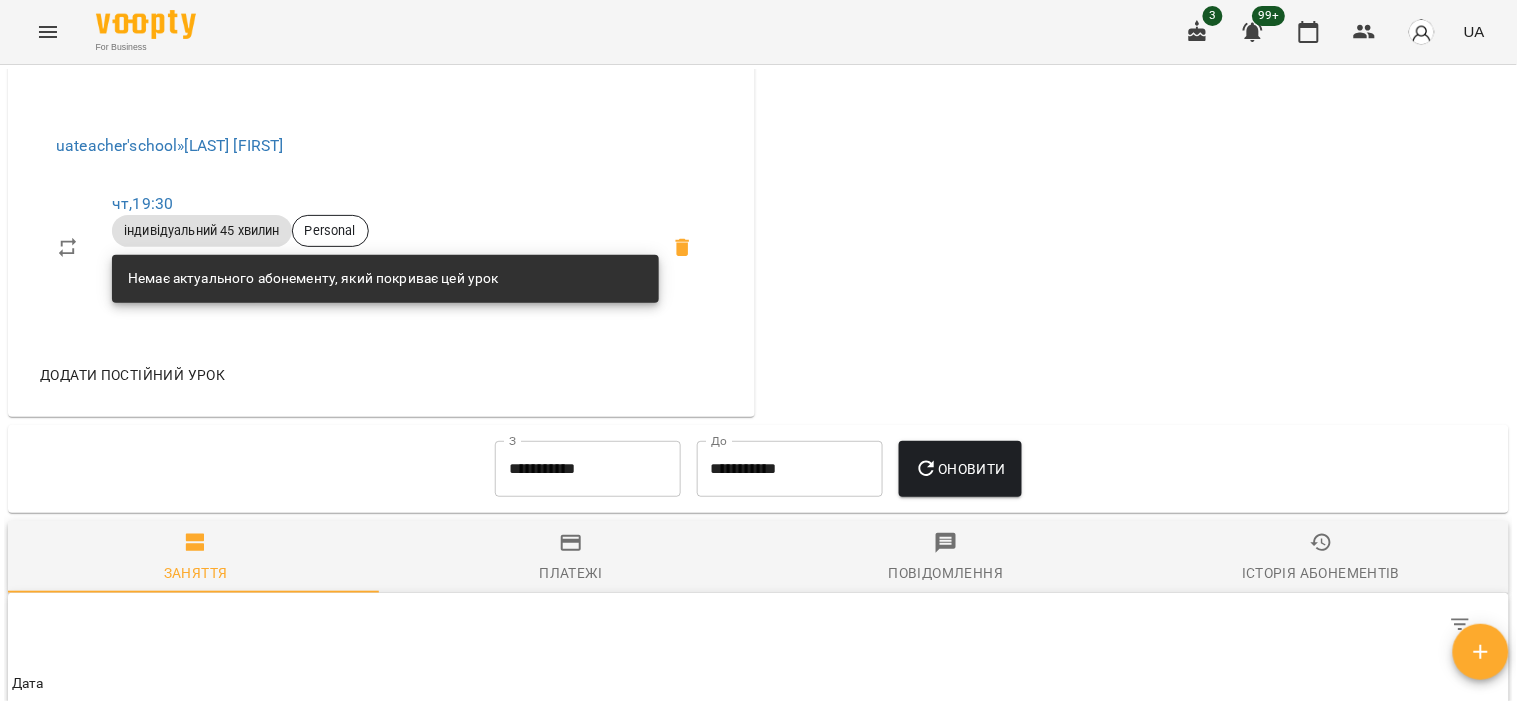 scroll, scrollTop: 777, scrollLeft: 0, axis: vertical 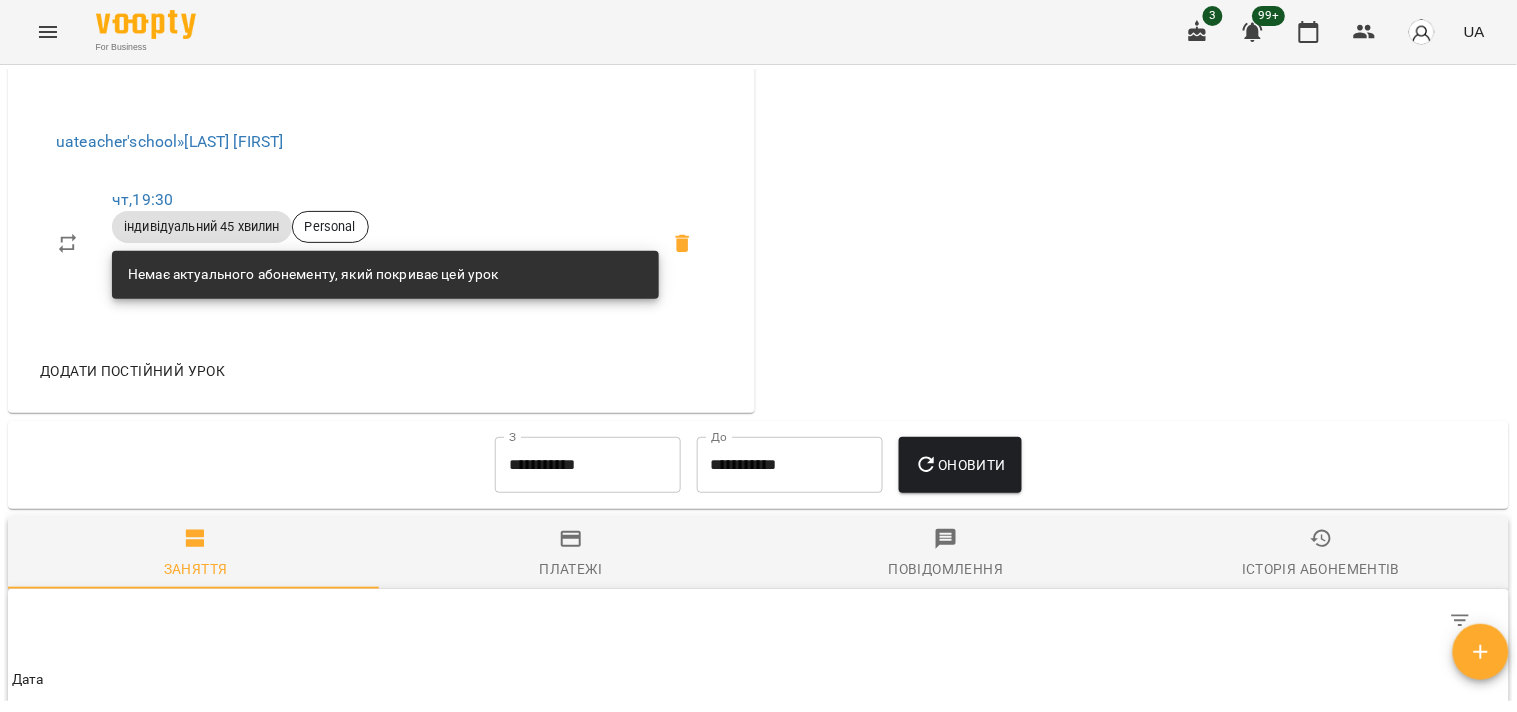 click on "**********" at bounding box center [758, 465] 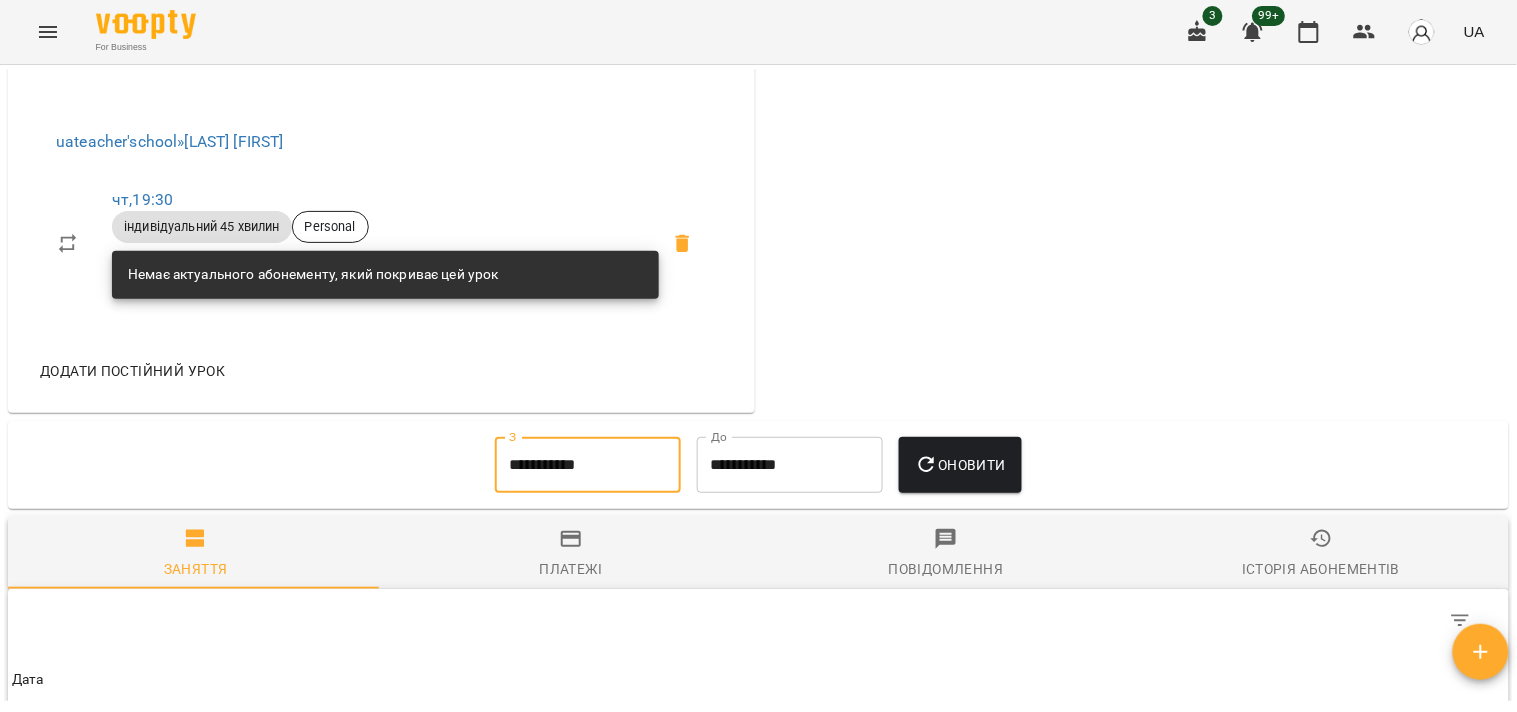 click on "**********" at bounding box center (588, 465) 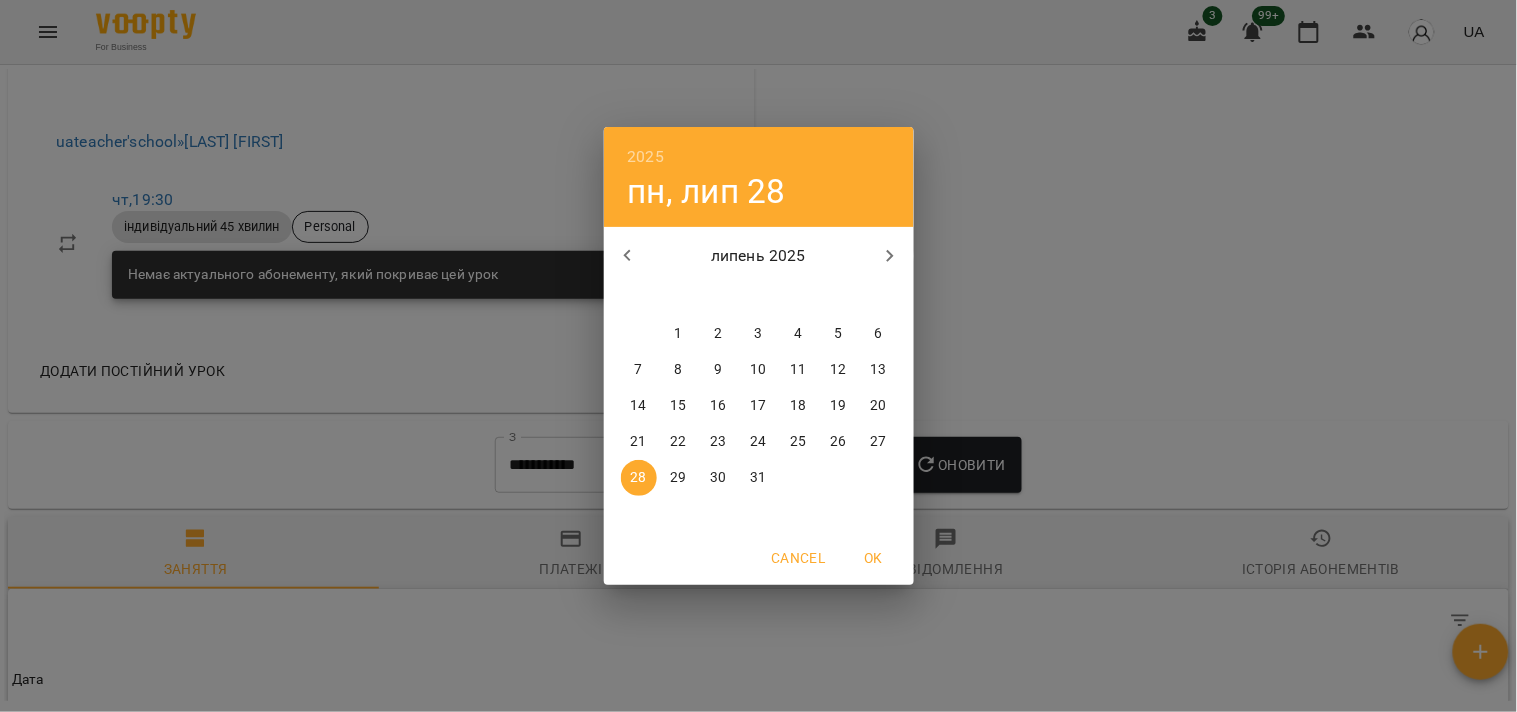 click on "1" at bounding box center [678, 334] 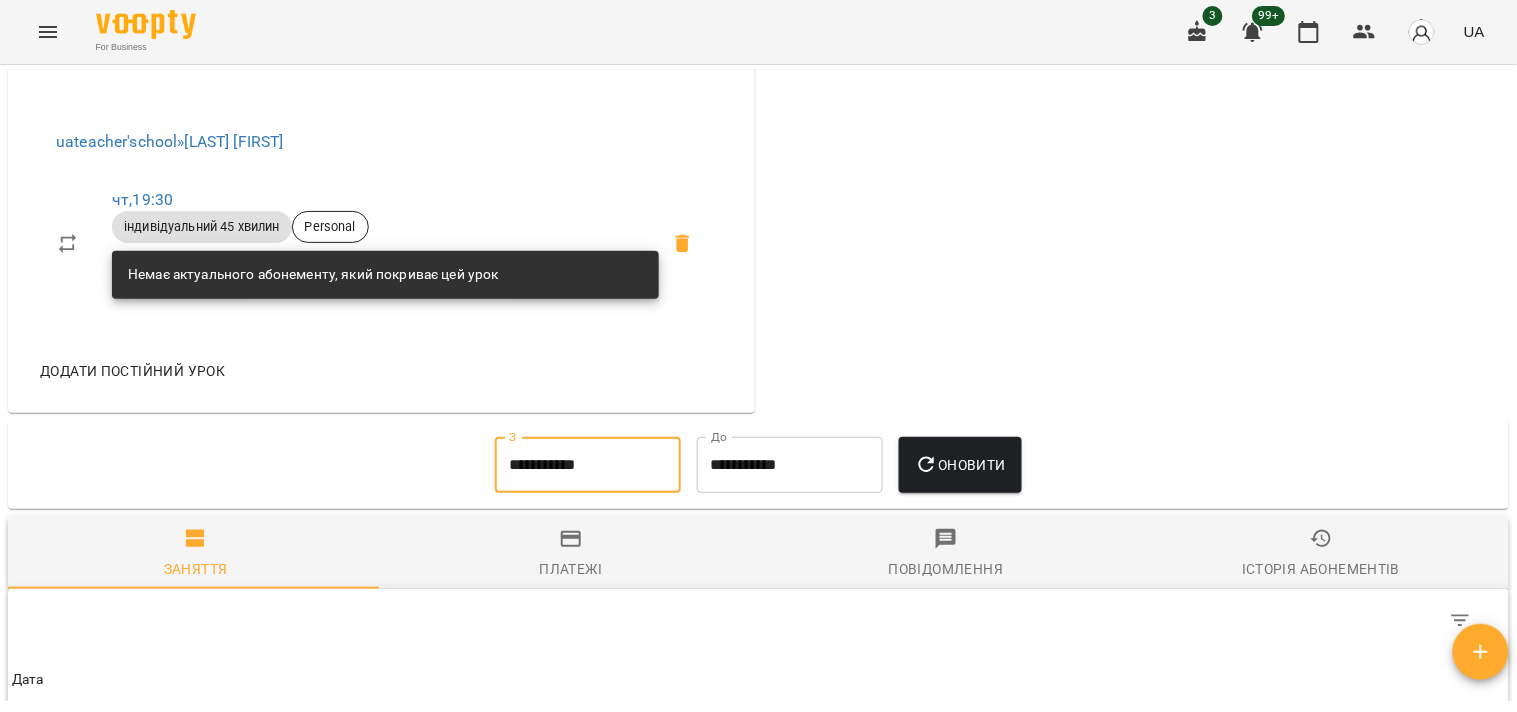 click on "**********" at bounding box center (588, 465) 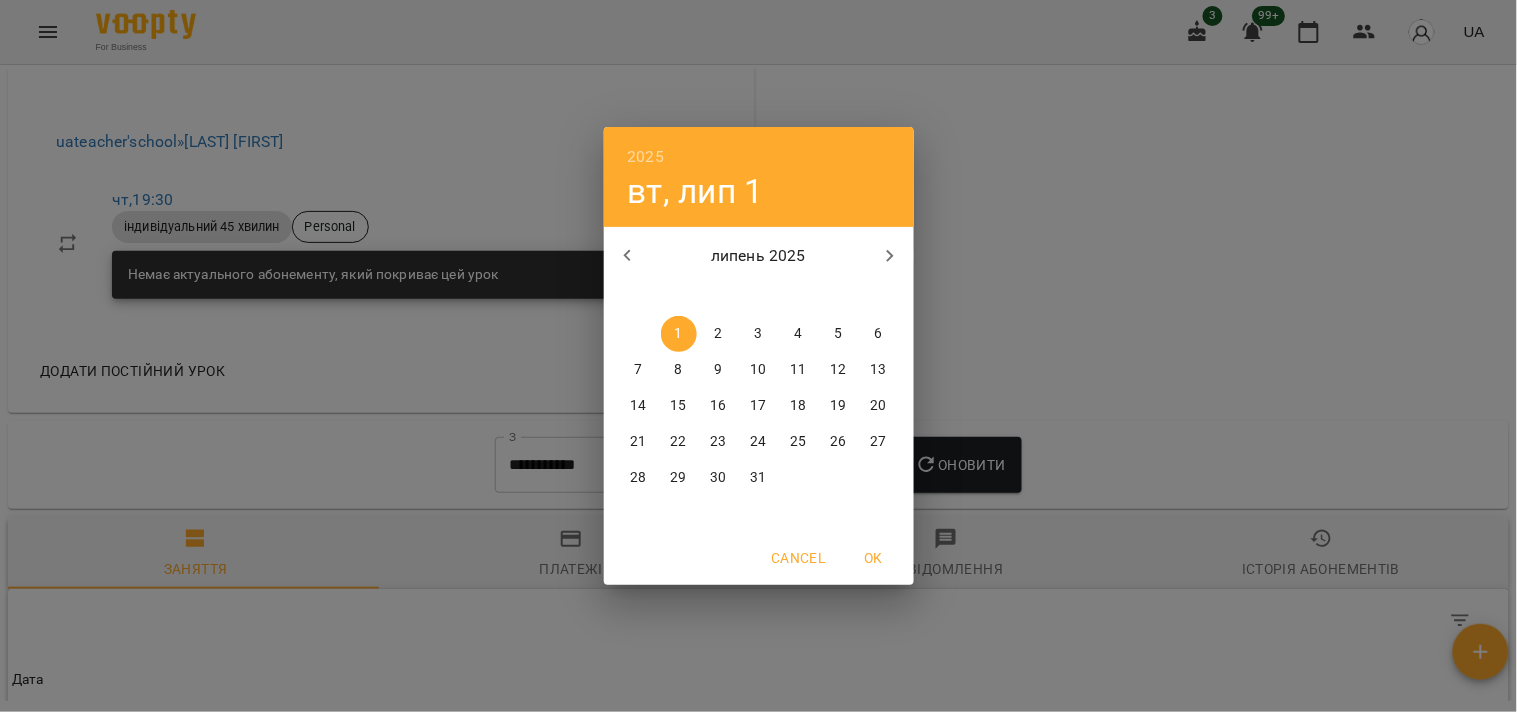 click at bounding box center (628, 256) 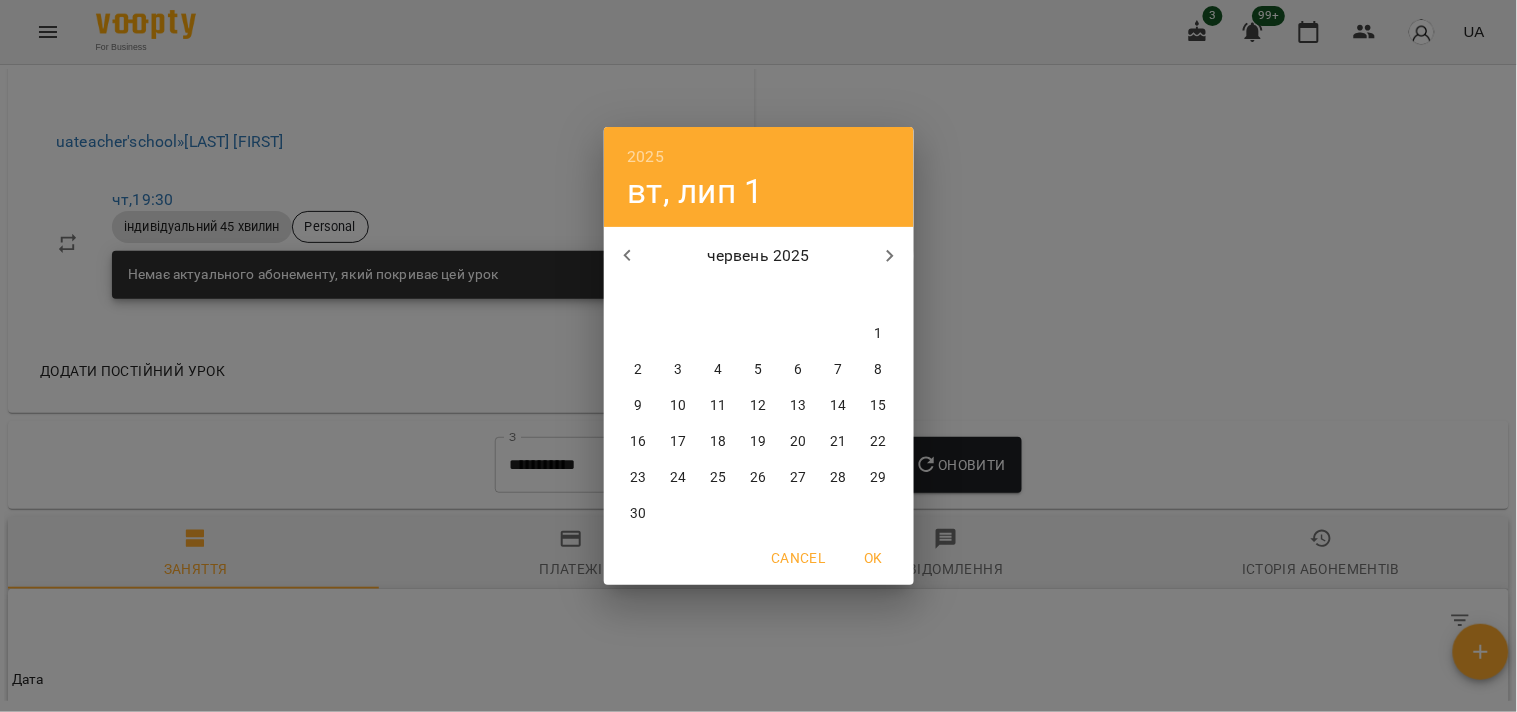 click on "2" at bounding box center (638, 370) 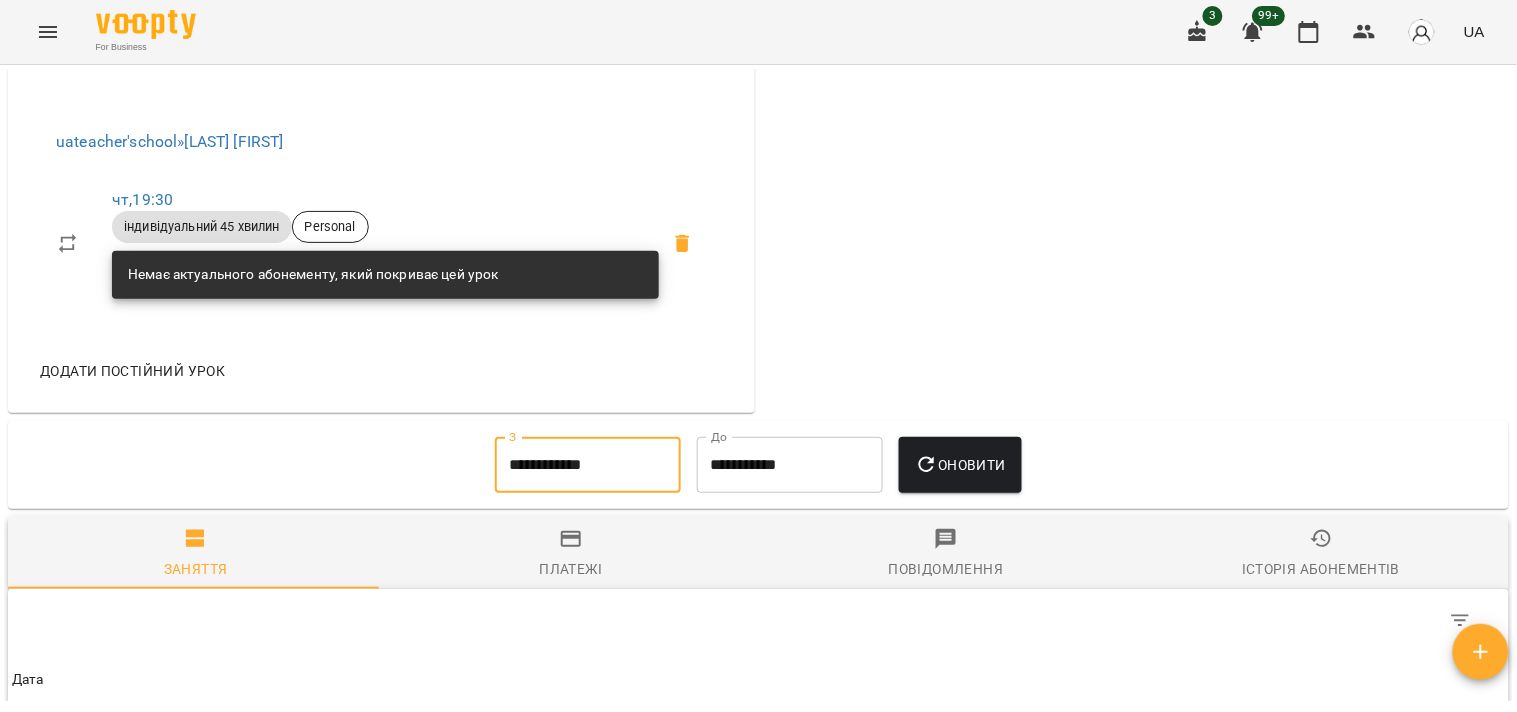 click on "Оновити" at bounding box center [960, 465] 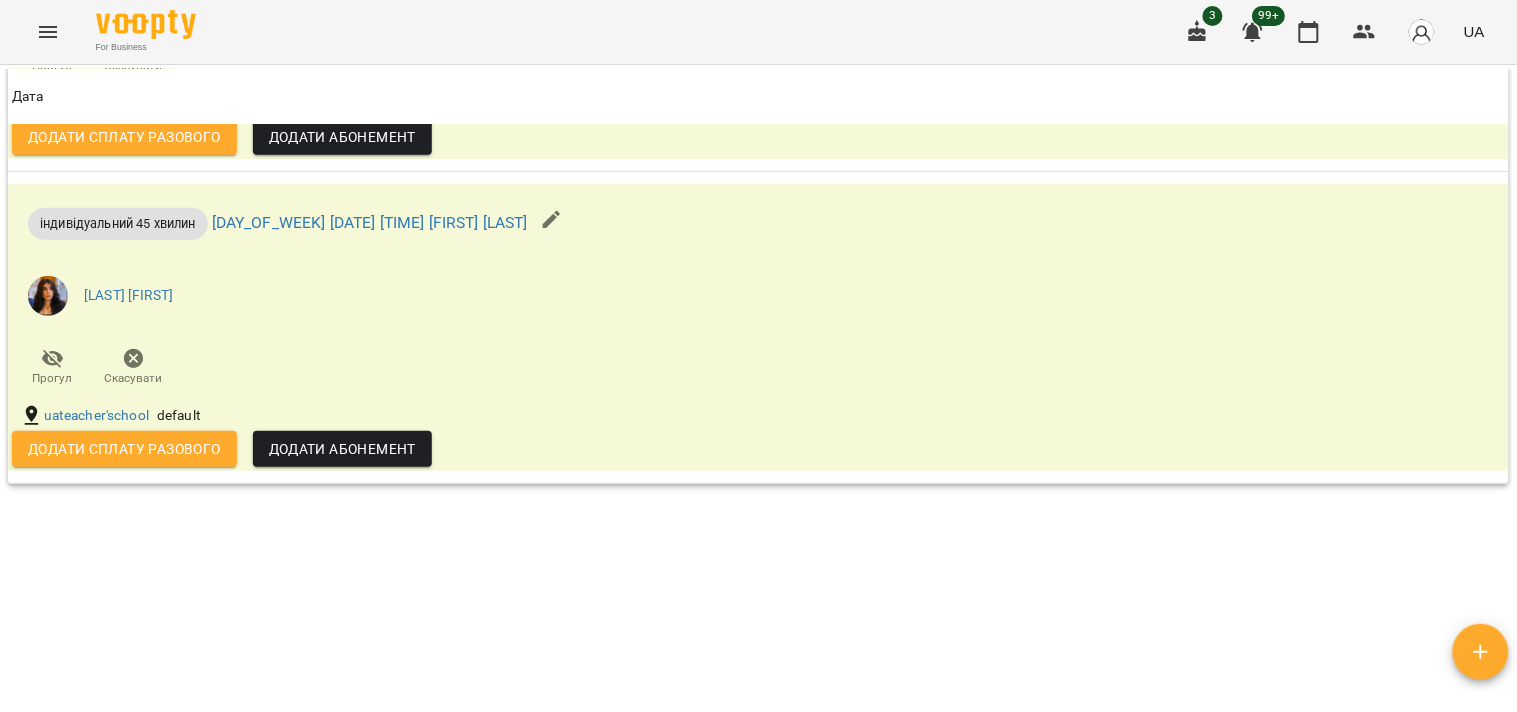 scroll, scrollTop: 4141, scrollLeft: 0, axis: vertical 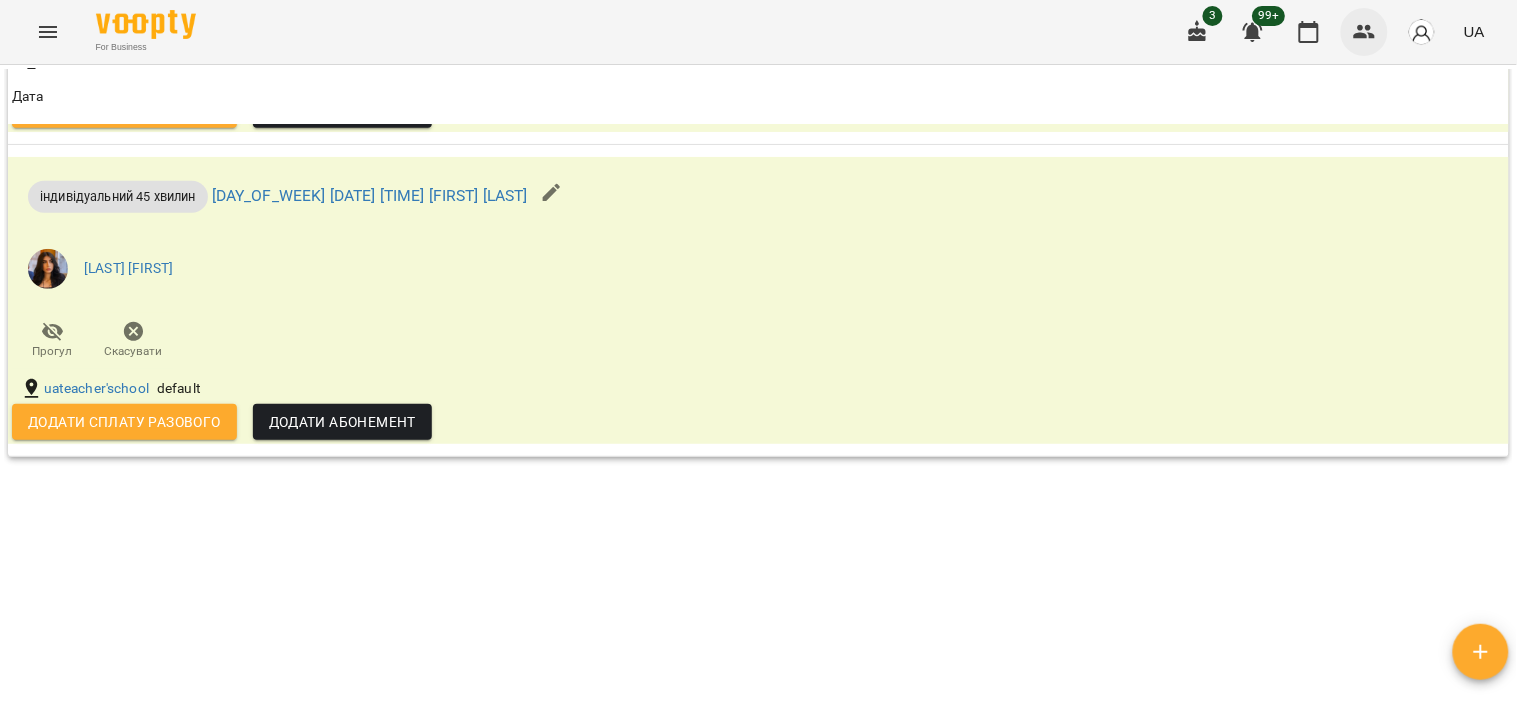 click 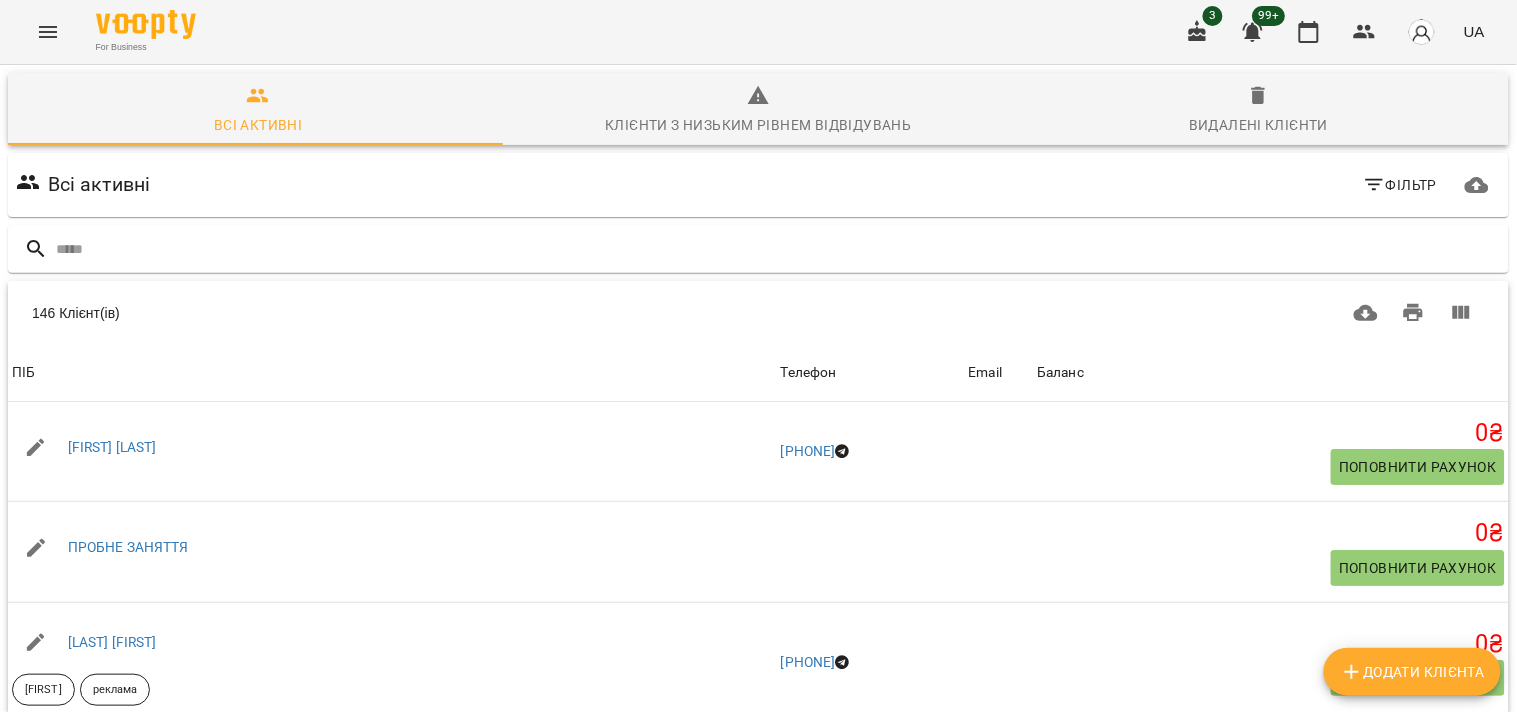 scroll, scrollTop: 0, scrollLeft: 0, axis: both 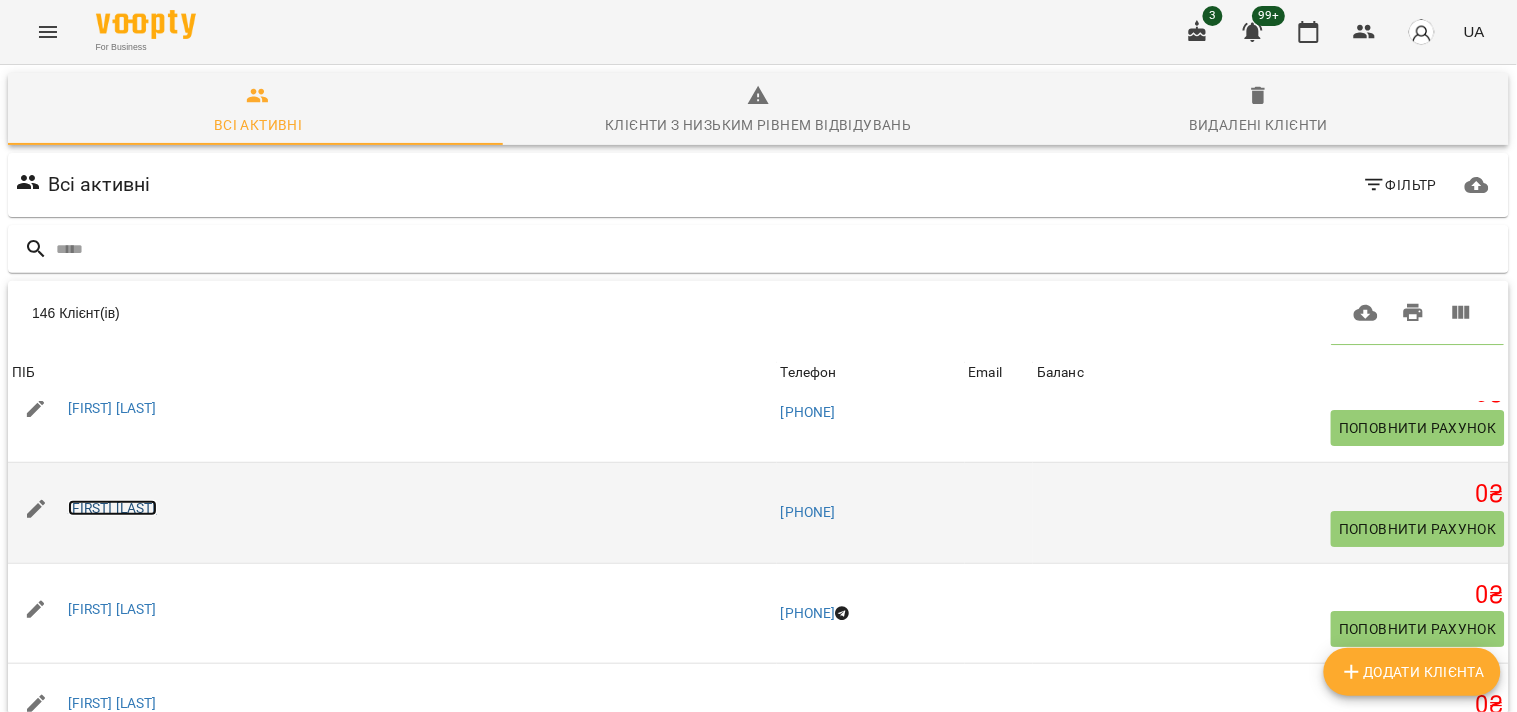 click on "[FIRST] [LAST]" at bounding box center (112, 508) 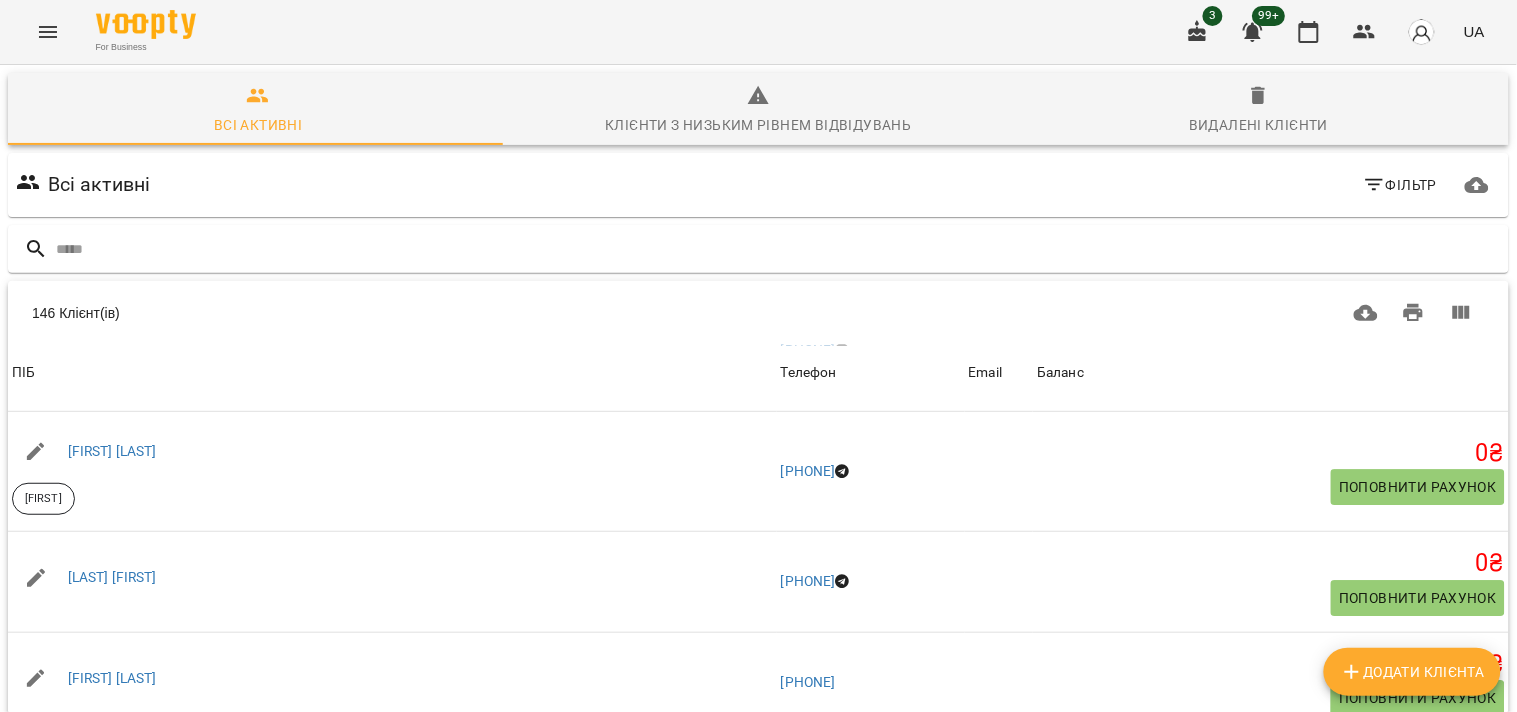 scroll, scrollTop: 1666, scrollLeft: 0, axis: vertical 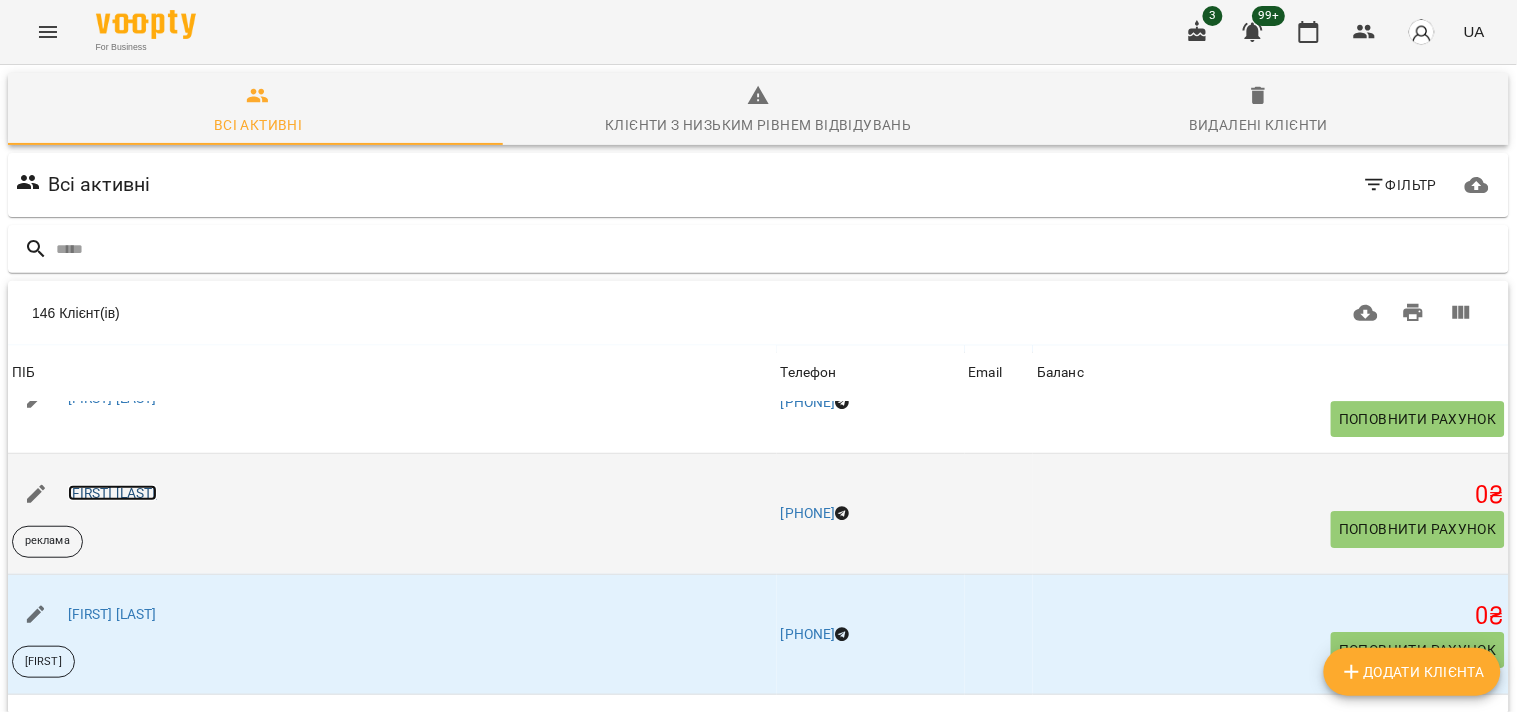 click on "[FIRST] [LAST]" at bounding box center [112, 493] 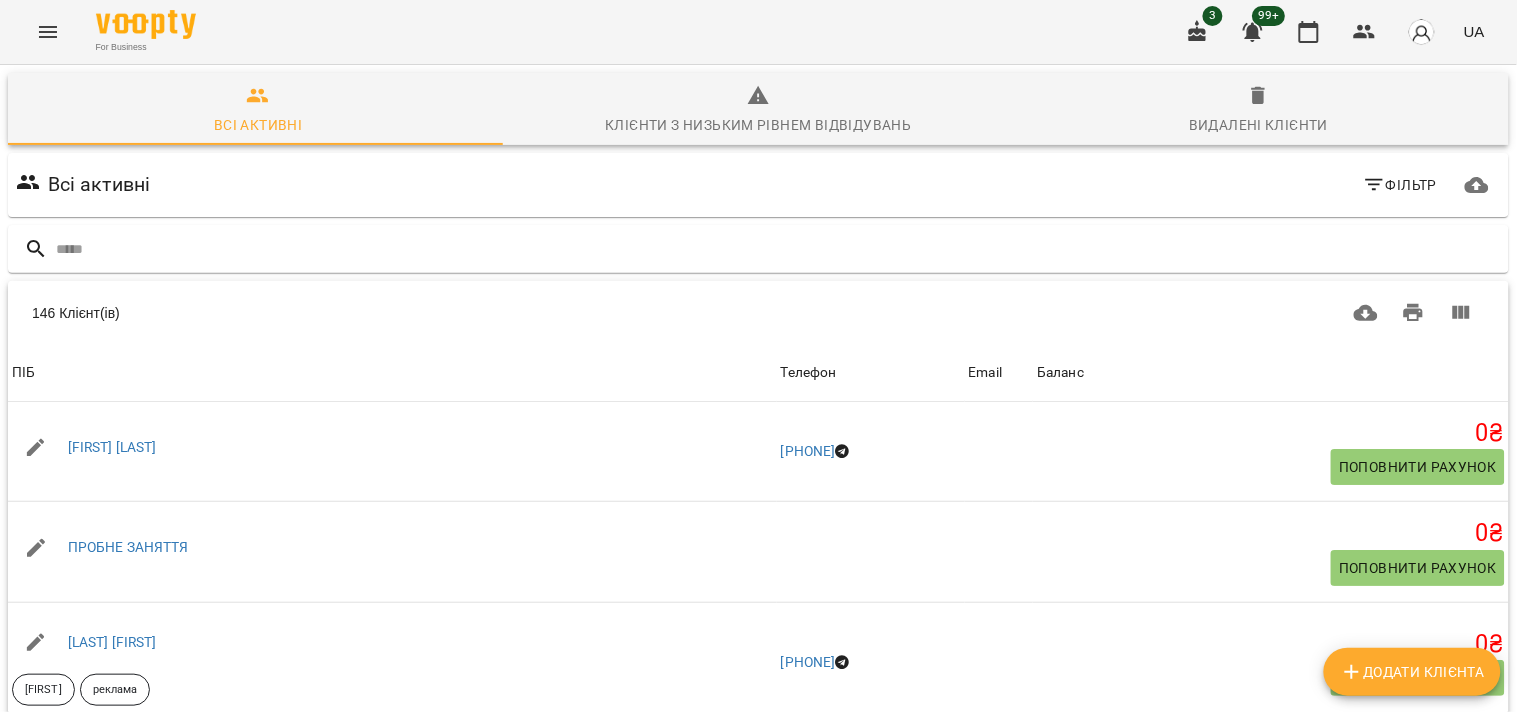 scroll, scrollTop: 254, scrollLeft: 0, axis: vertical 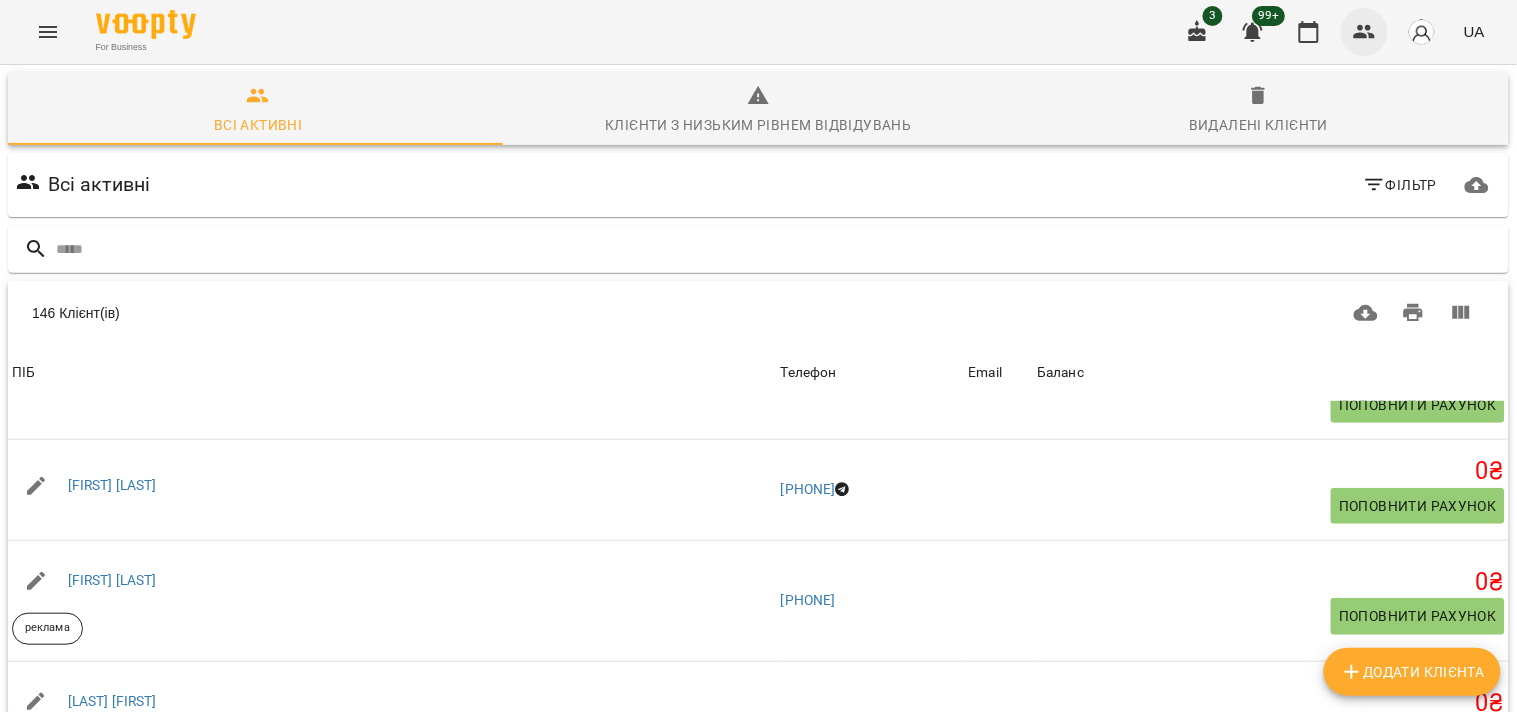 click 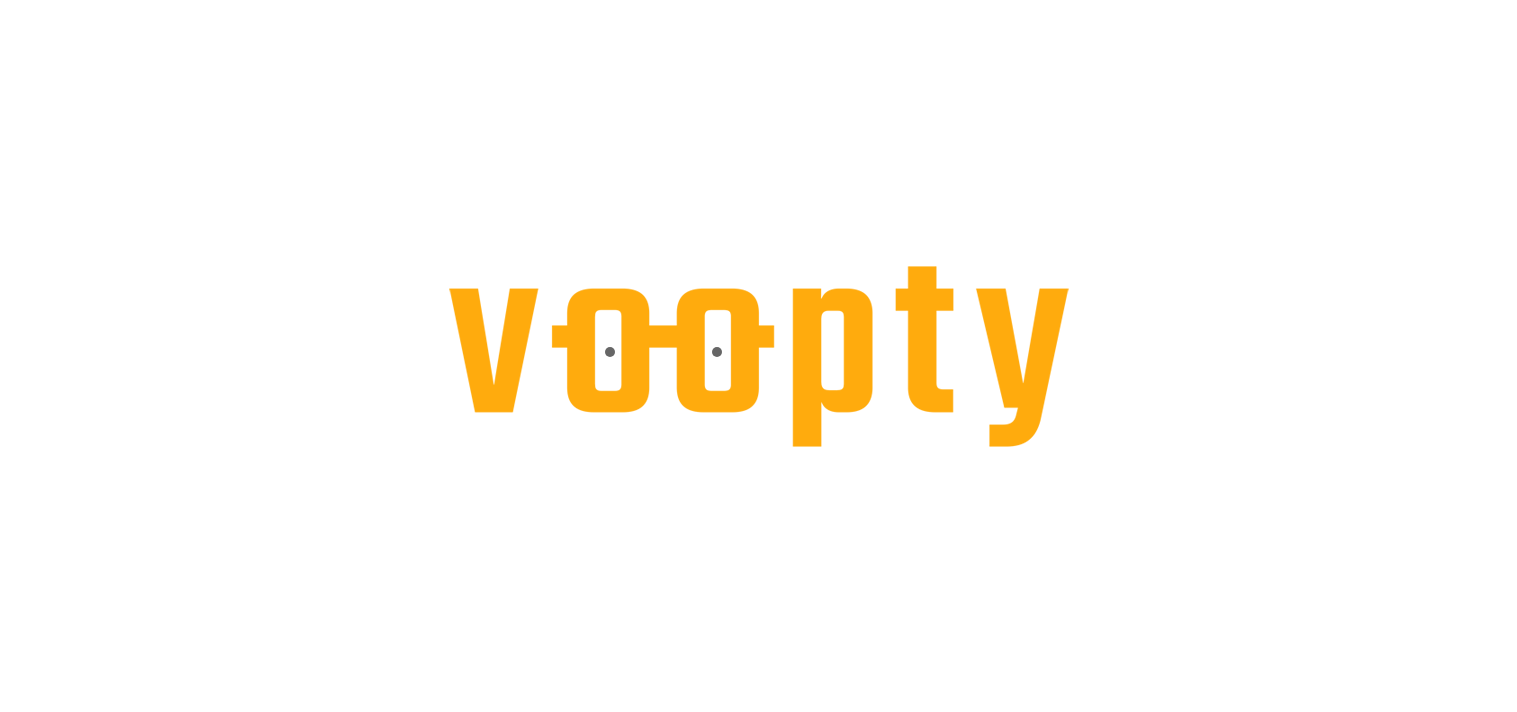 scroll, scrollTop: 0, scrollLeft: 0, axis: both 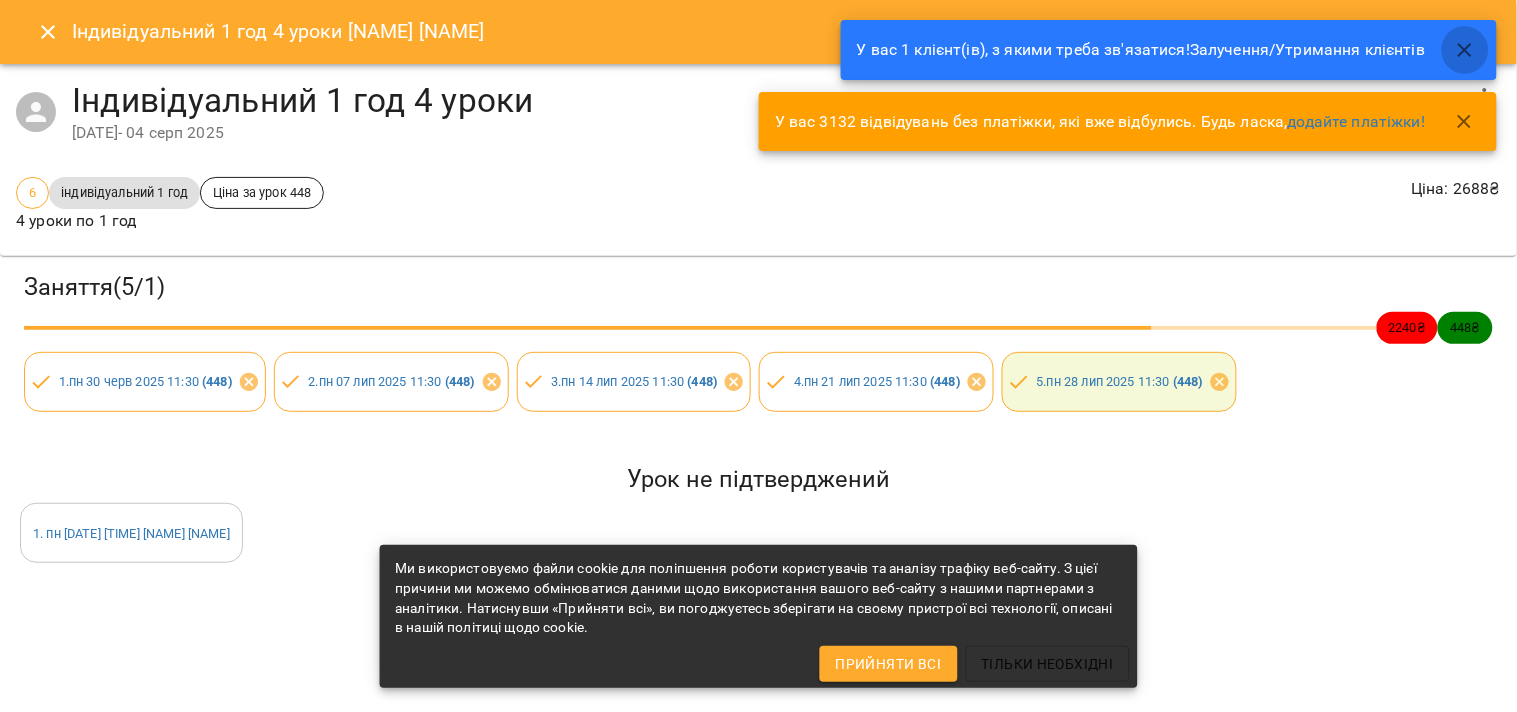 click 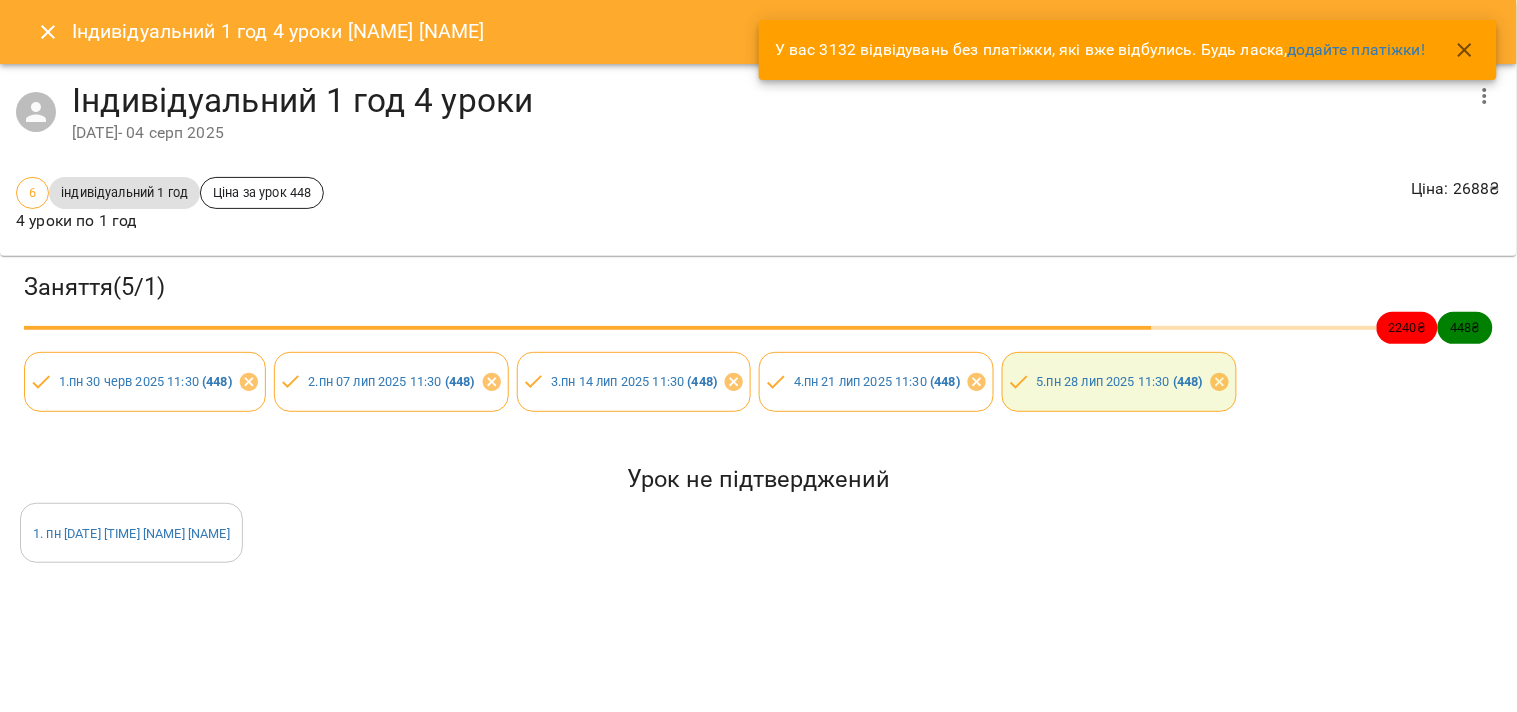 click at bounding box center [1485, 96] 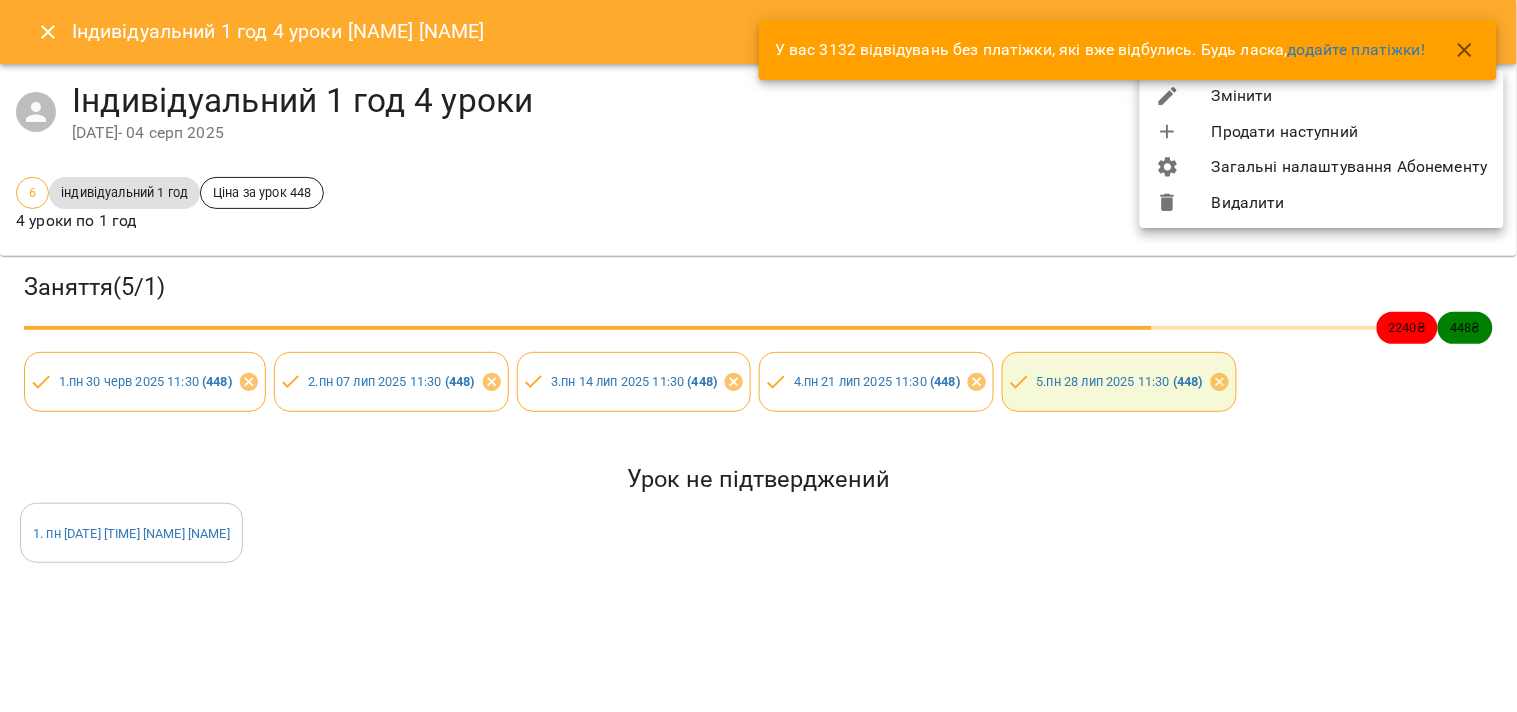 click 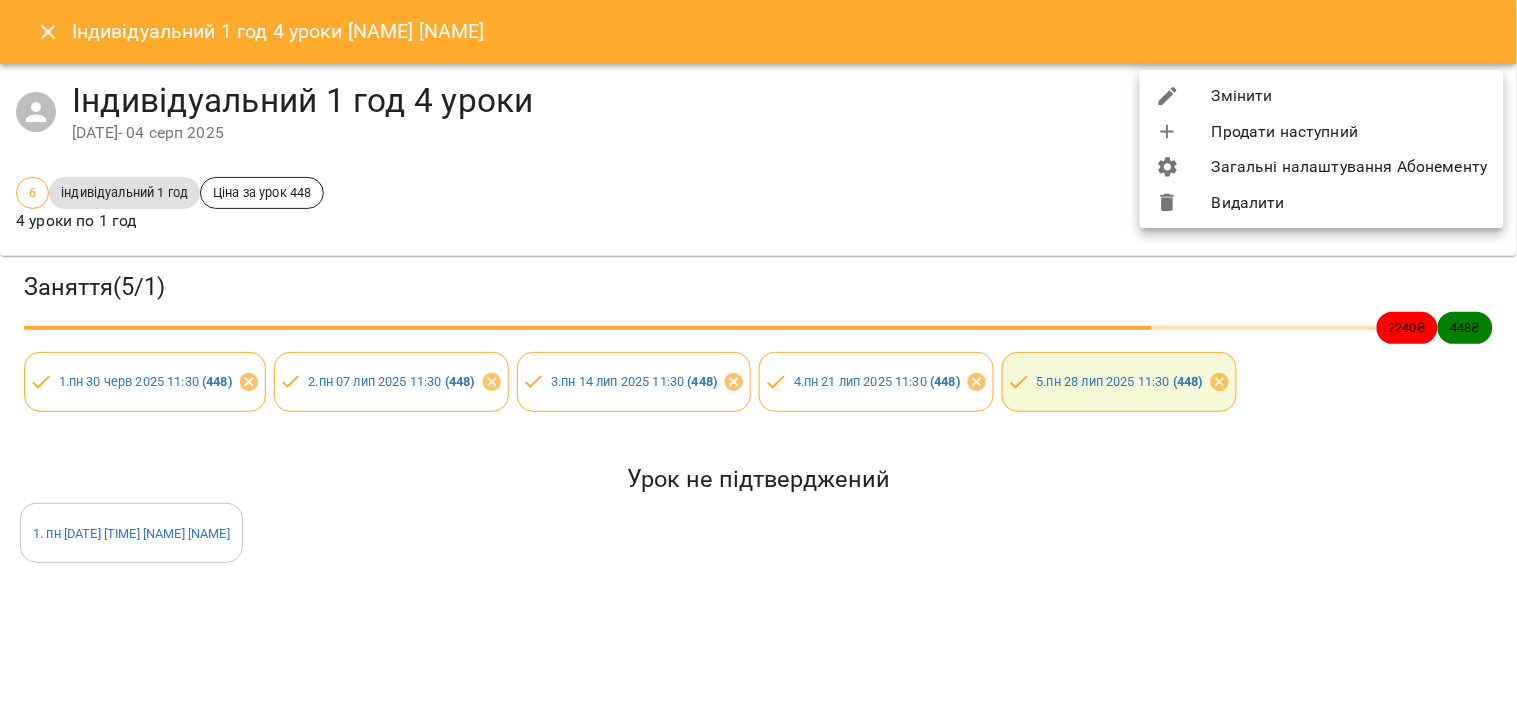 click at bounding box center (758, 356) 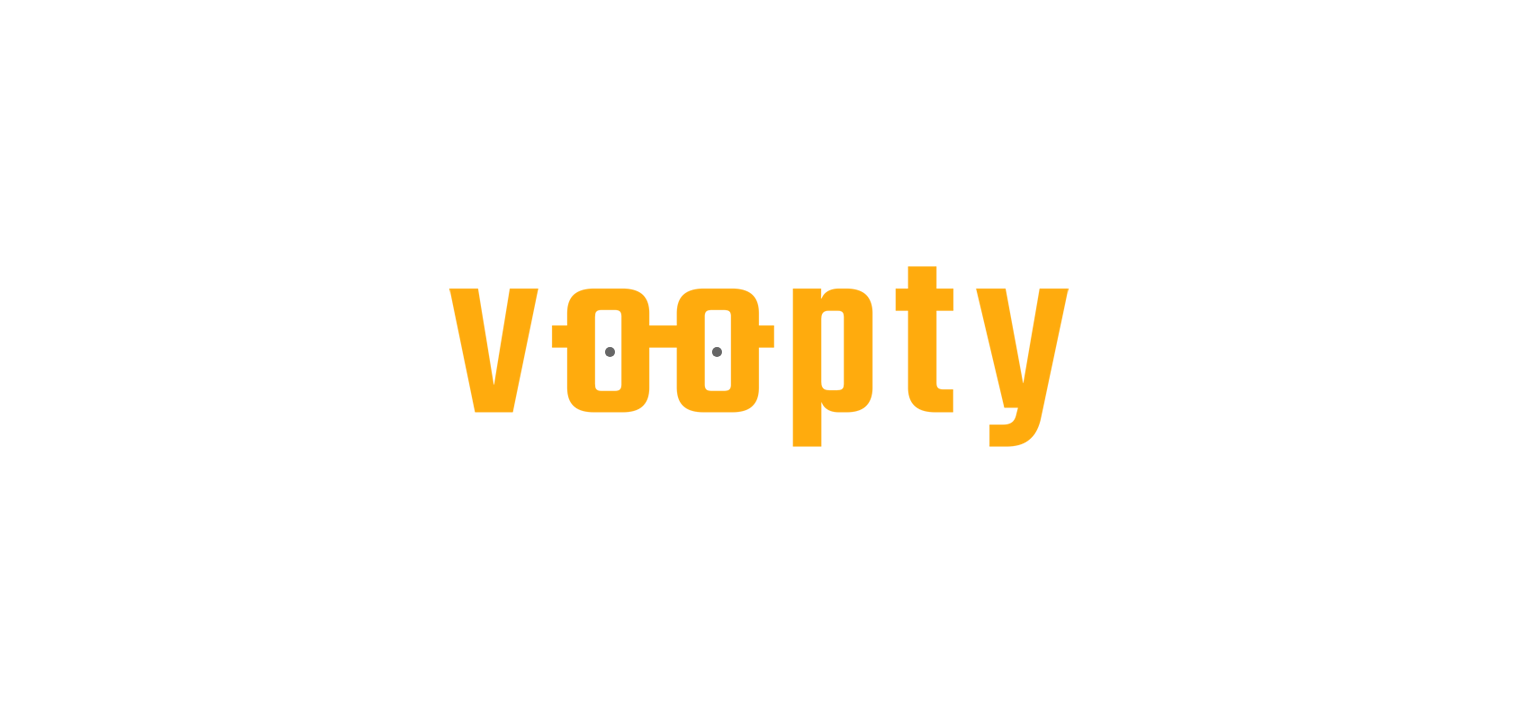 scroll, scrollTop: 0, scrollLeft: 0, axis: both 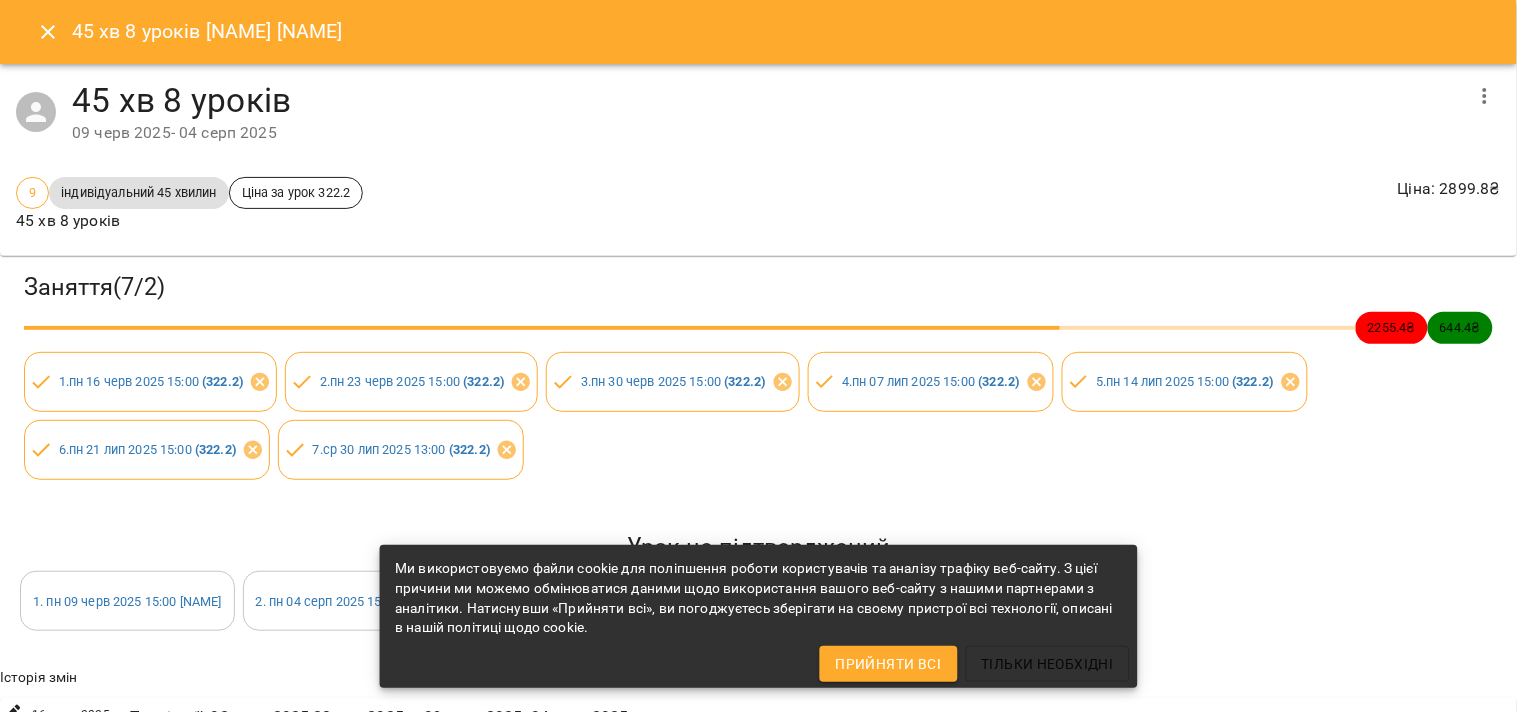 click 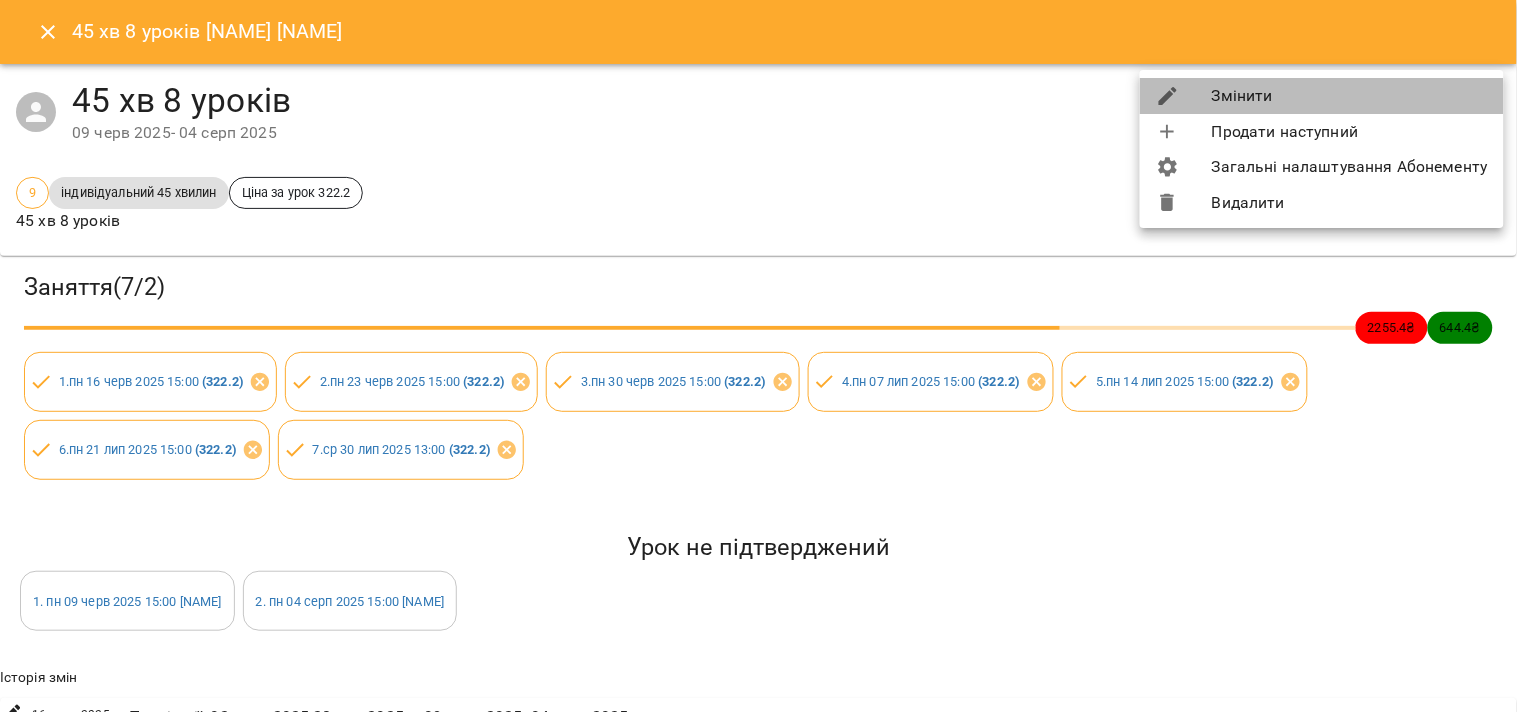 click on "Змінити" at bounding box center [1322, 96] 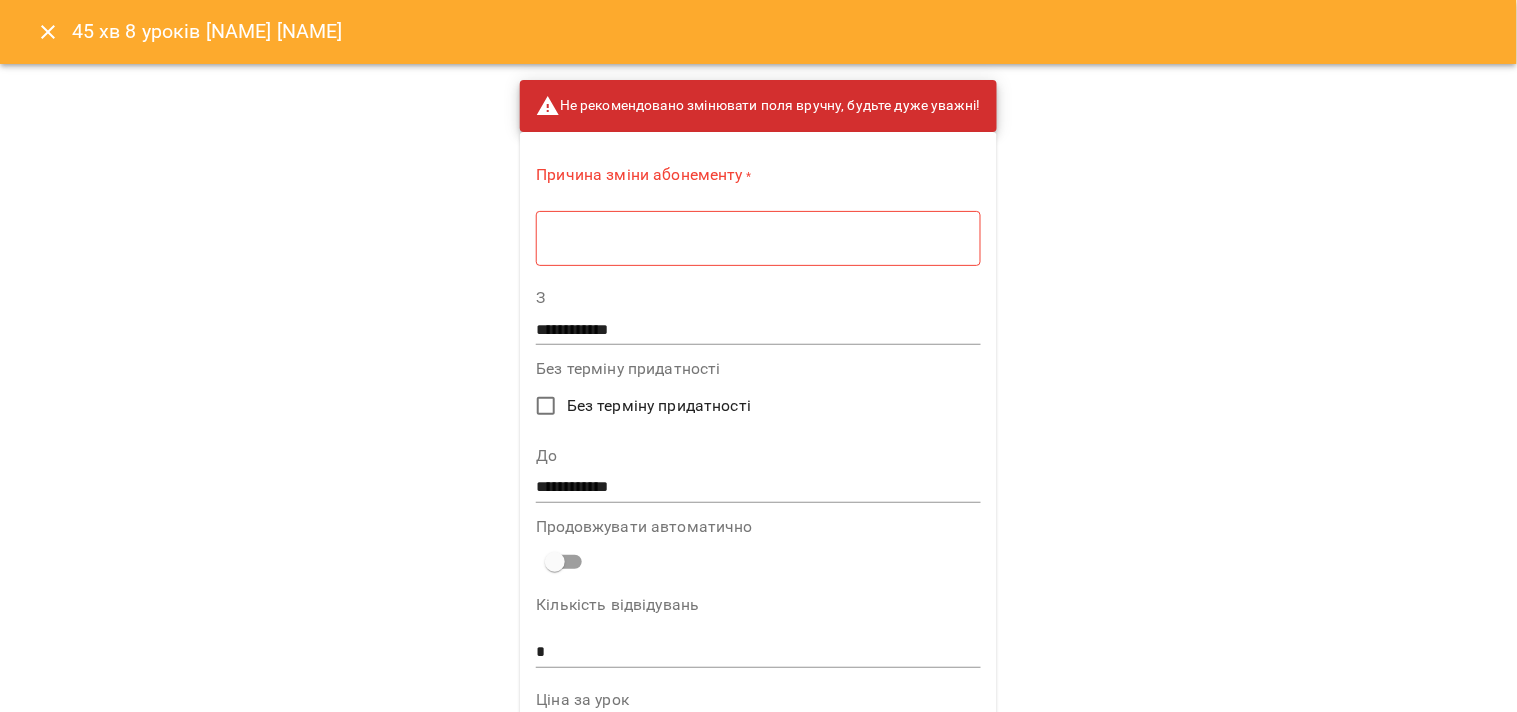 click on "* ​" at bounding box center [758, 238] 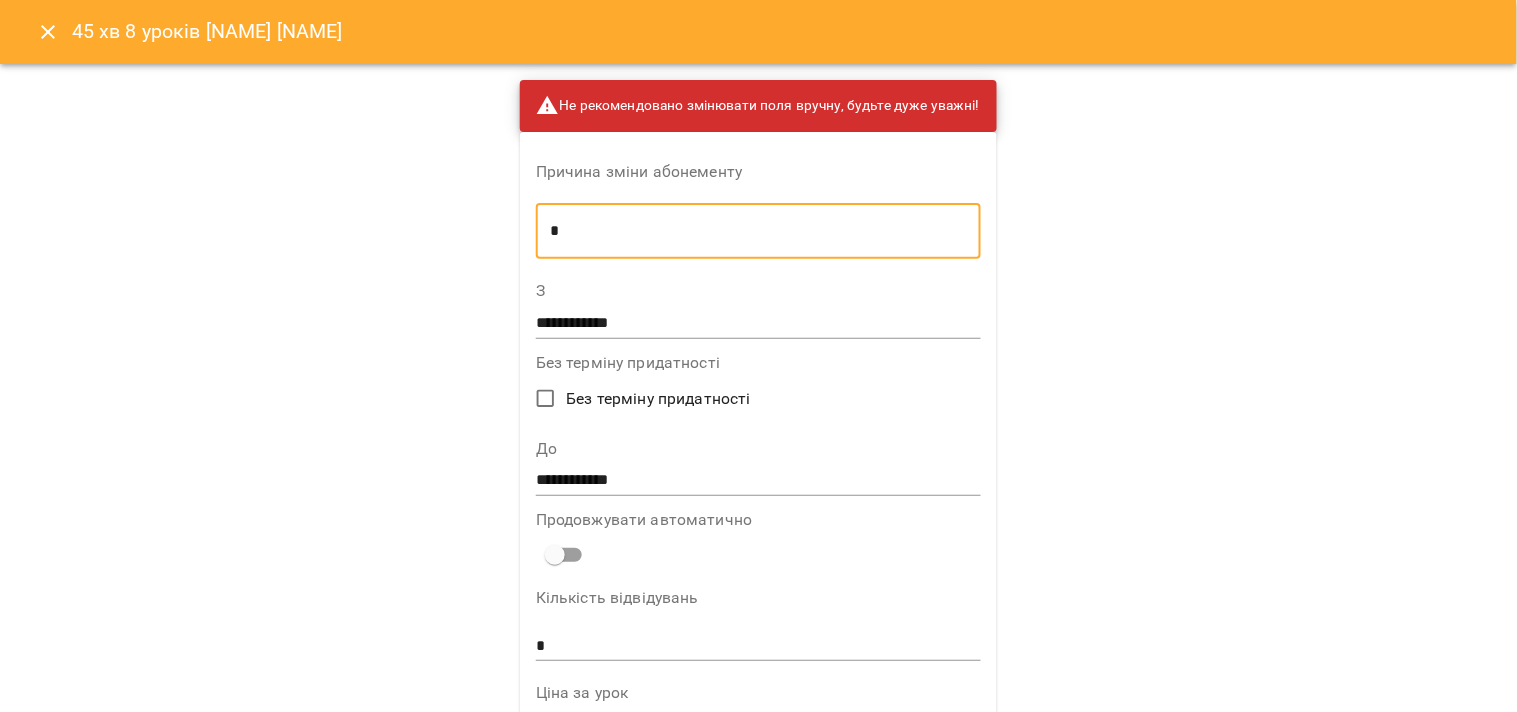 type on "*" 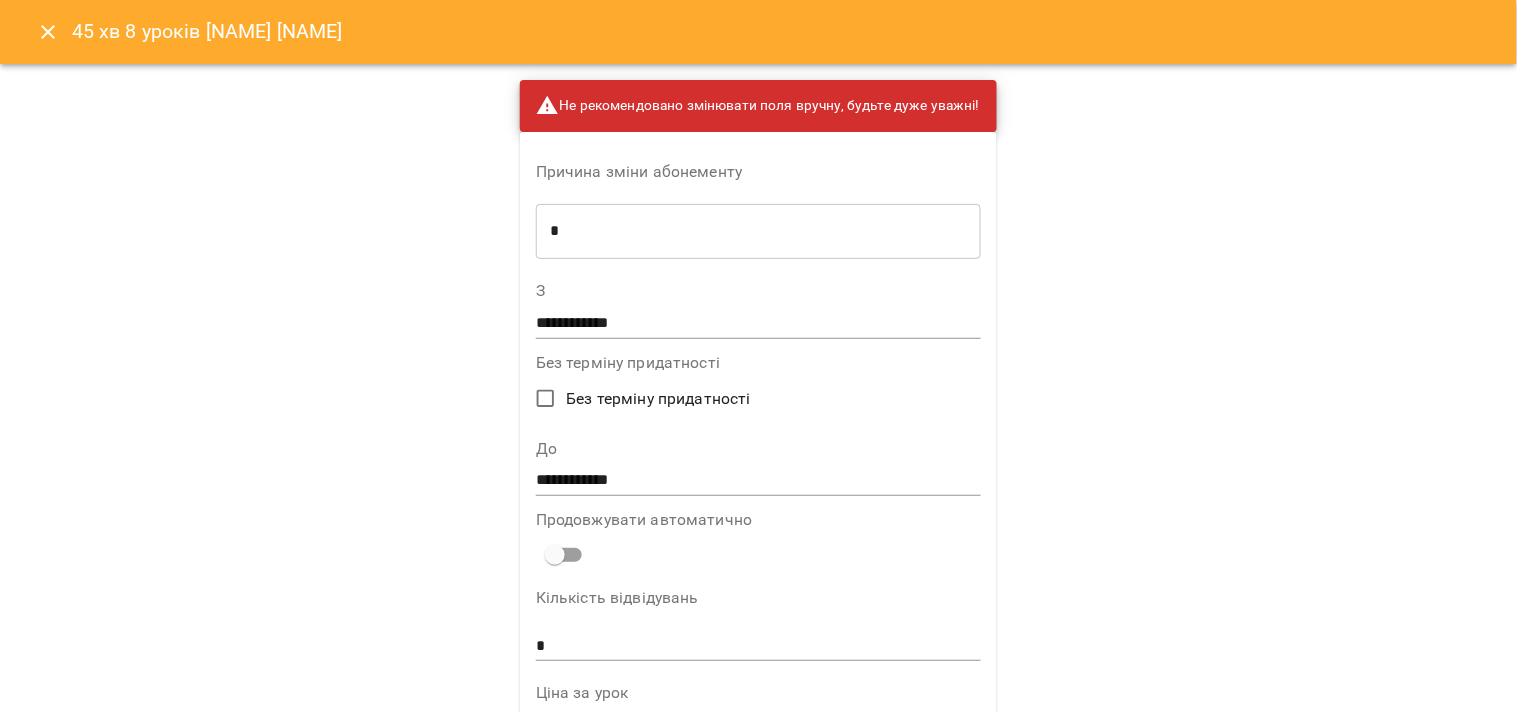 click on "**********" at bounding box center [758, 468] 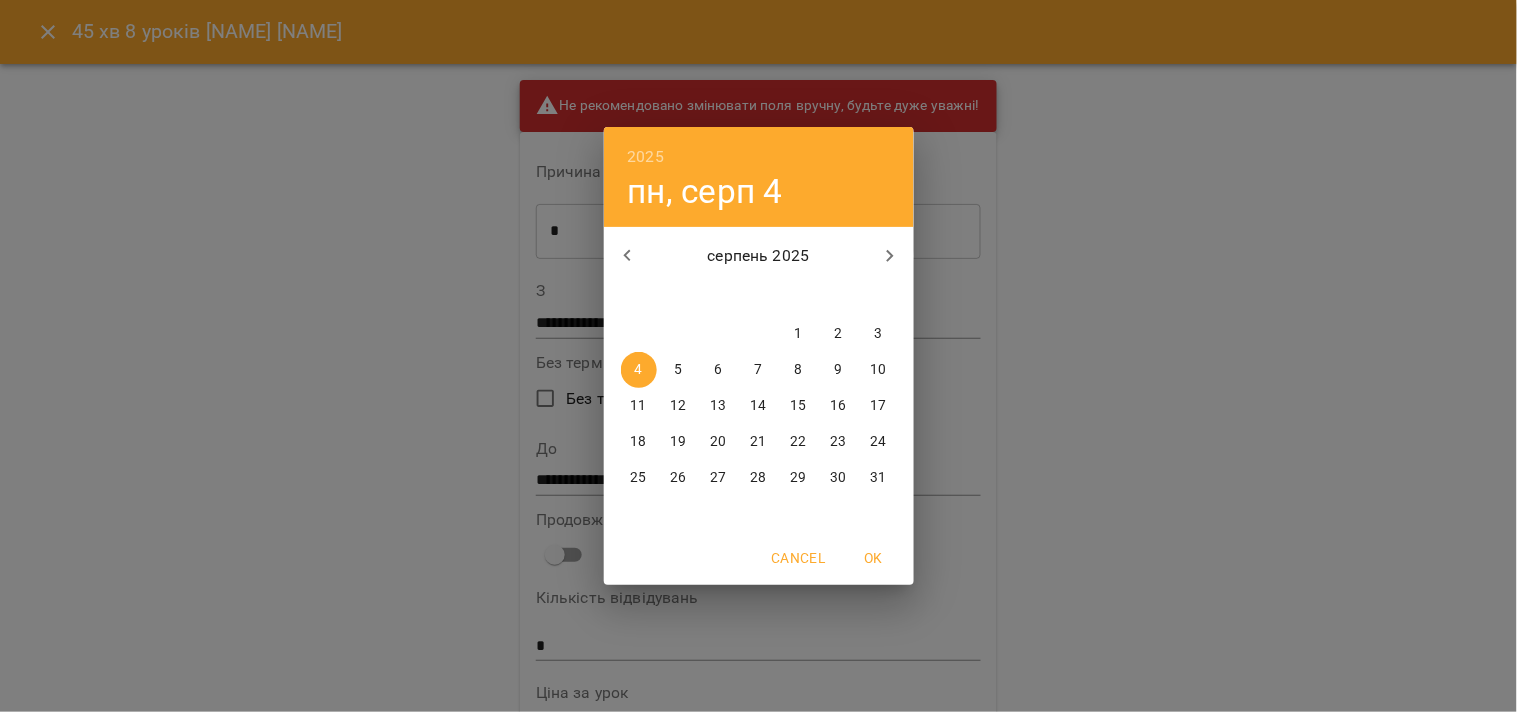 click on "11" at bounding box center (638, 406) 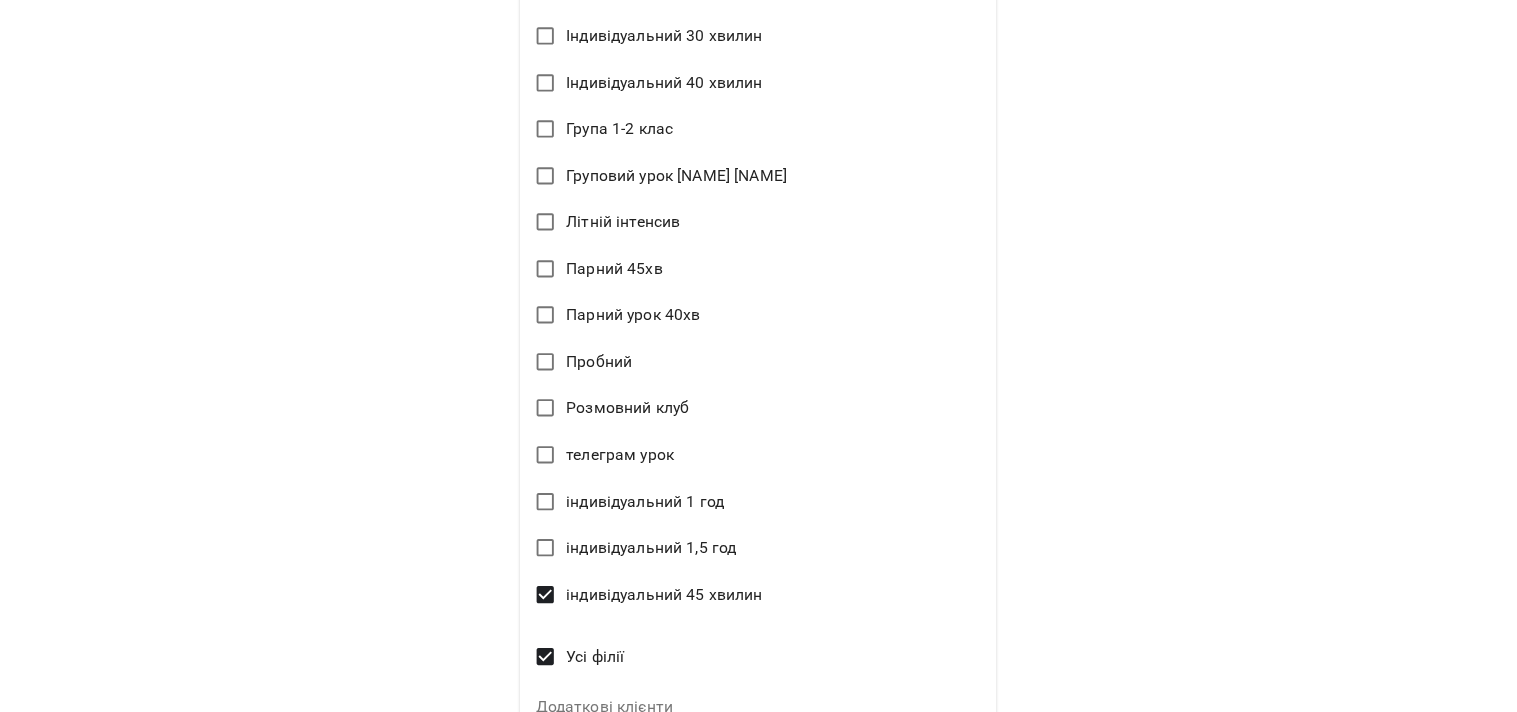 scroll, scrollTop: 1116, scrollLeft: 0, axis: vertical 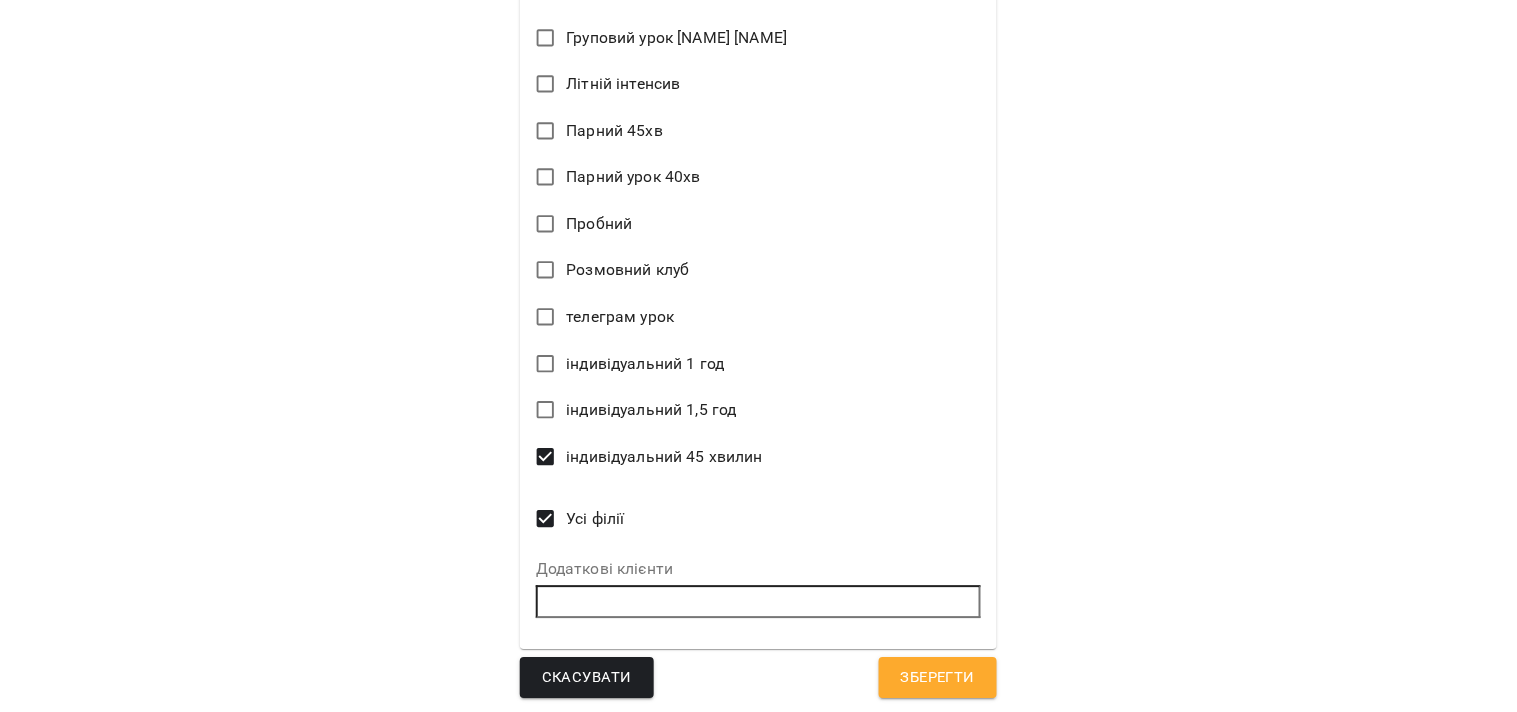 click on "Зберегти" at bounding box center [938, 678] 